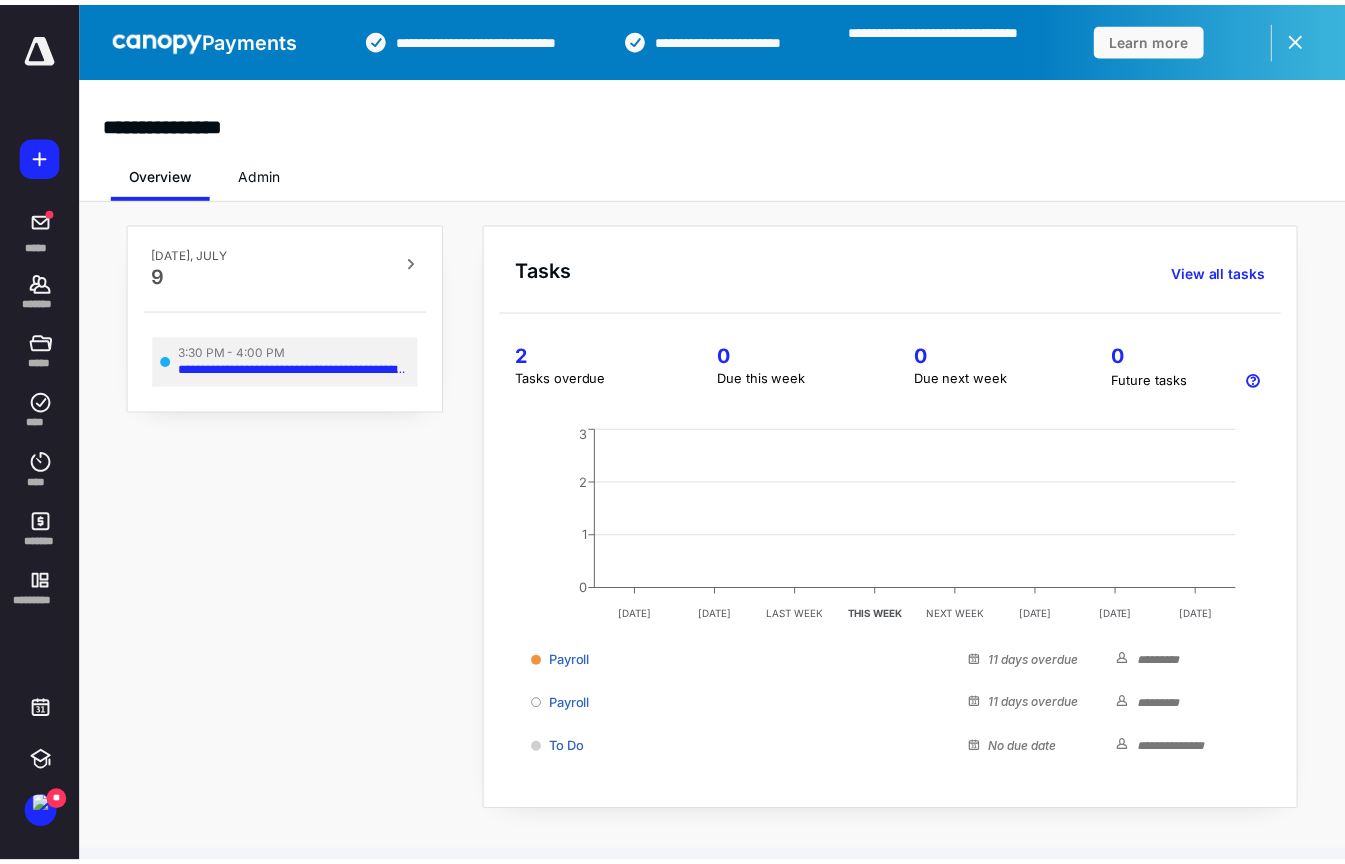 scroll, scrollTop: 0, scrollLeft: 0, axis: both 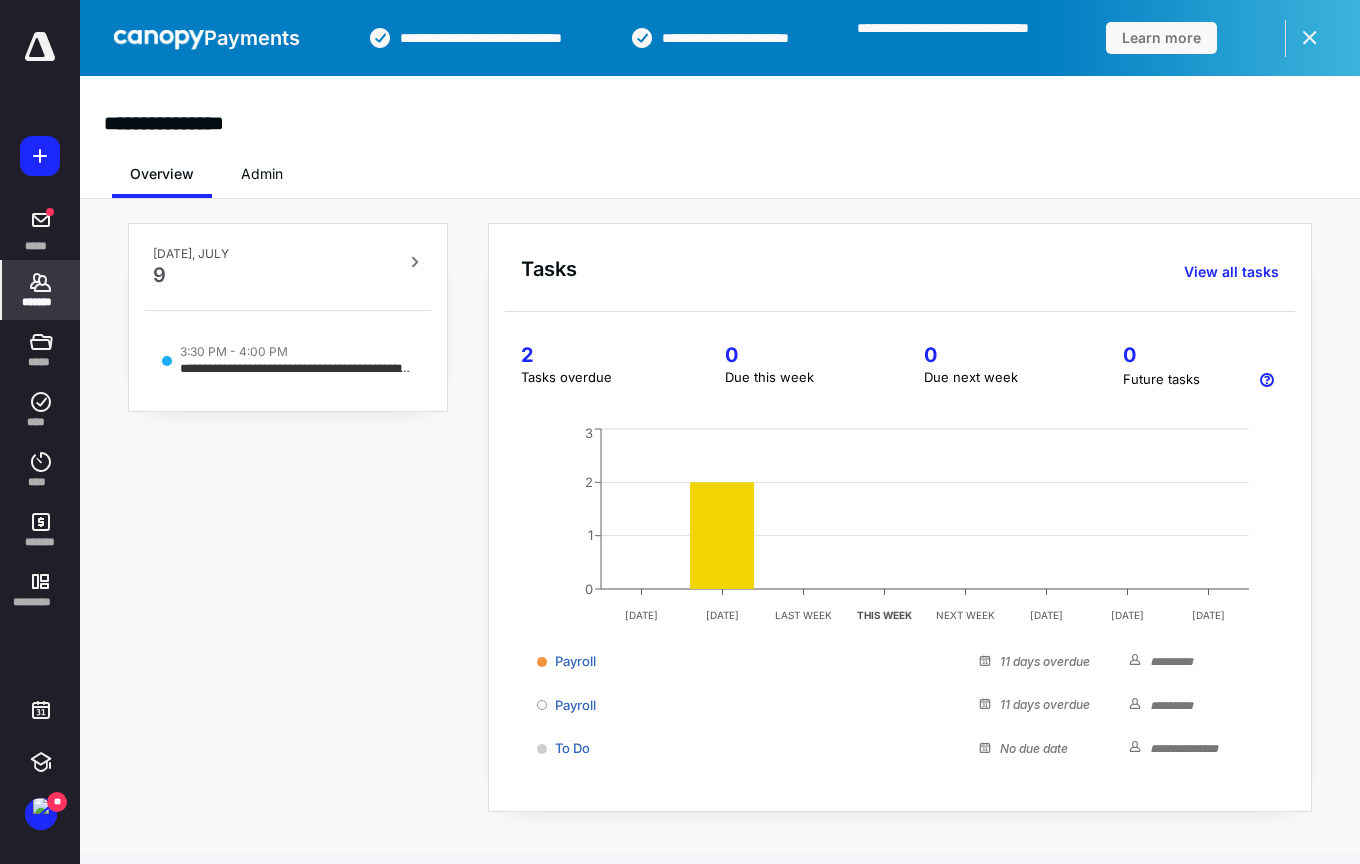 click 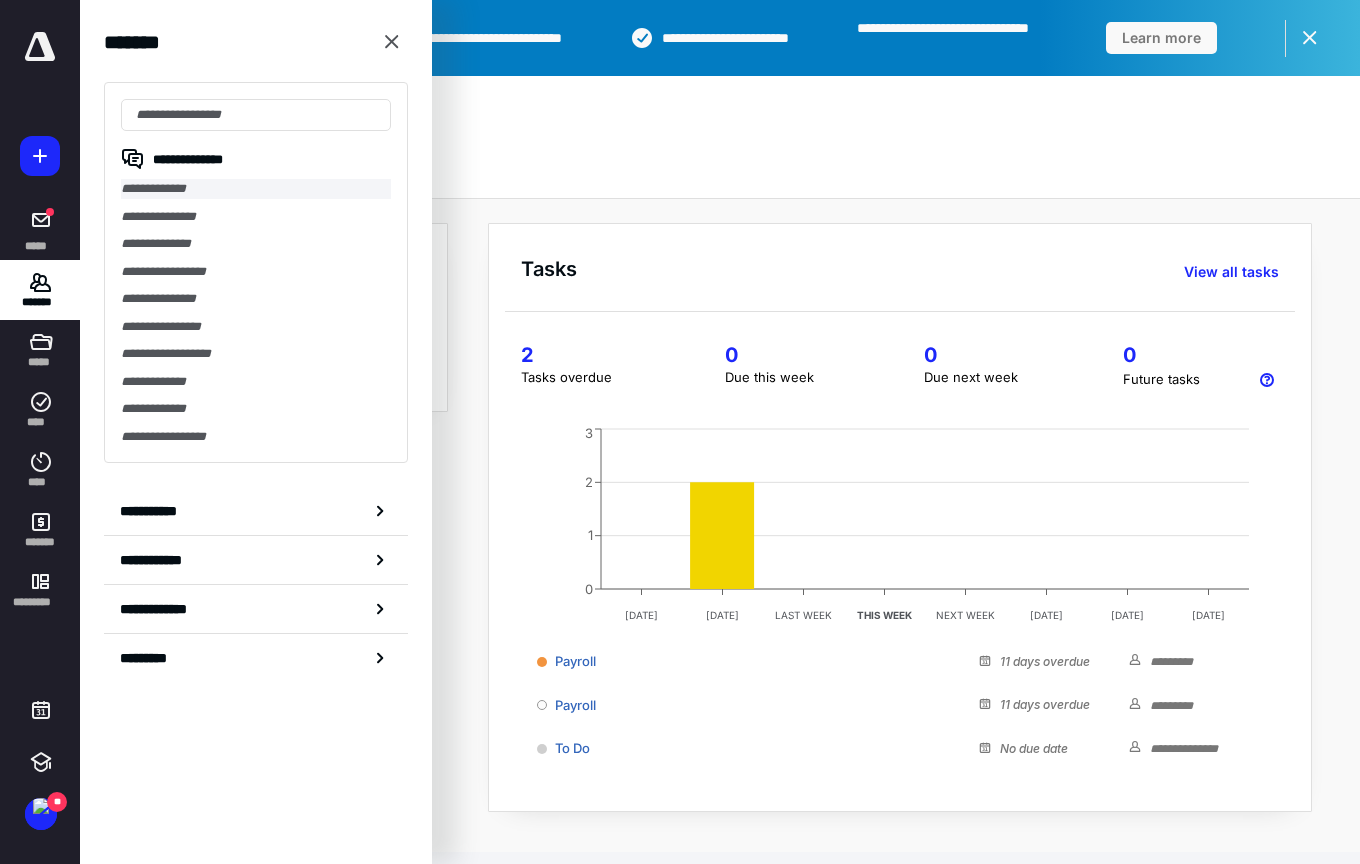 click on "**********" at bounding box center (256, 189) 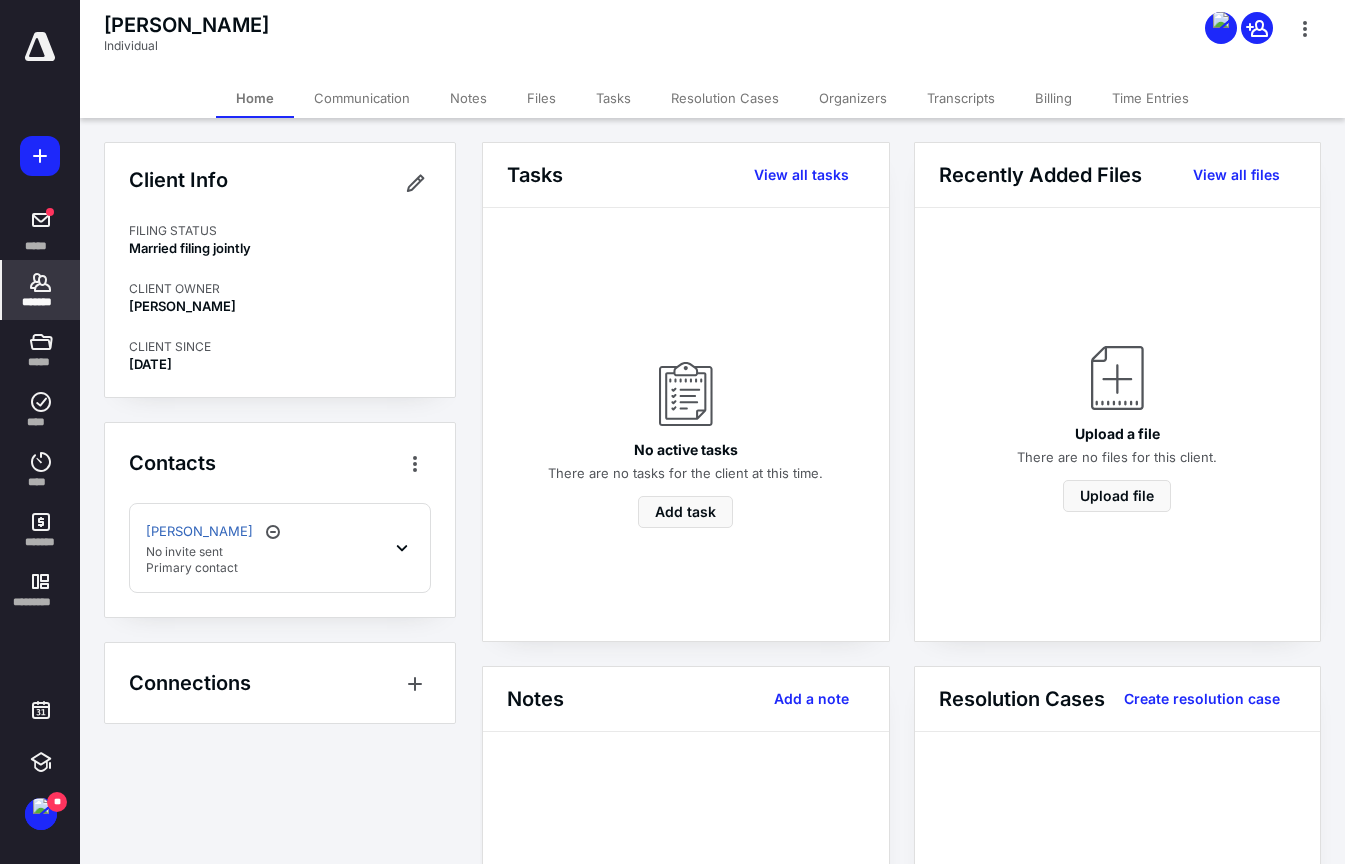 click on "Transcripts" at bounding box center (961, 98) 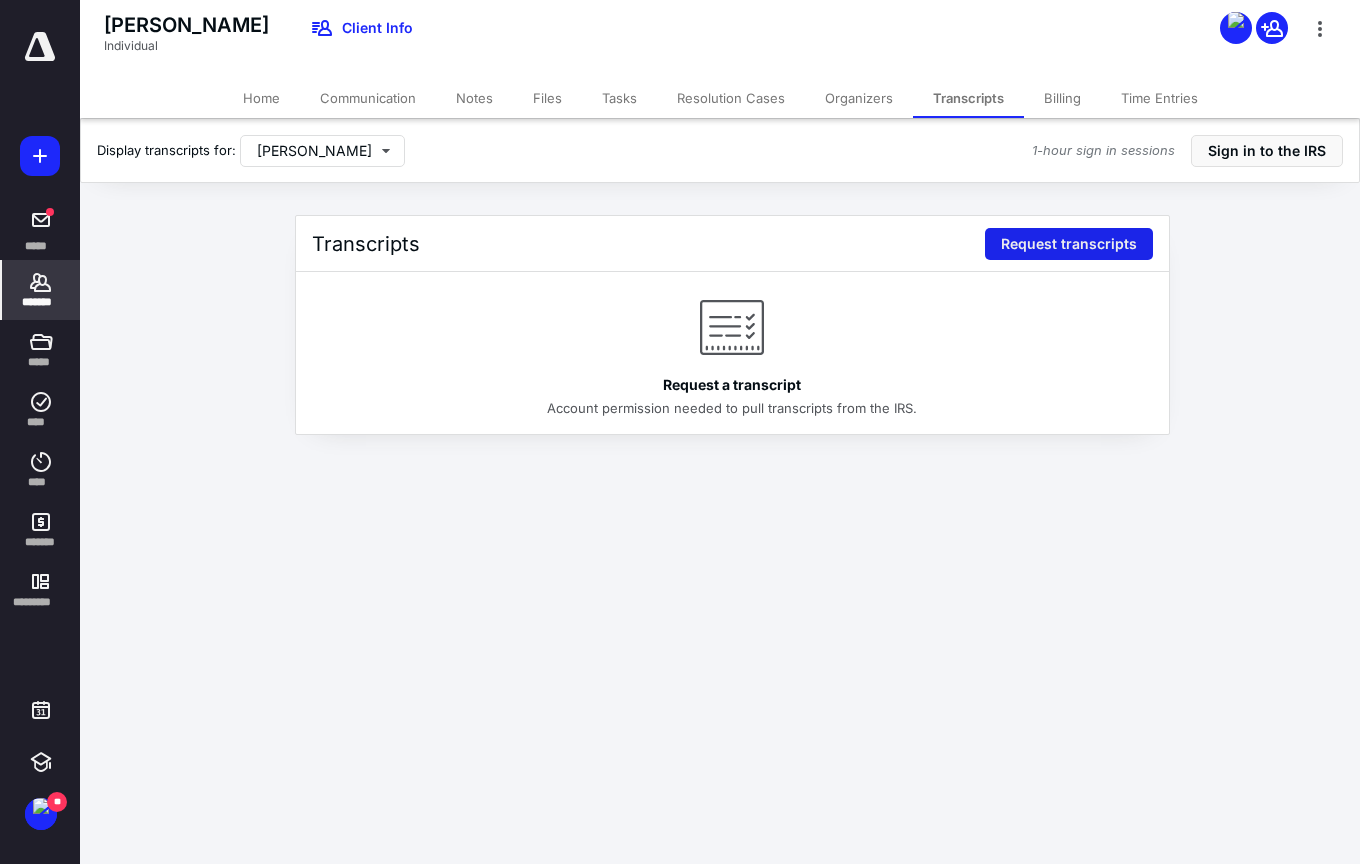 click on "Request transcripts" at bounding box center [1069, 244] 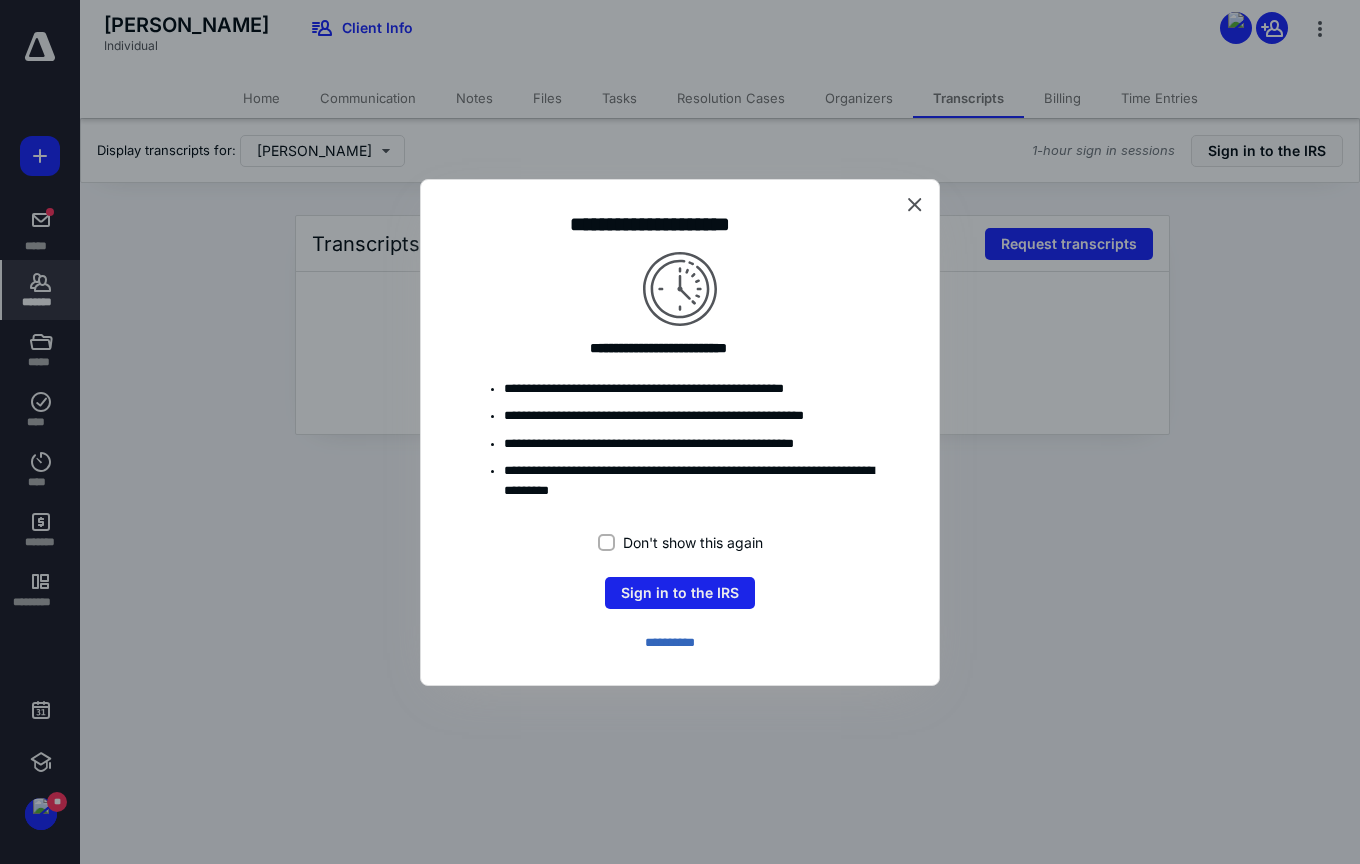 click on "Sign in to the IRS" at bounding box center [680, 593] 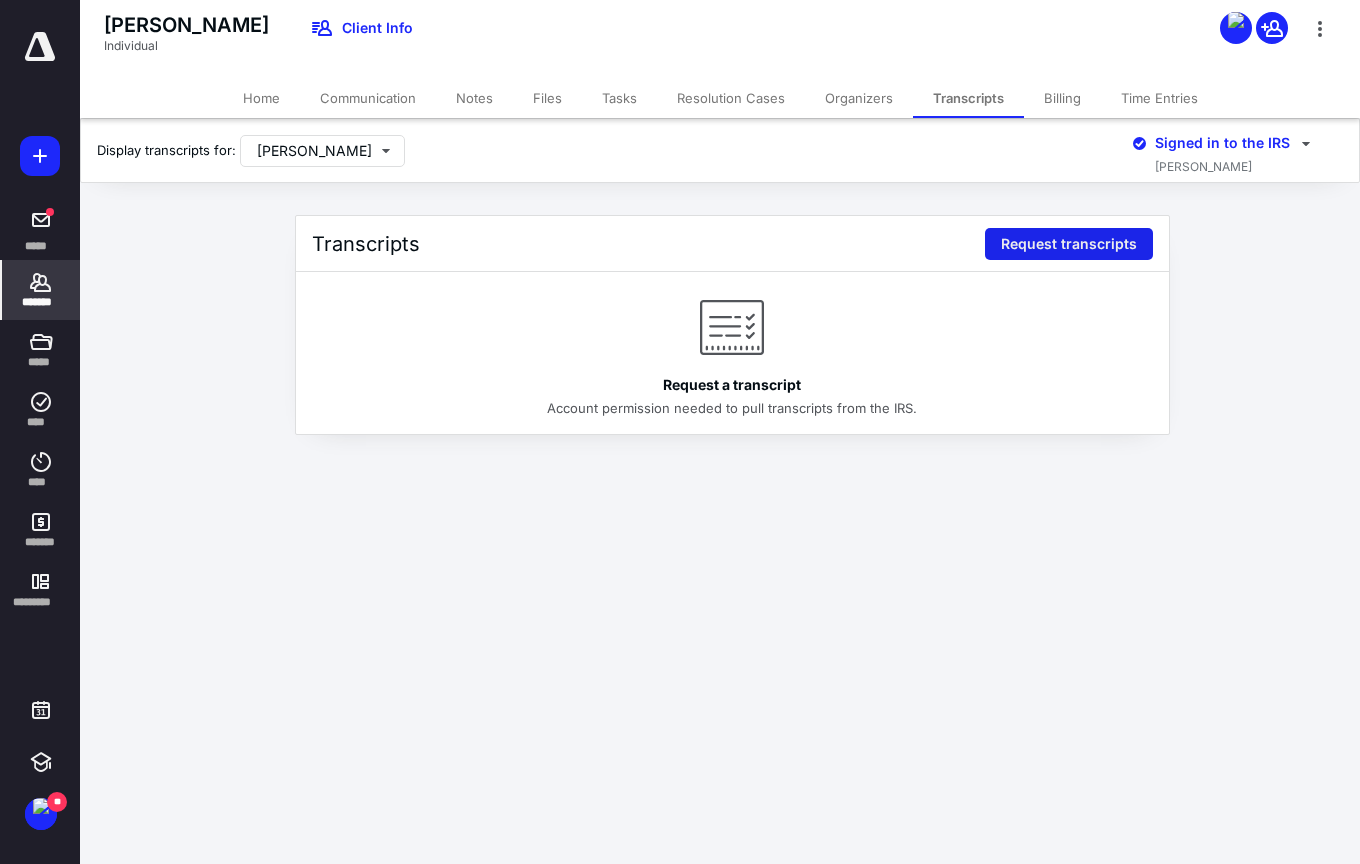 click on "Request transcripts" at bounding box center (1069, 244) 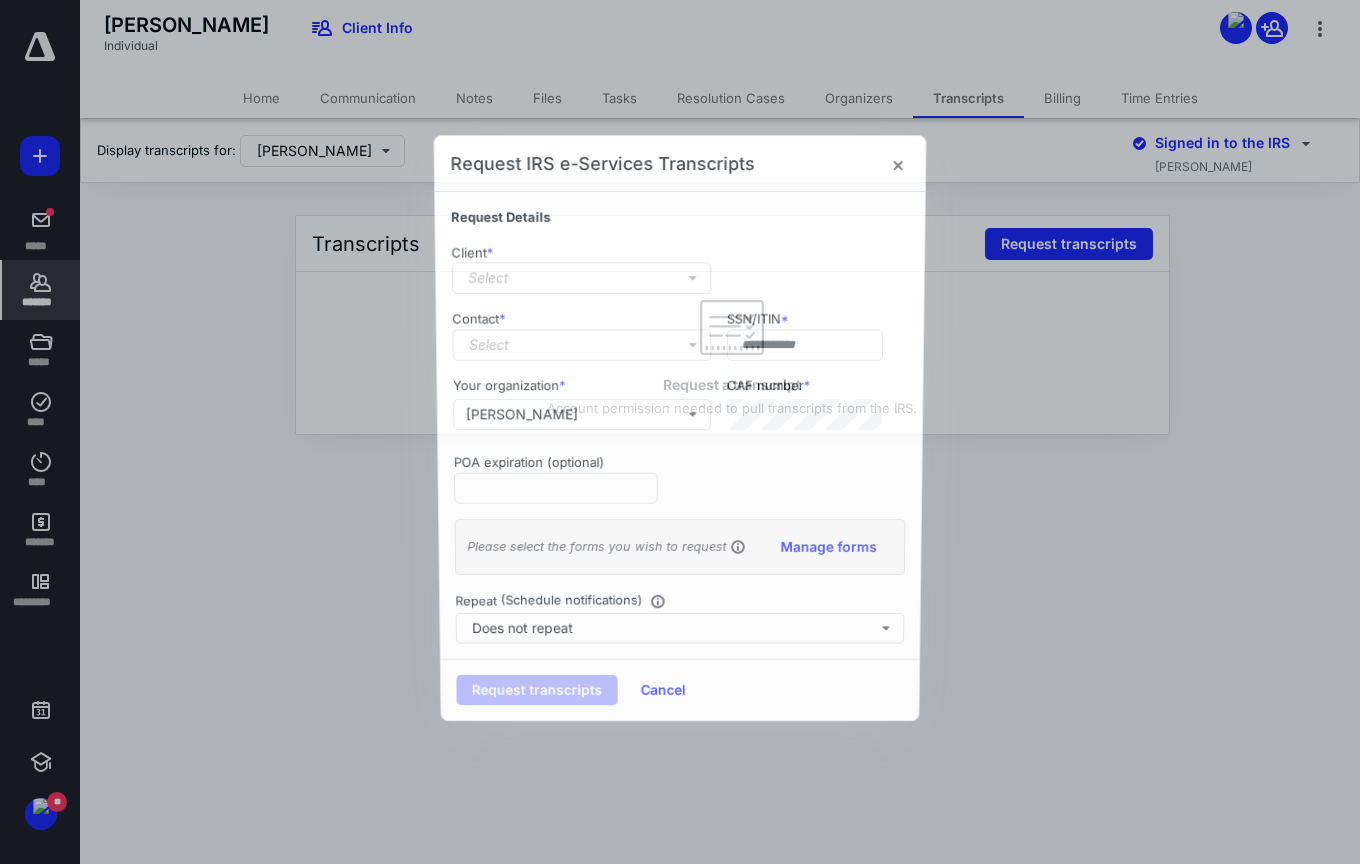 type on "**********" 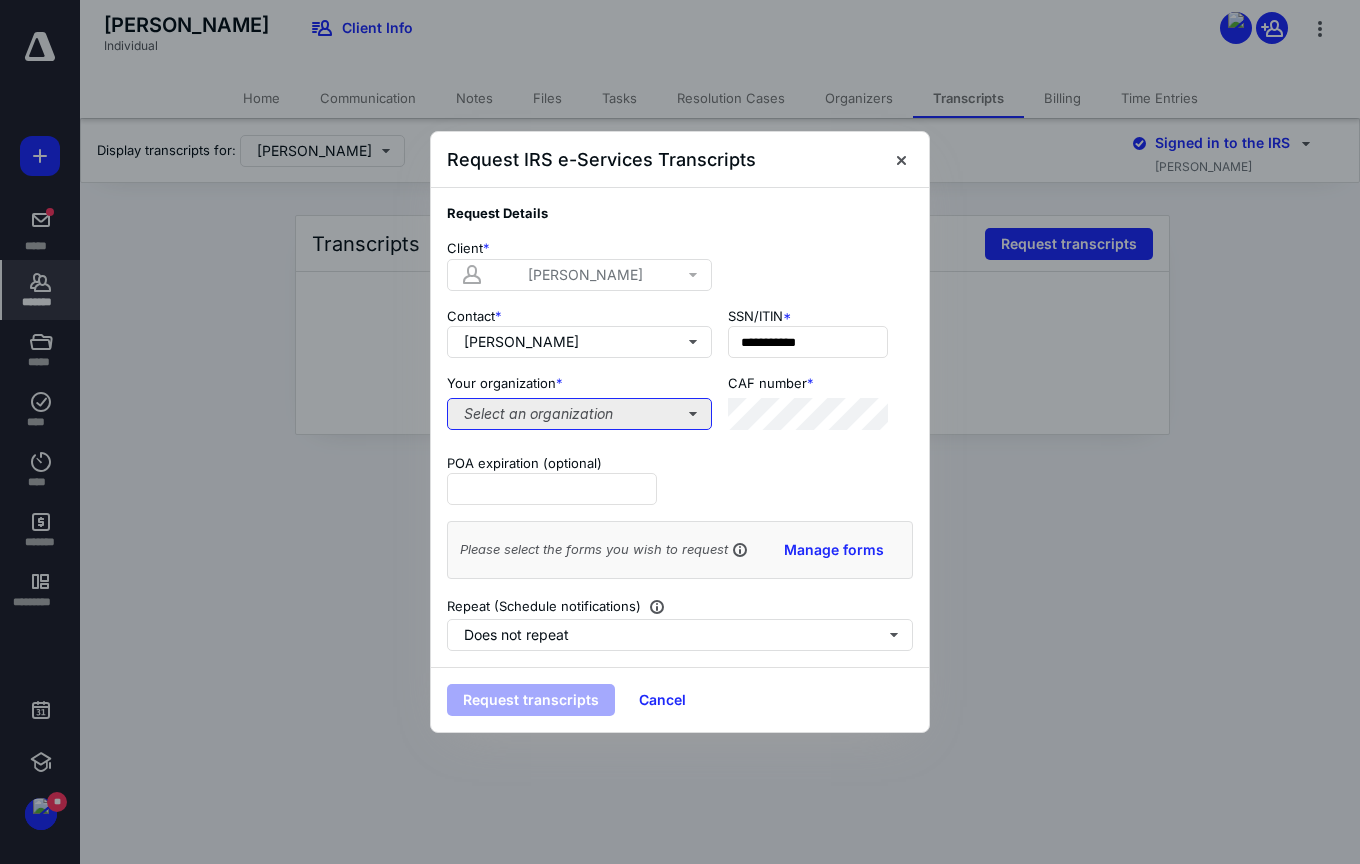 click on "Select an organization" at bounding box center [579, 414] 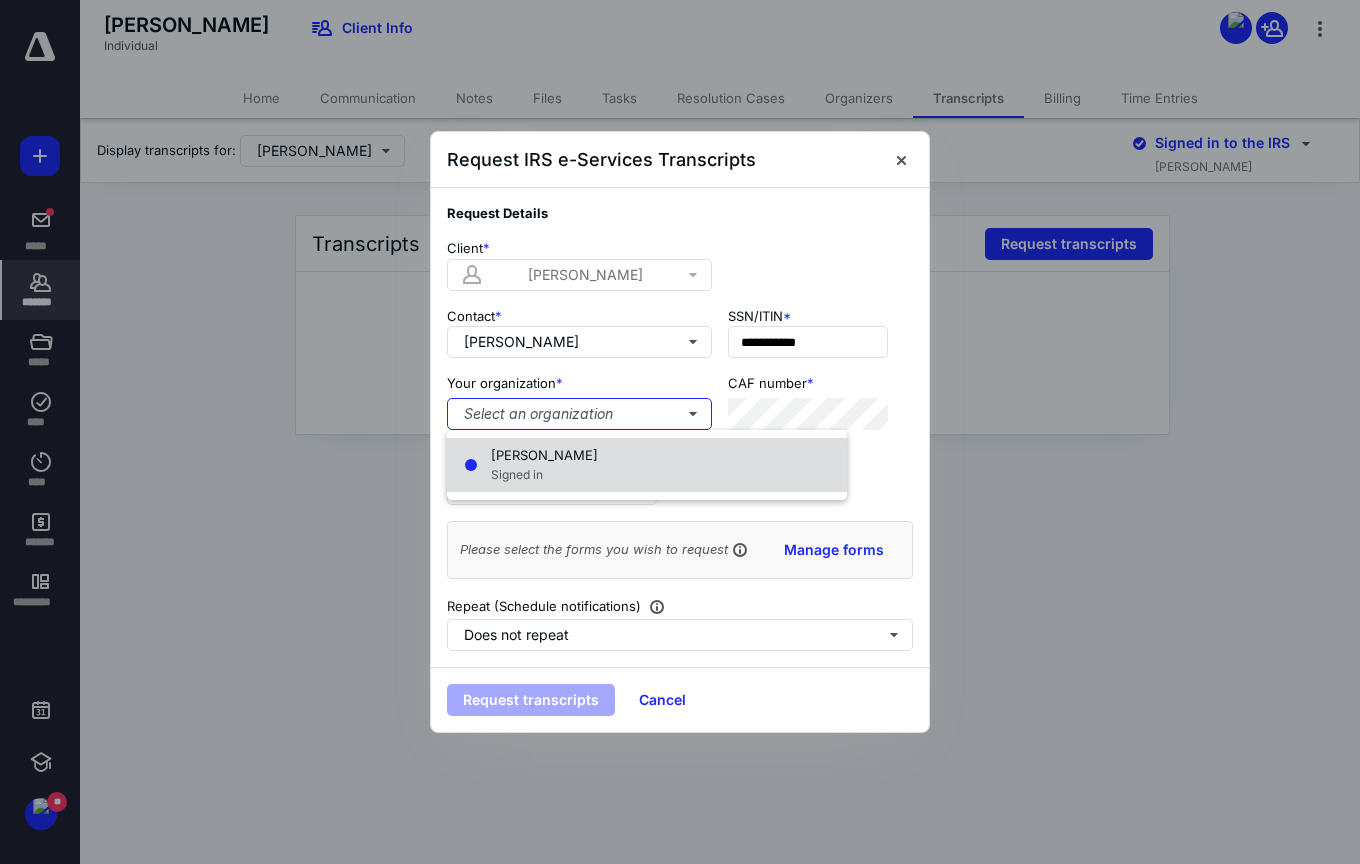 click on "[PERSON_NAME]" at bounding box center (544, 455) 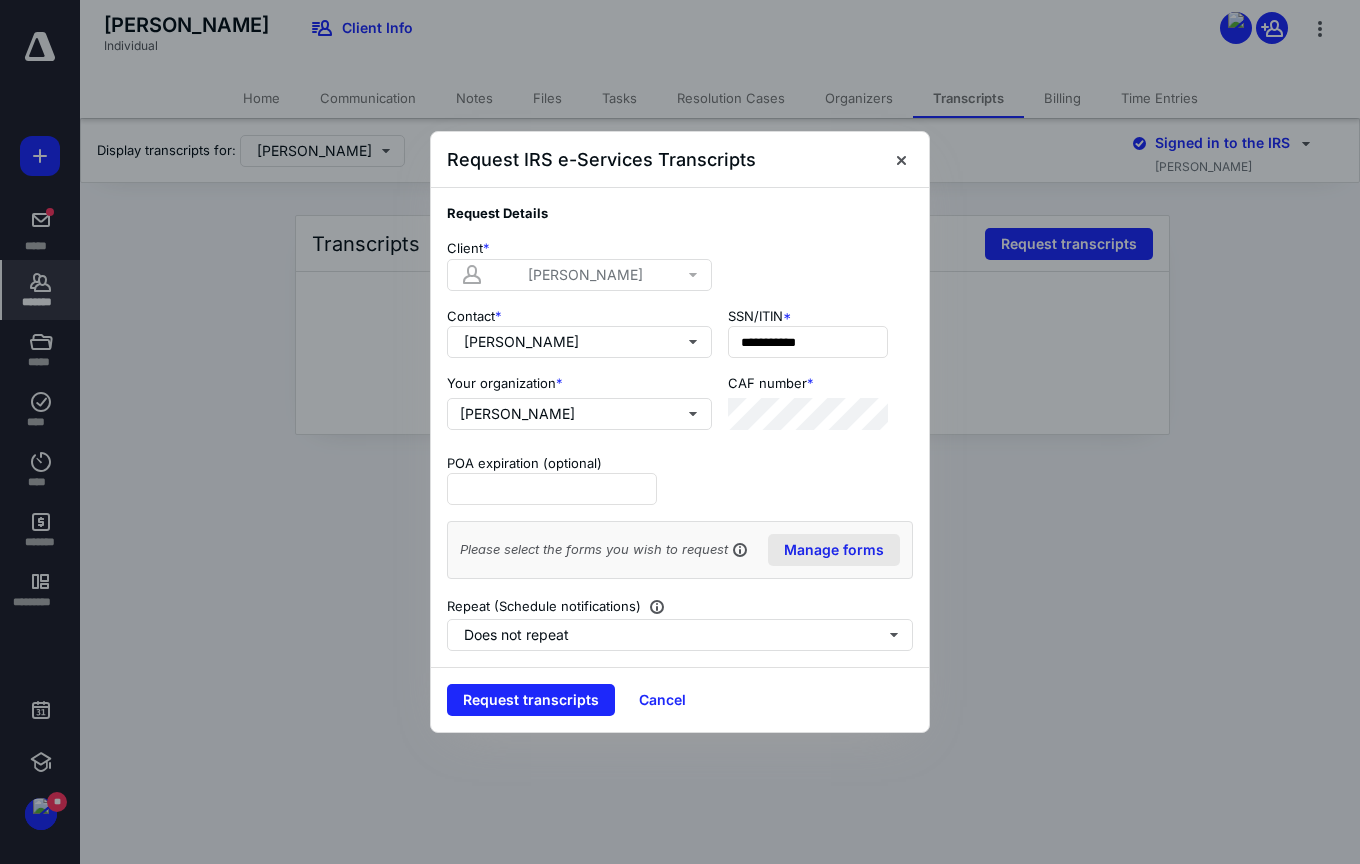 click on "Manage forms" at bounding box center (834, 550) 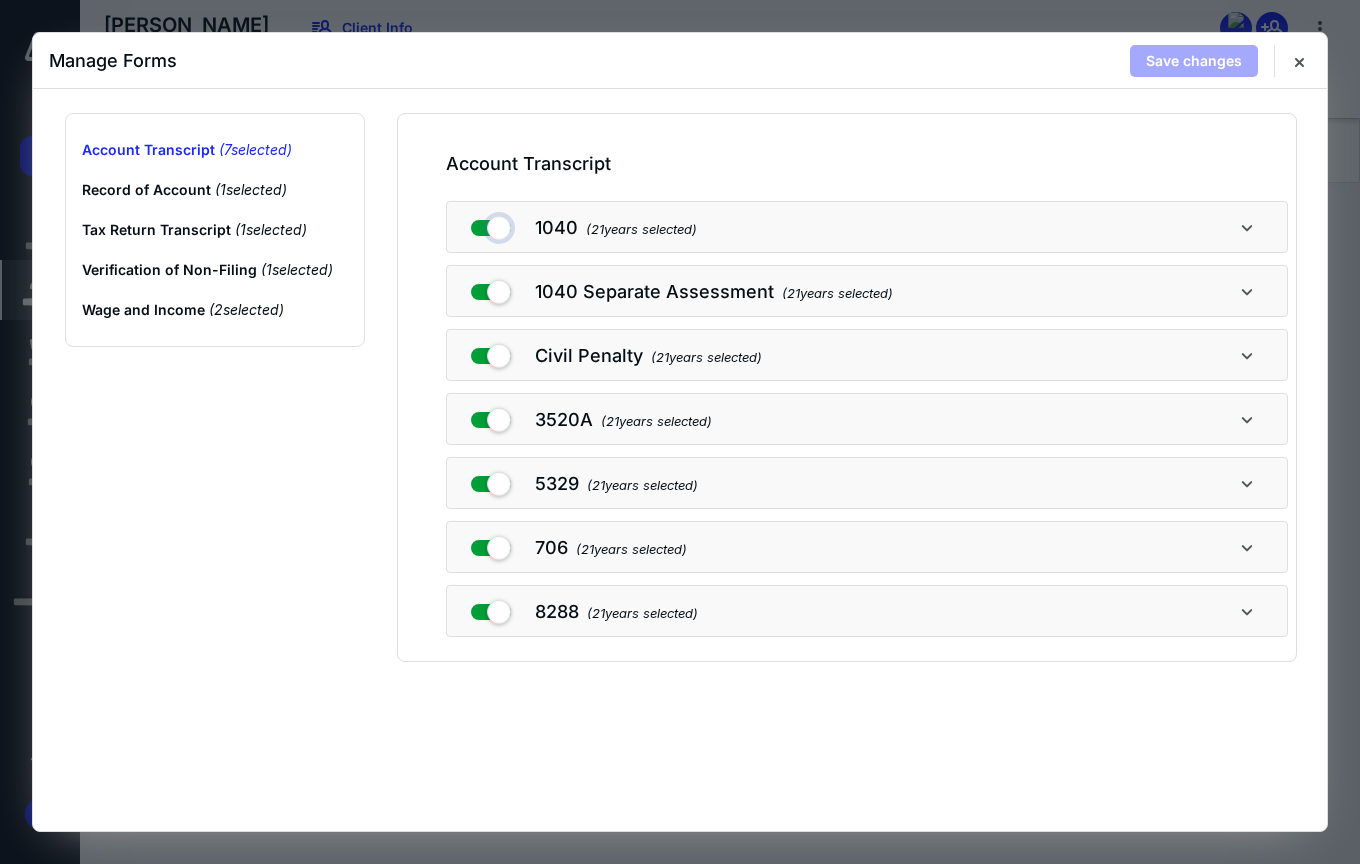 click at bounding box center (491, 224) 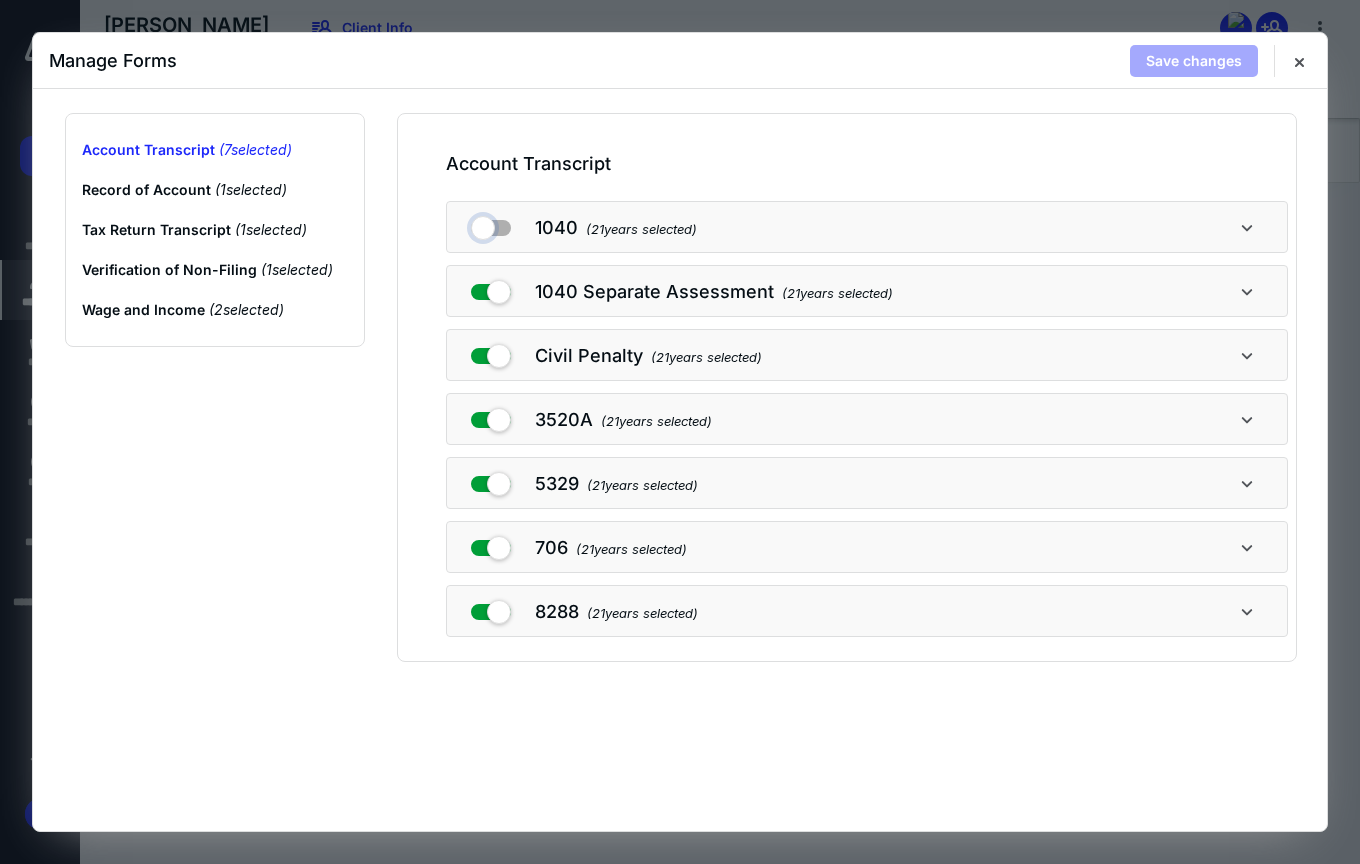 checkbox on "false" 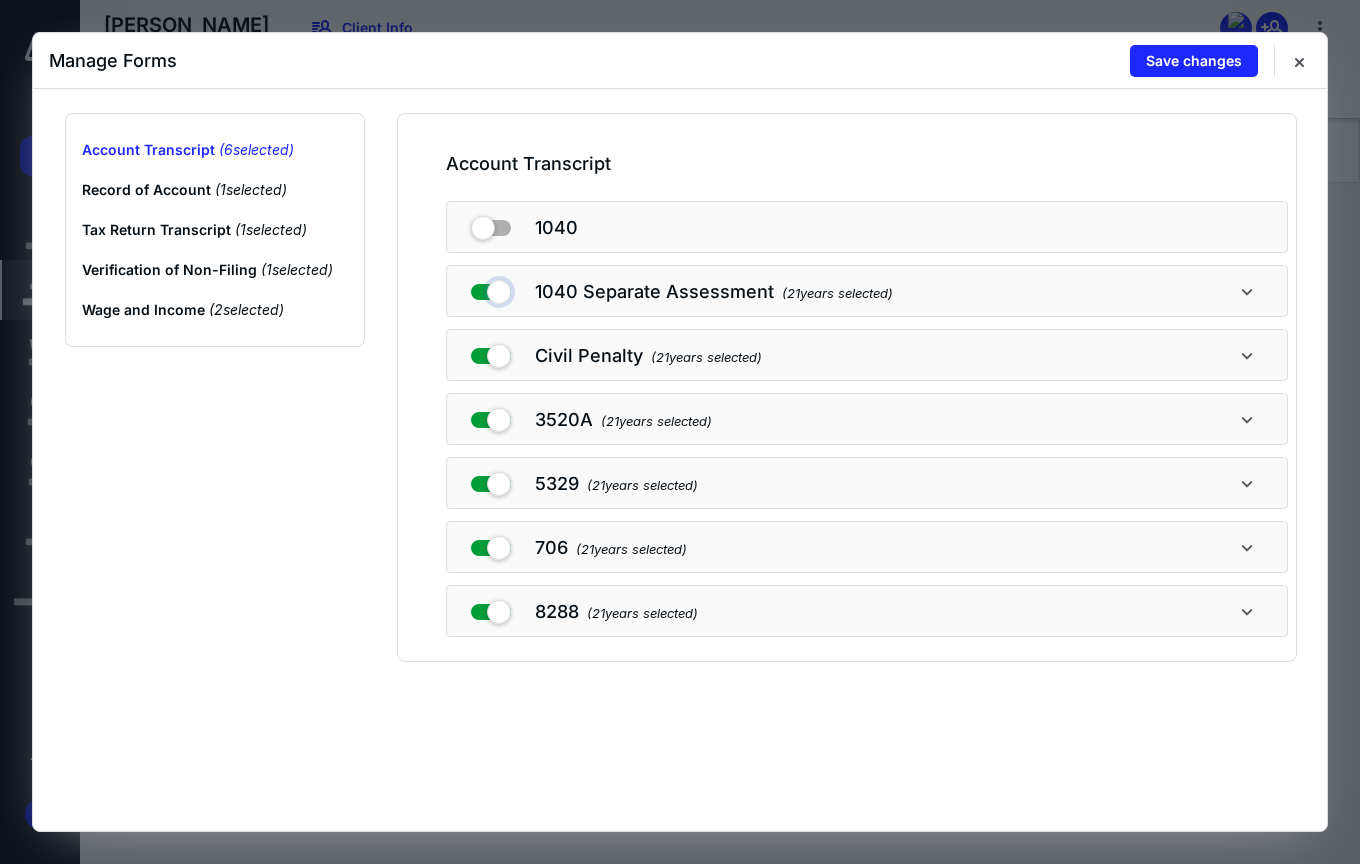 drag, startPoint x: 475, startPoint y: 289, endPoint x: 481, endPoint y: 311, distance: 22.803509 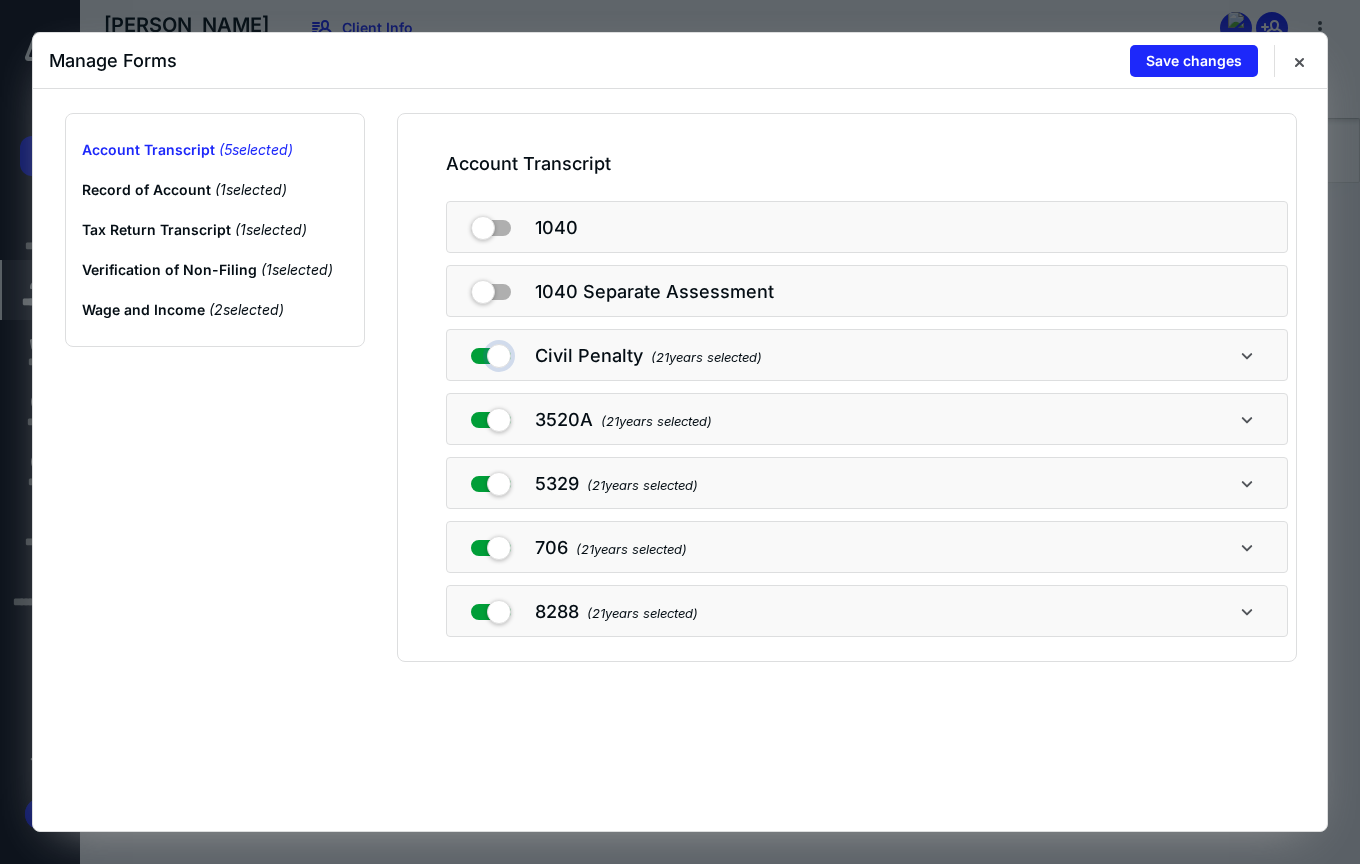 click at bounding box center [491, 352] 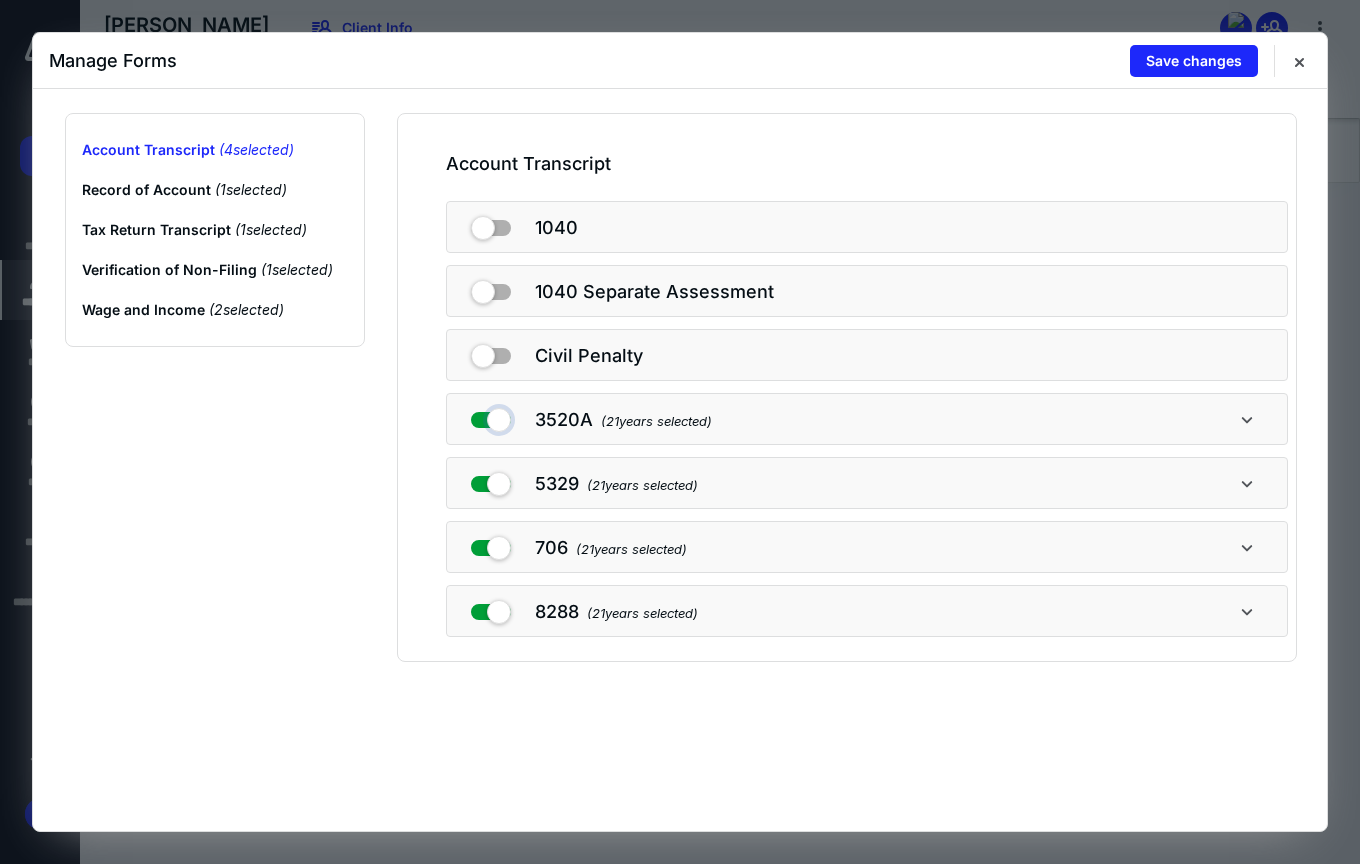 click at bounding box center (491, 416) 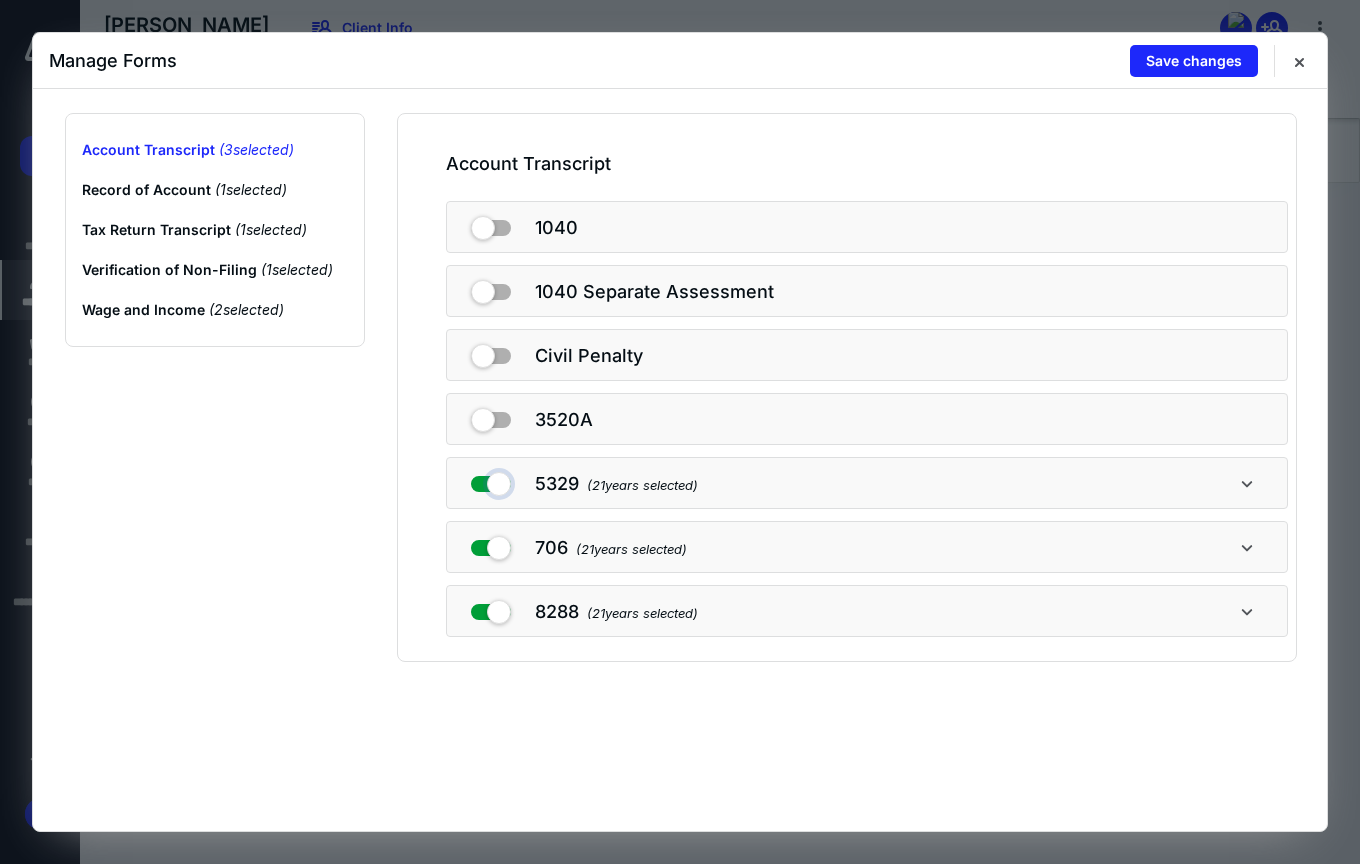 drag, startPoint x: 477, startPoint y: 485, endPoint x: 482, endPoint y: 500, distance: 15.811388 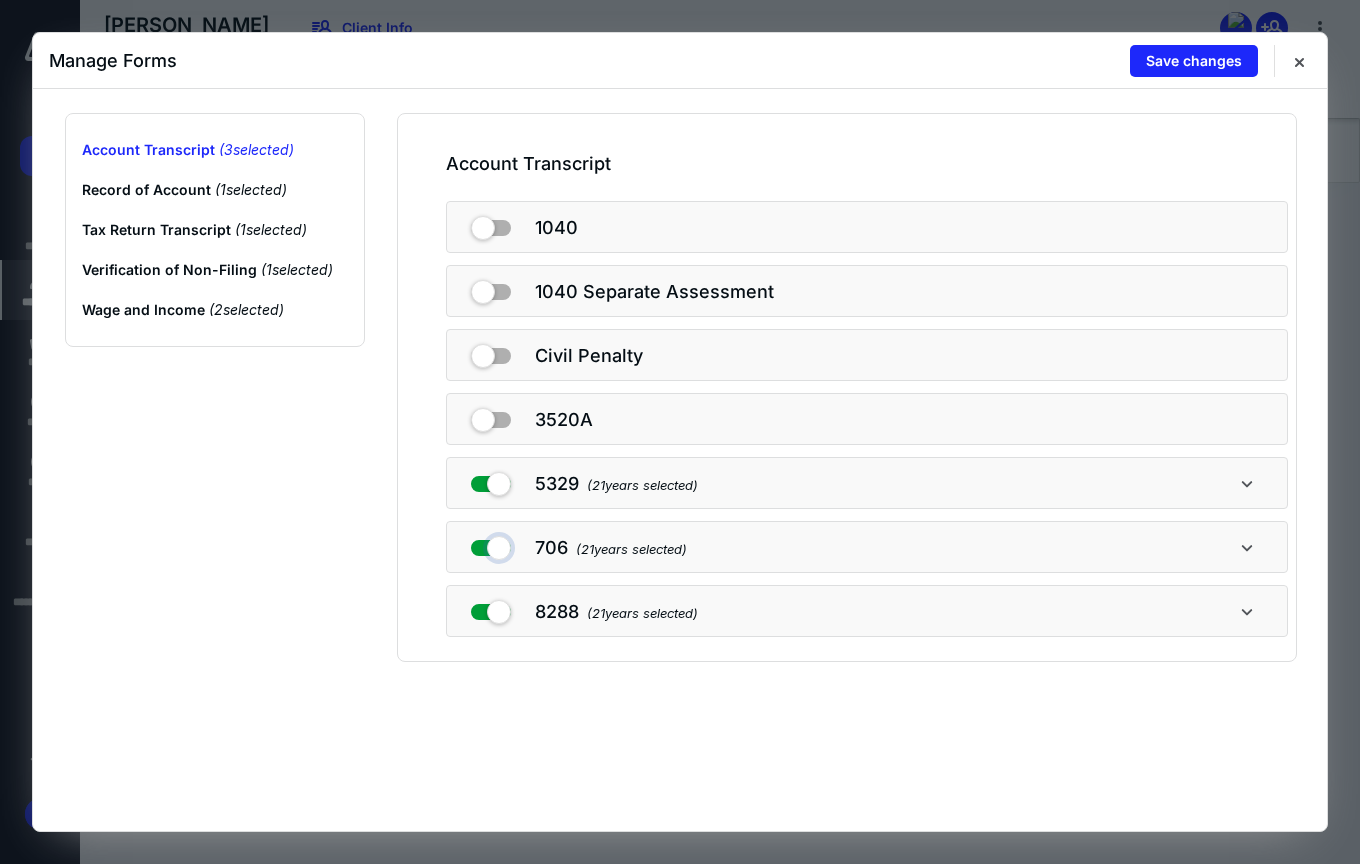 click at bounding box center (491, 544) 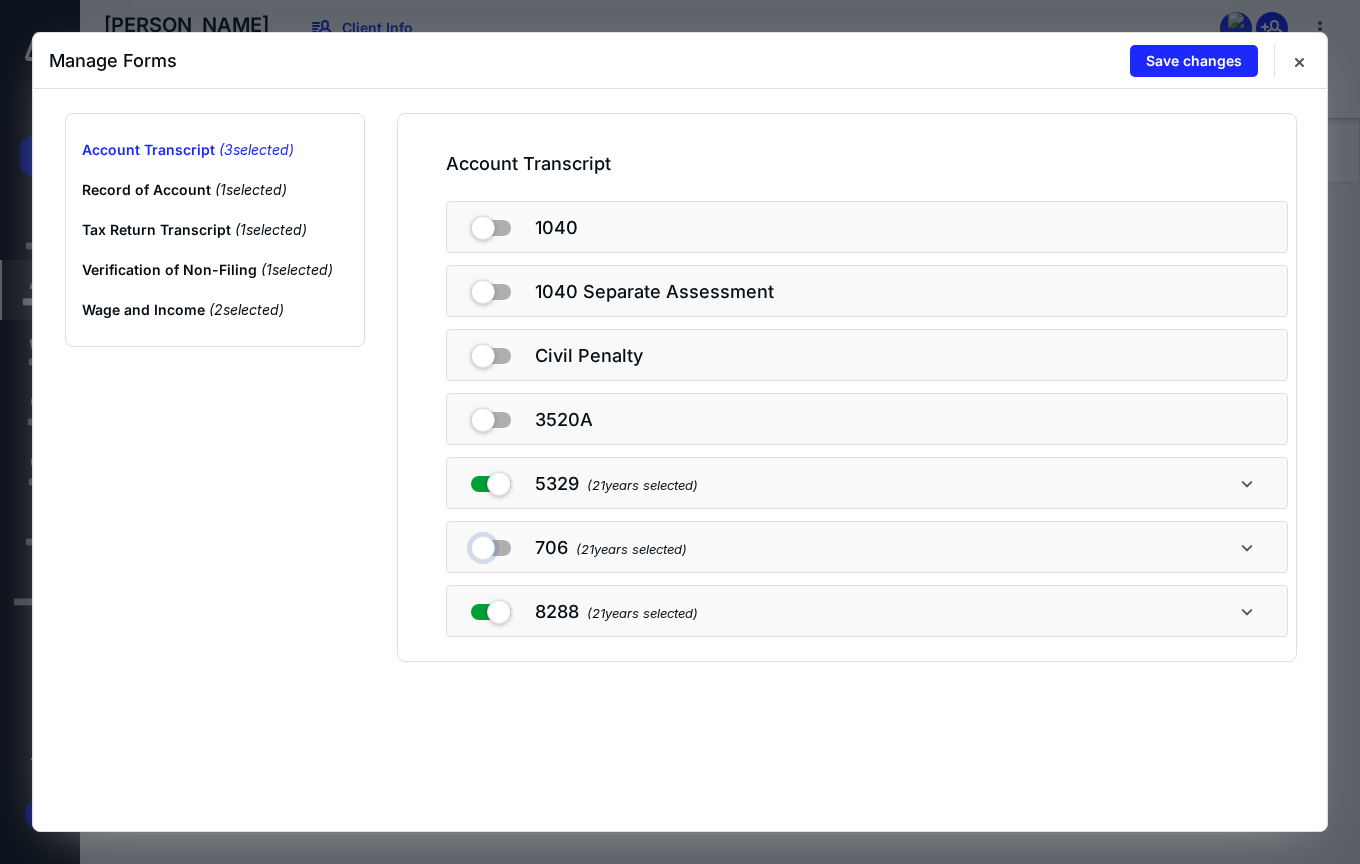 checkbox on "false" 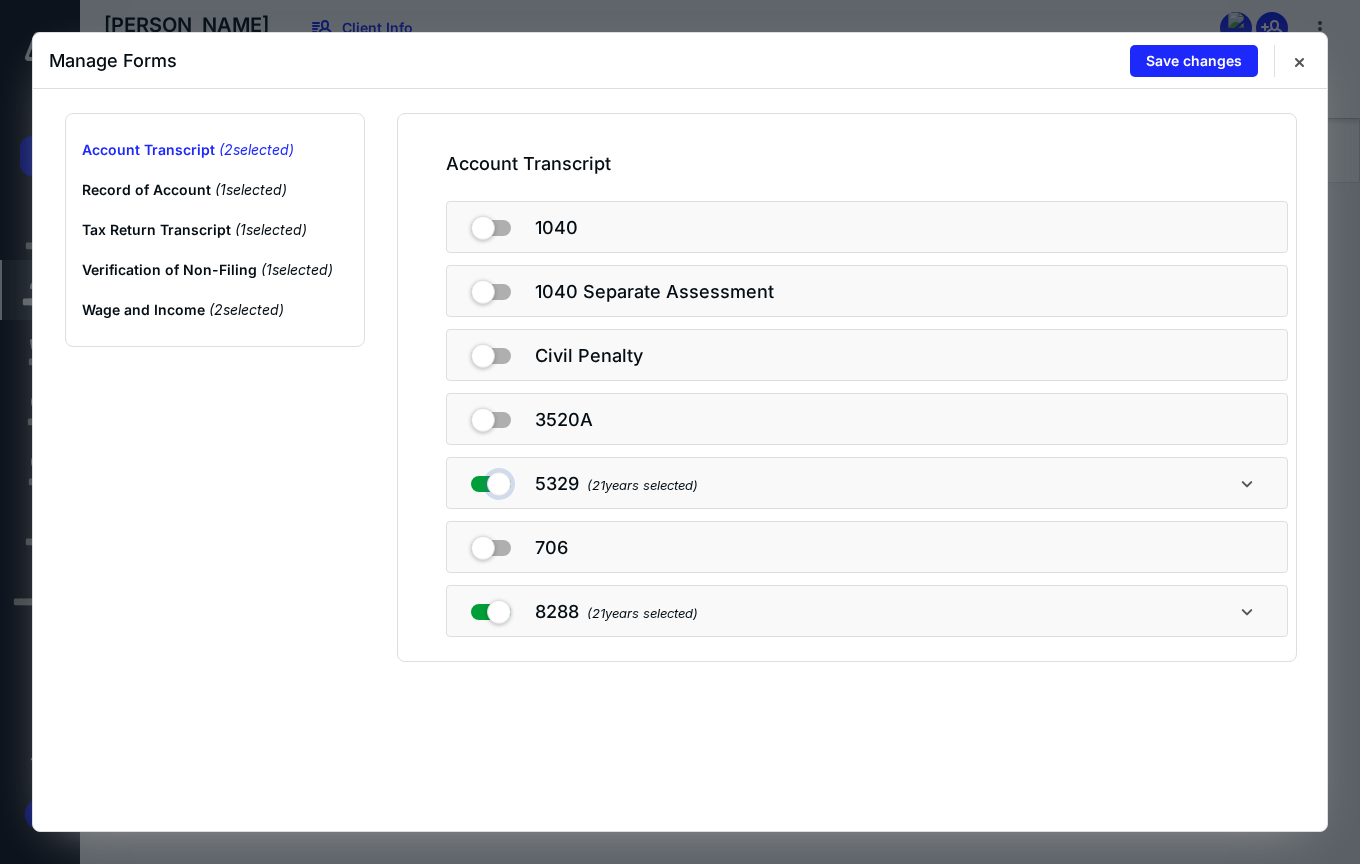 drag, startPoint x: 471, startPoint y: 482, endPoint x: 468, endPoint y: 500, distance: 18.248287 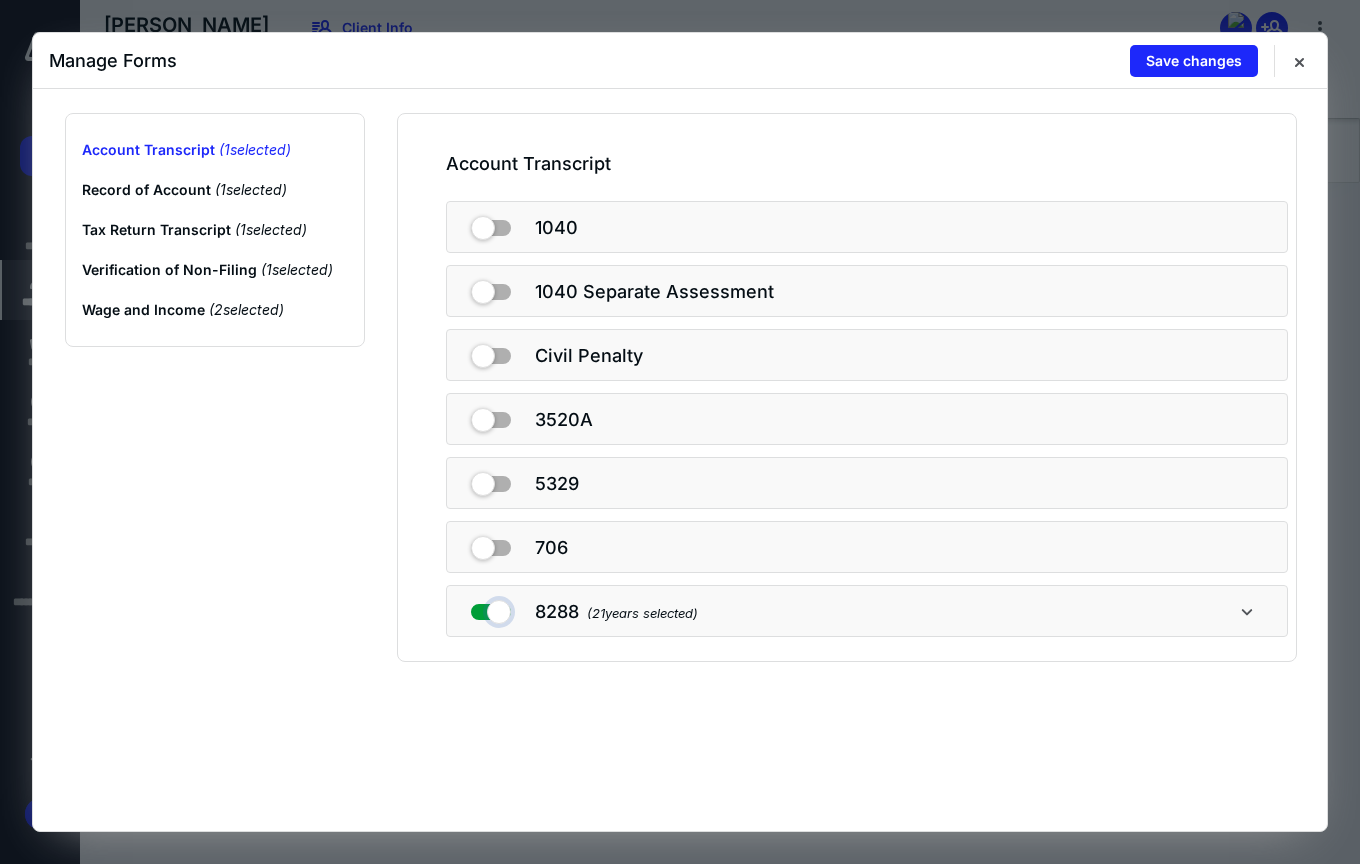 click at bounding box center (491, 608) 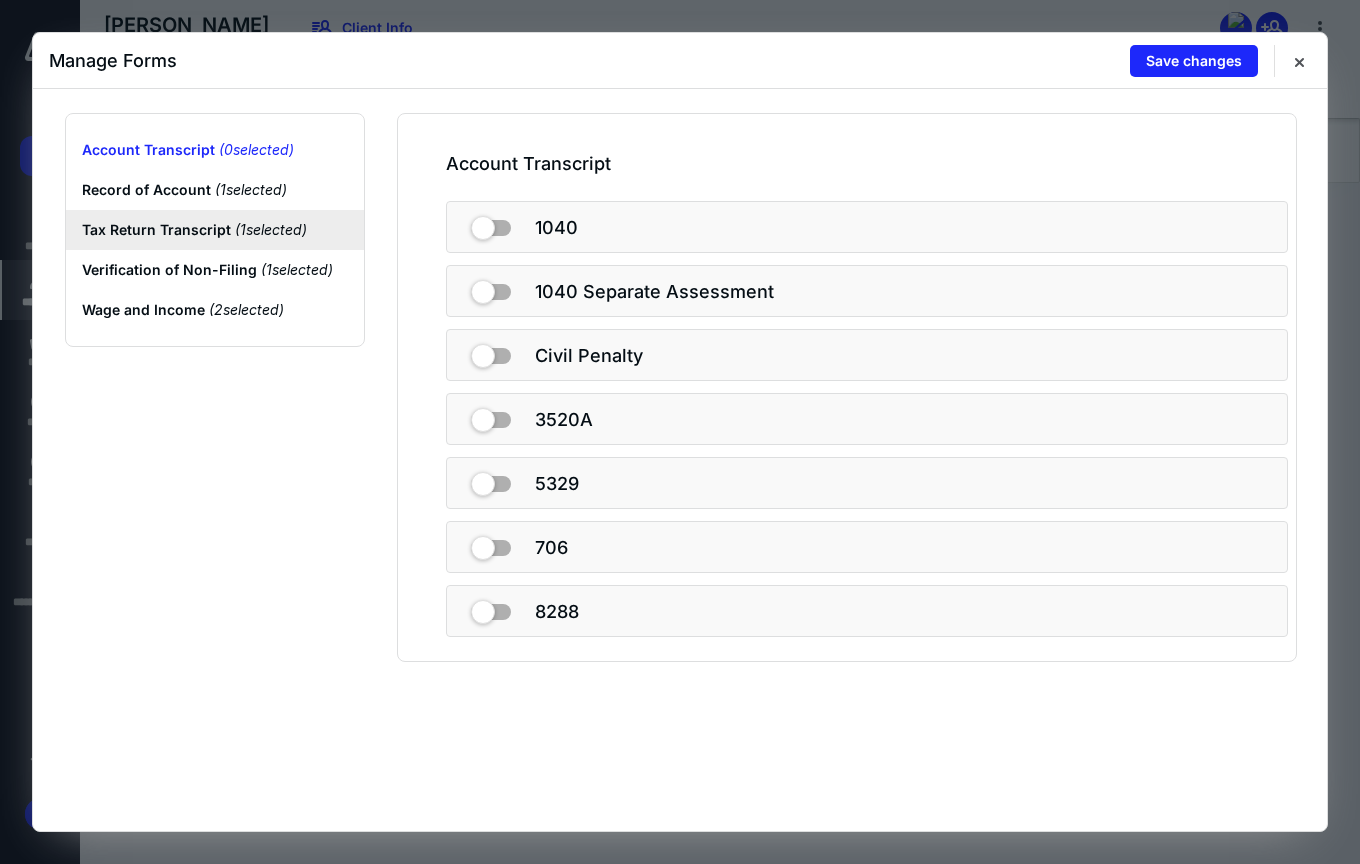 click on "Tax Return Transcript   ( 1  selected)" at bounding box center (215, 230) 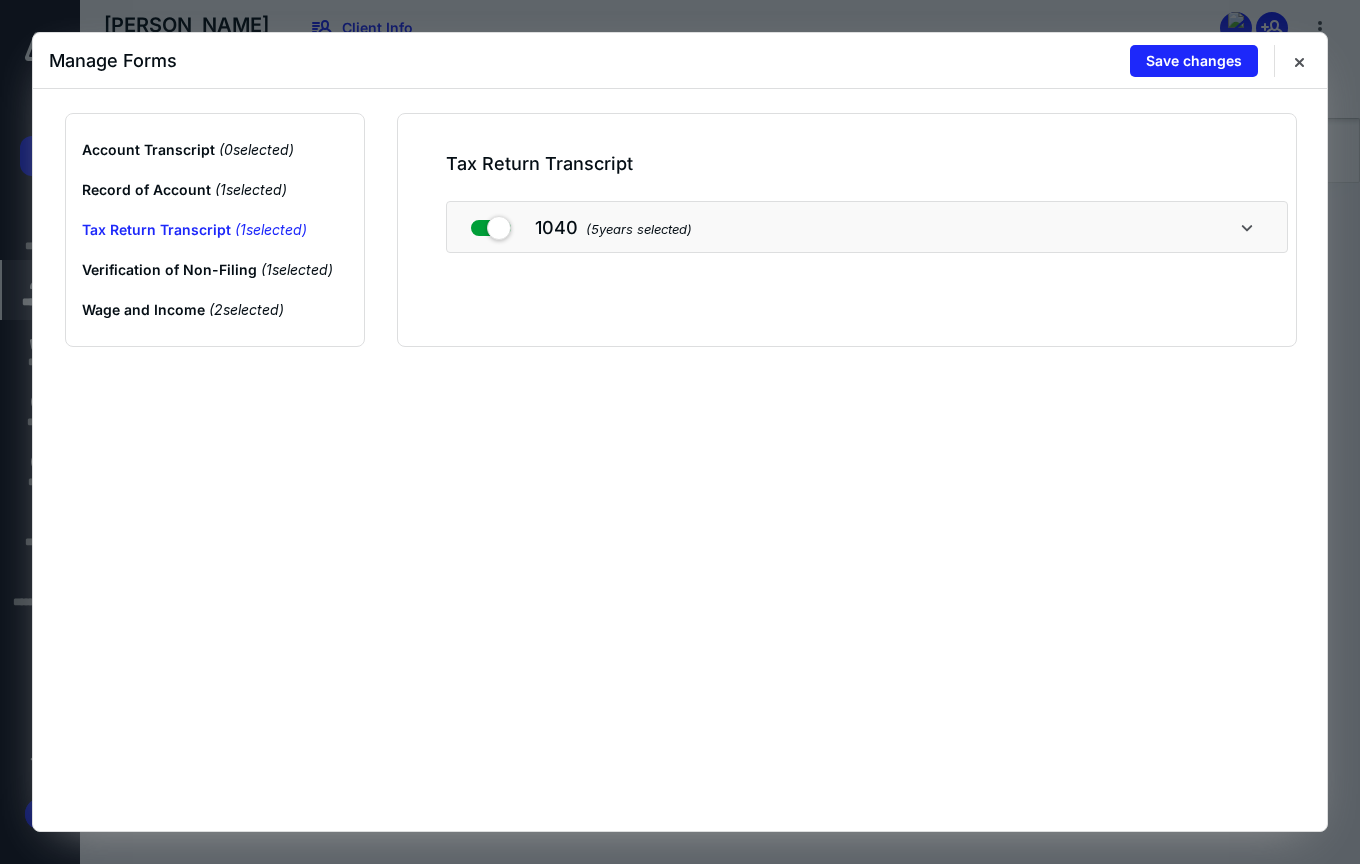 click at bounding box center [1247, 227] 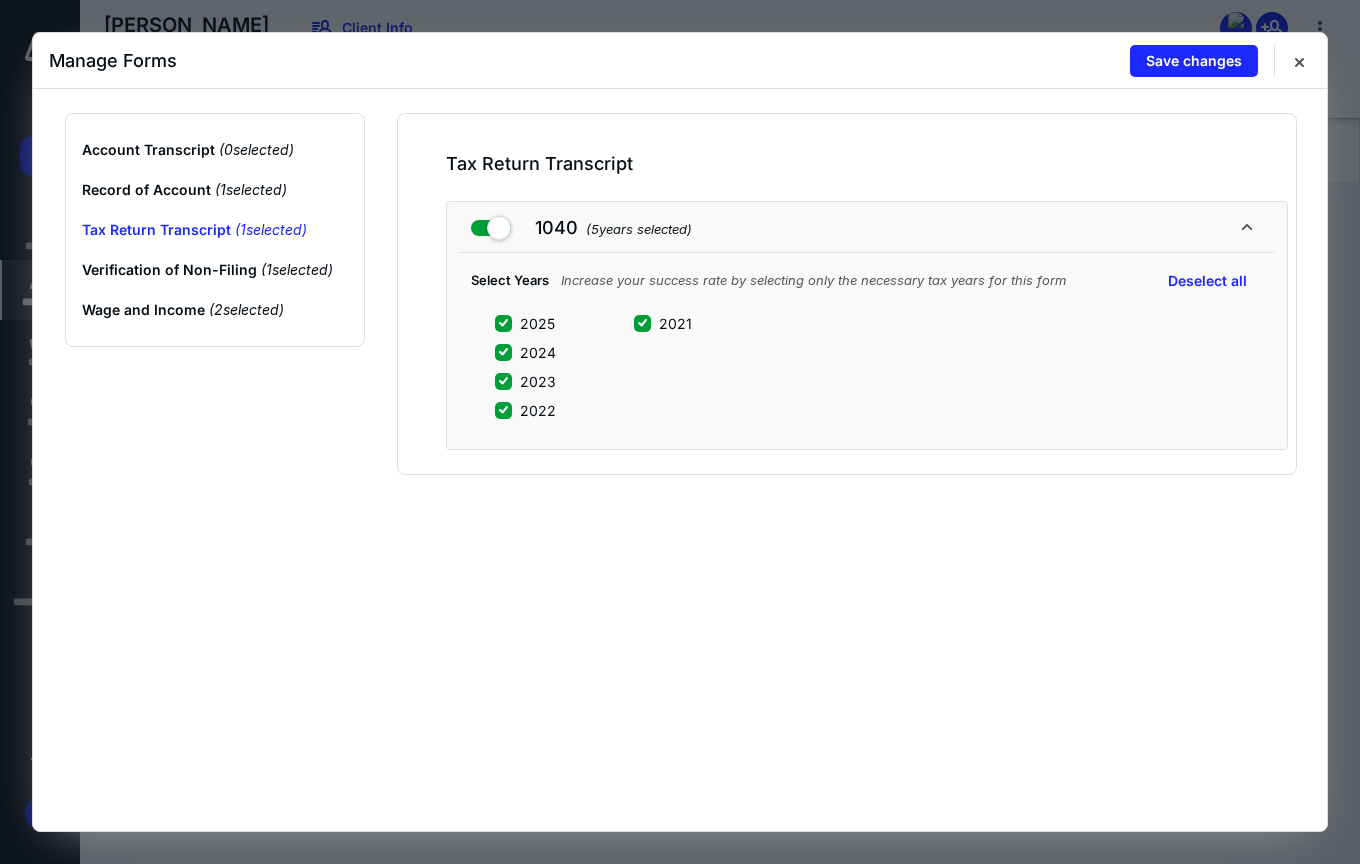 click 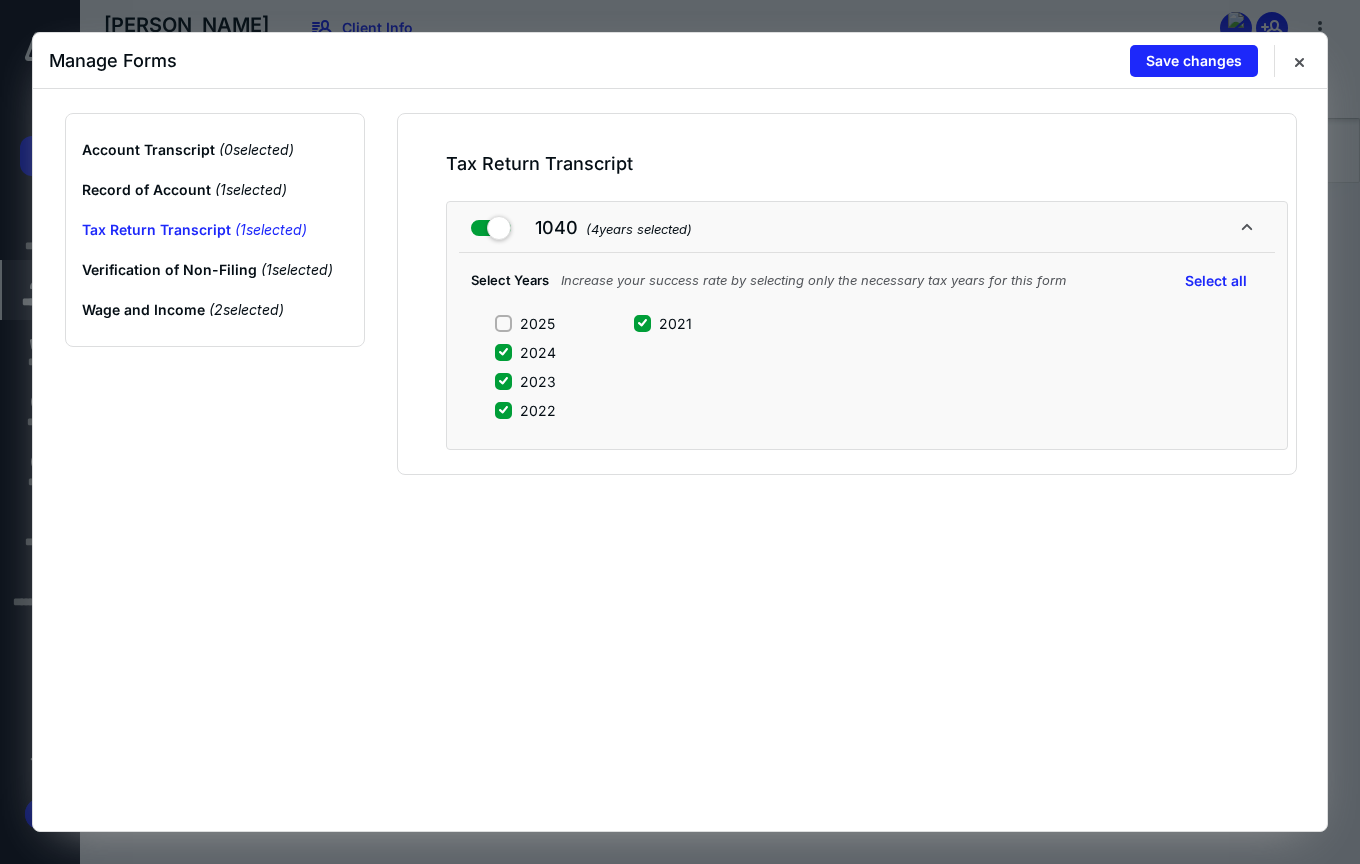 click on "2024" at bounding box center (503, 352) 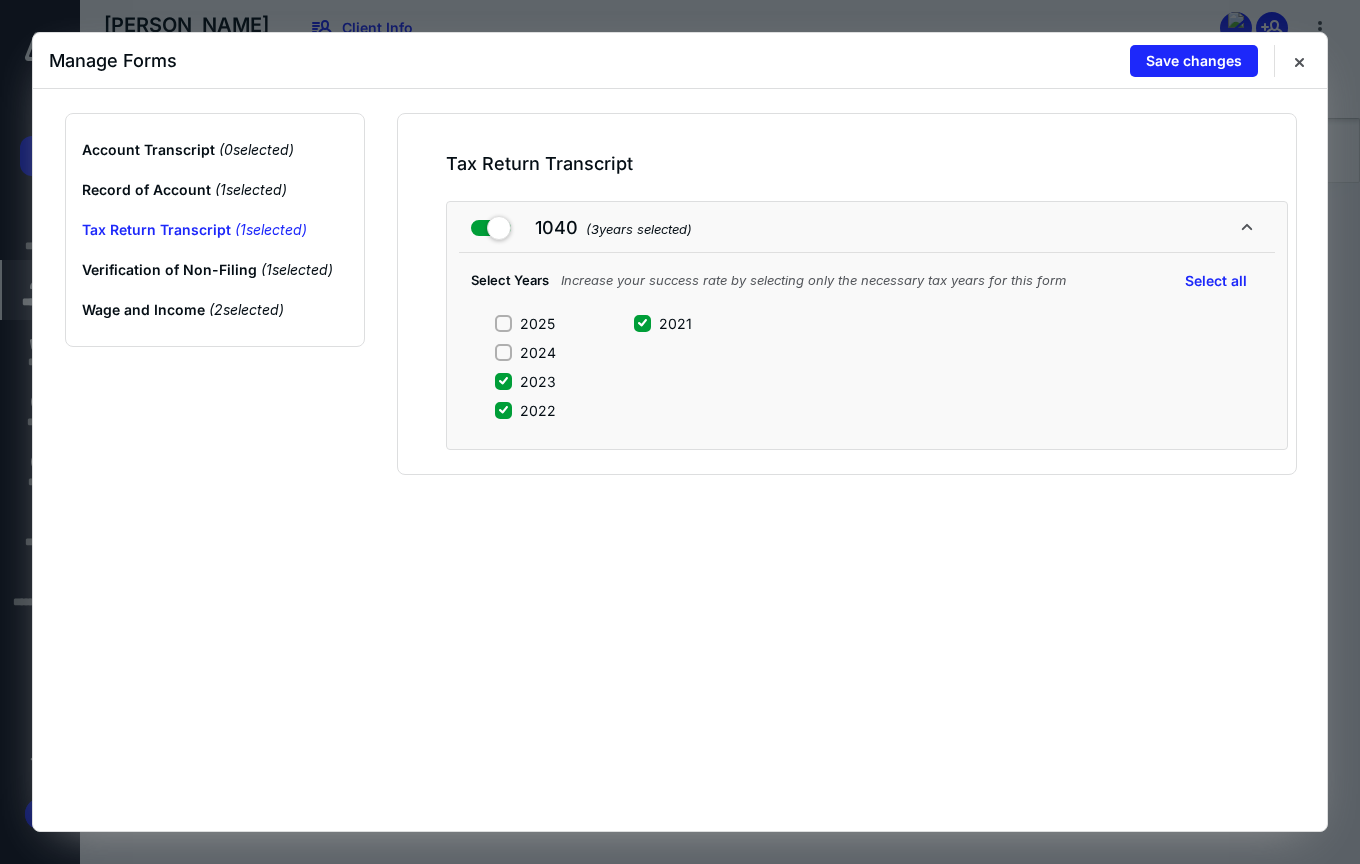 click on "2023" at bounding box center (503, 381) 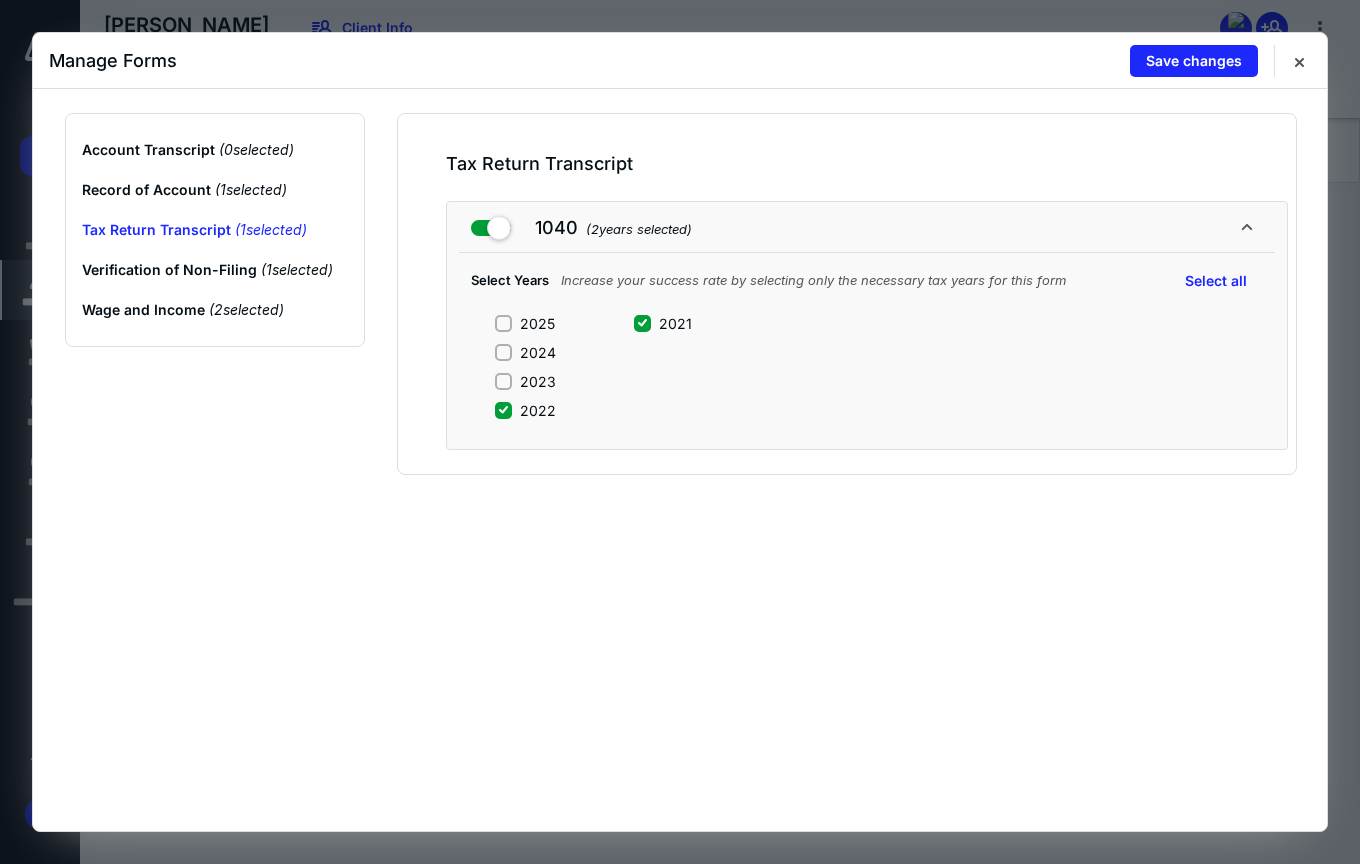 drag, startPoint x: 500, startPoint y: 414, endPoint x: 552, endPoint y: 420, distance: 52.34501 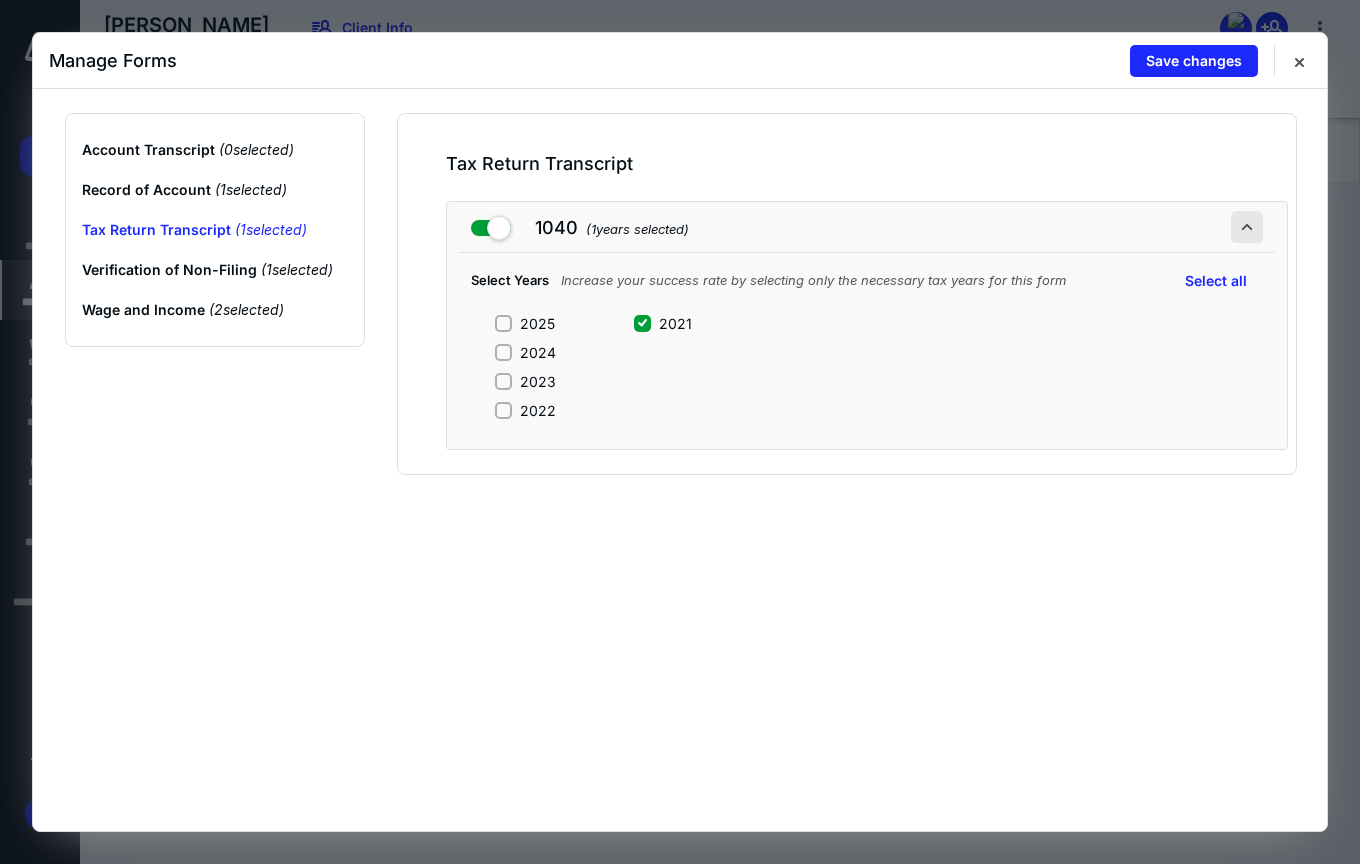 drag, startPoint x: 1252, startPoint y: 223, endPoint x: 953, endPoint y: 225, distance: 299.00668 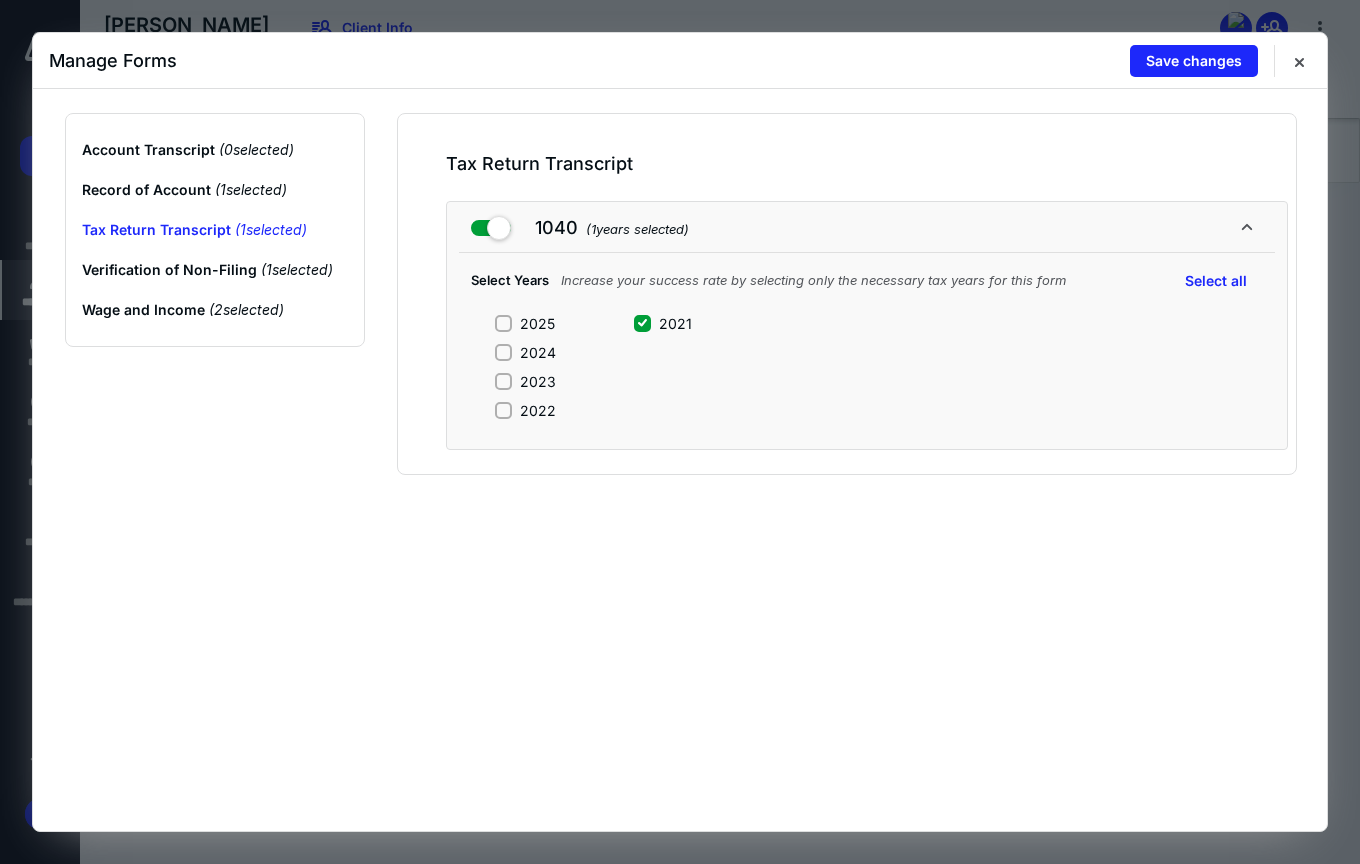 click at bounding box center [1247, 227] 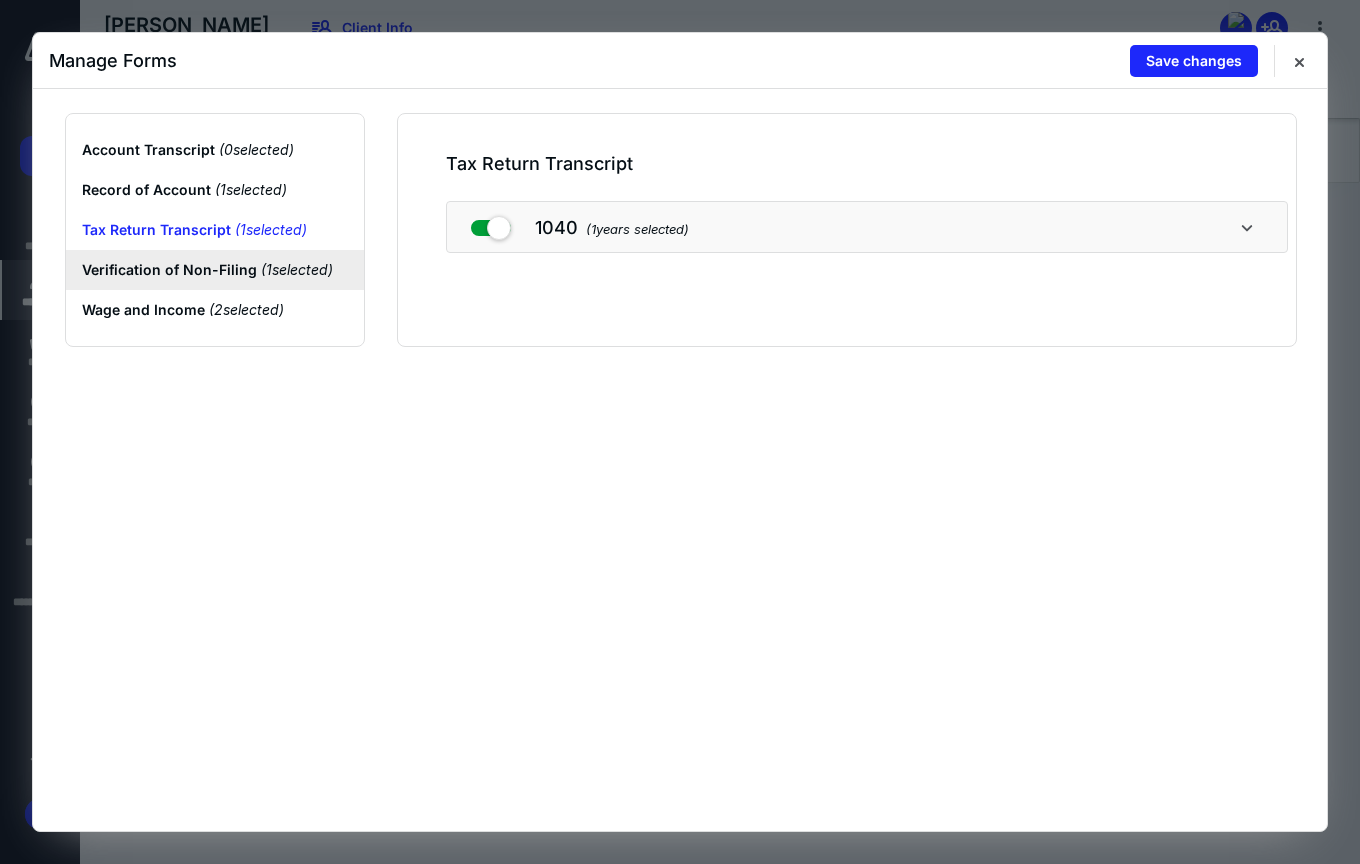 click on "Verification of Non-Filing   ( 1  selected)" at bounding box center [215, 270] 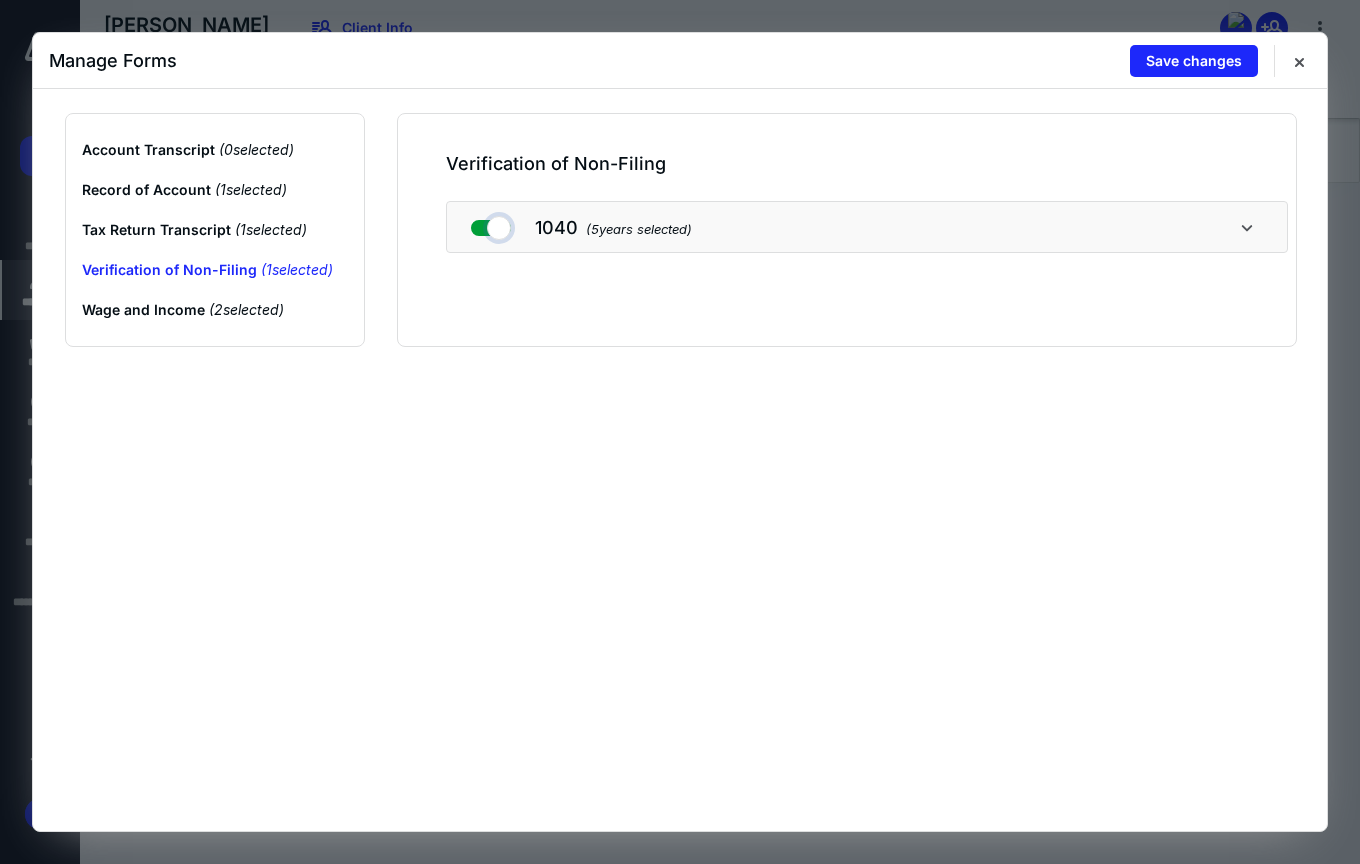 click at bounding box center (491, 224) 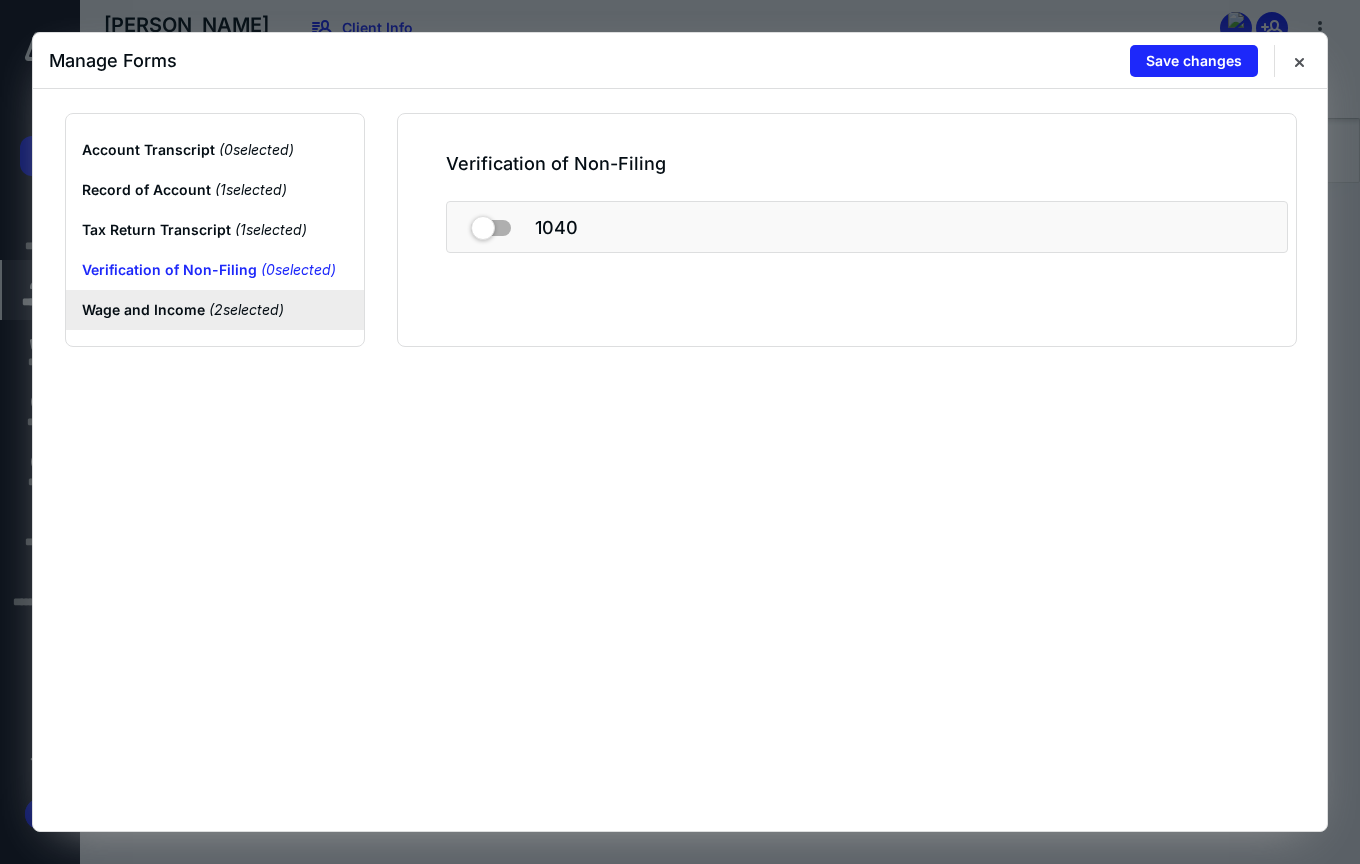 click on "Wage and Income   ( 2  selected)" at bounding box center [215, 310] 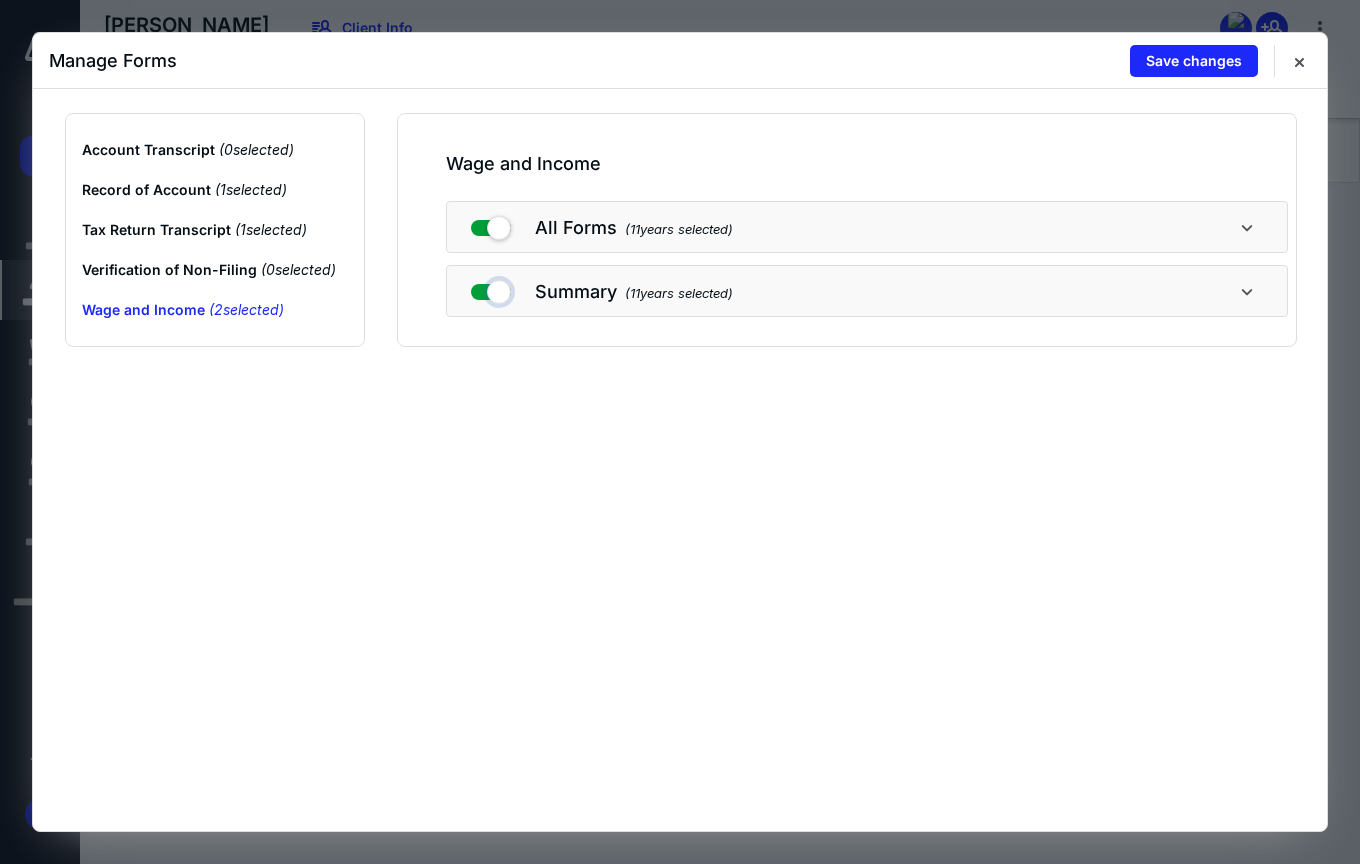 click at bounding box center (491, 288) 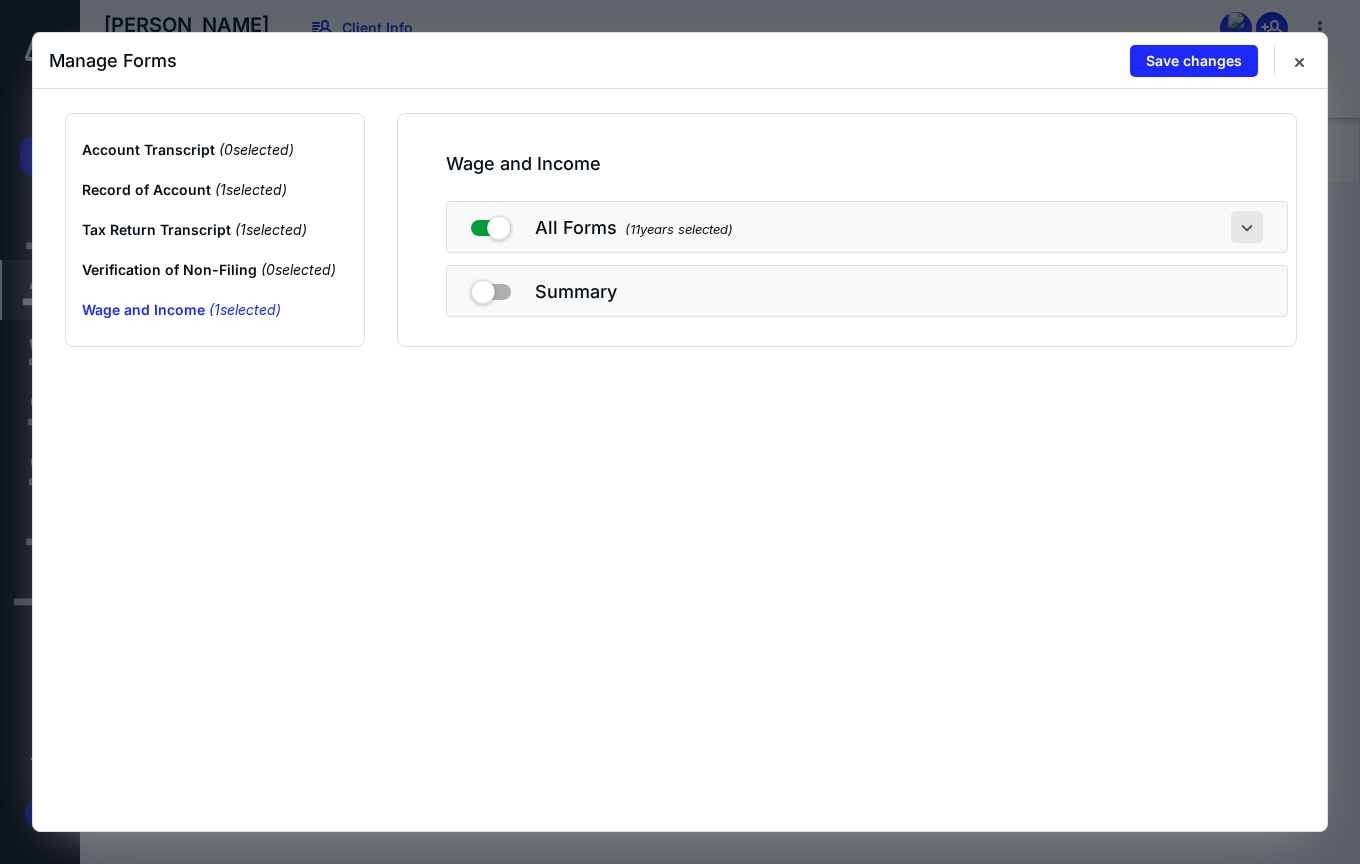 click at bounding box center [1247, 227] 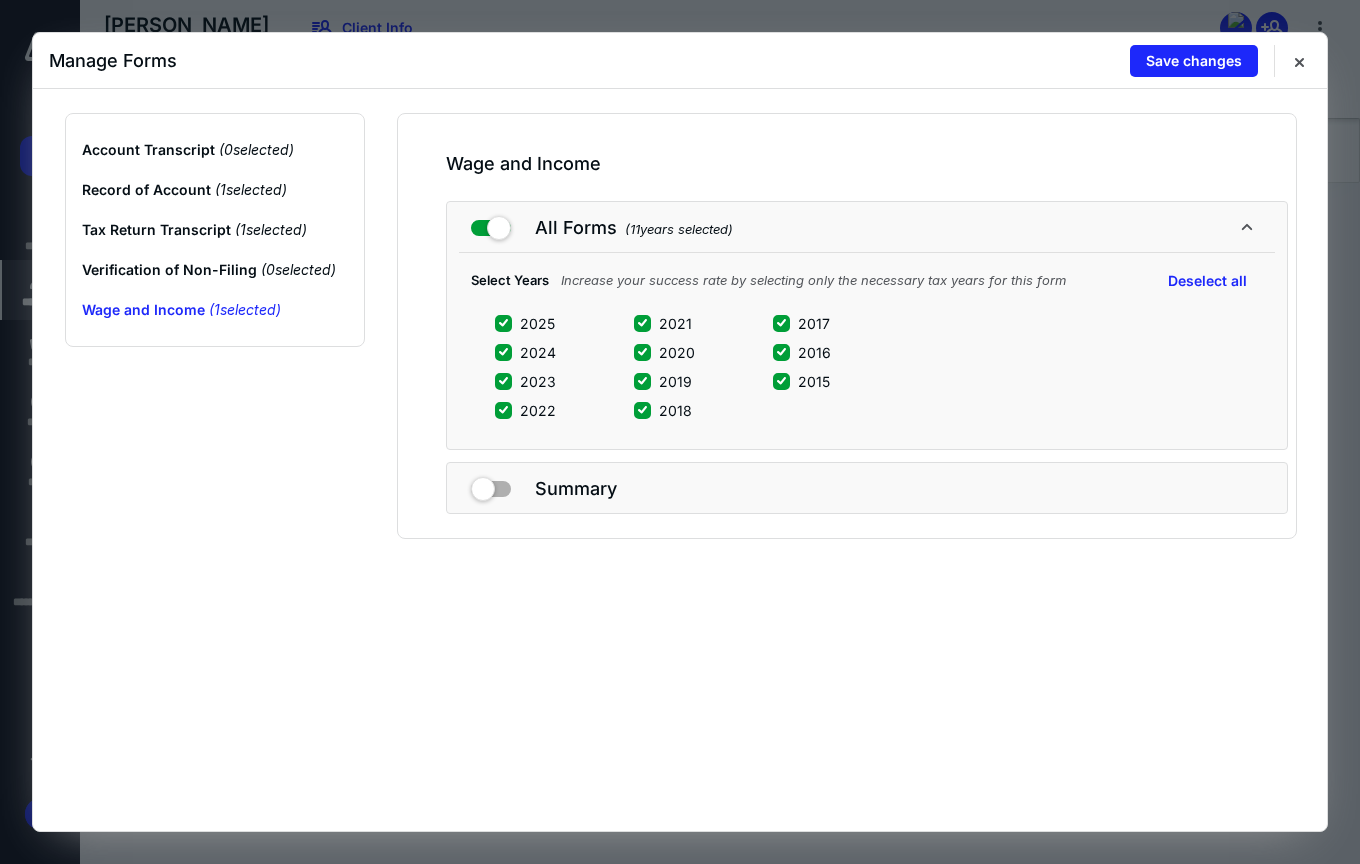 click 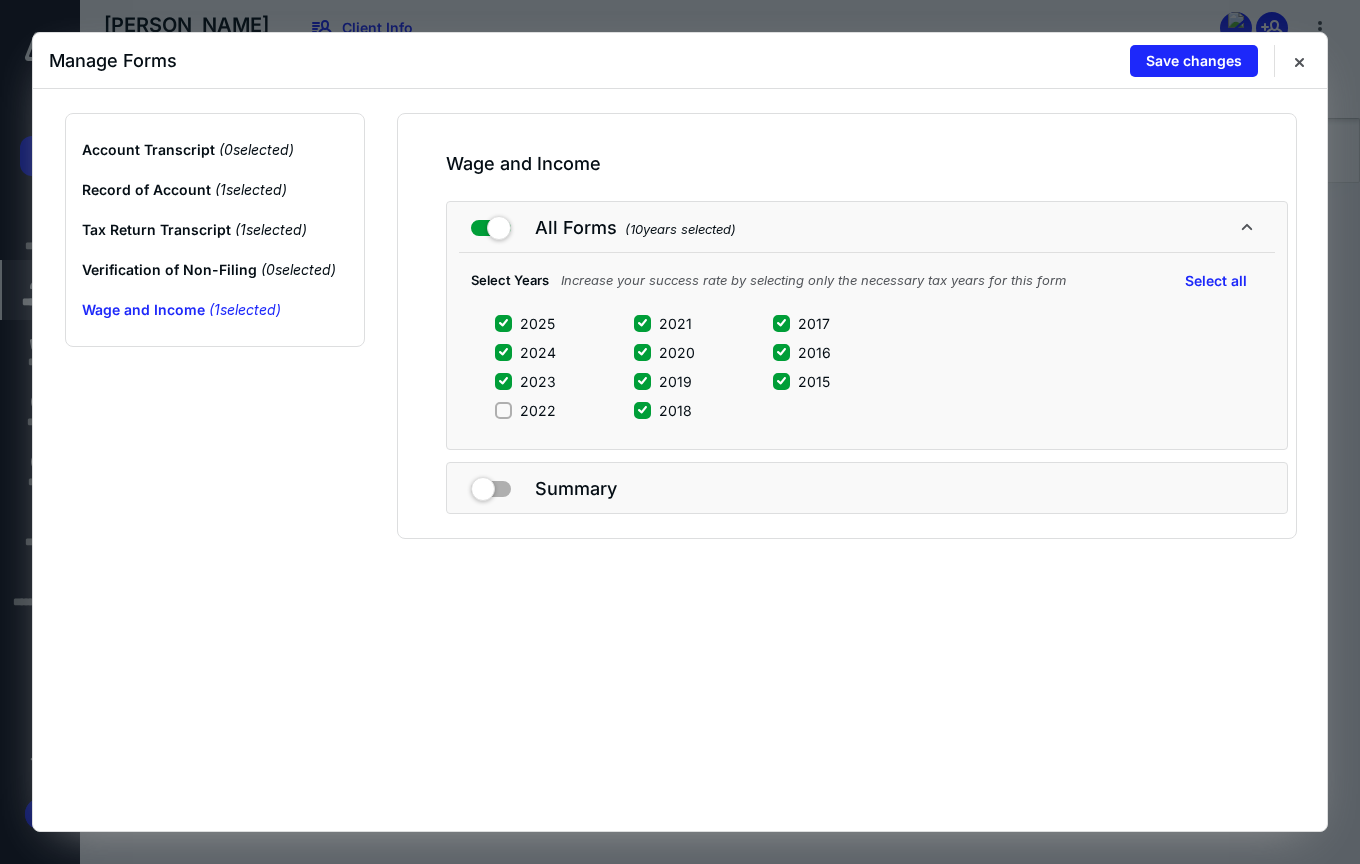 drag, startPoint x: 636, startPoint y: 410, endPoint x: 641, endPoint y: 387, distance: 23.537205 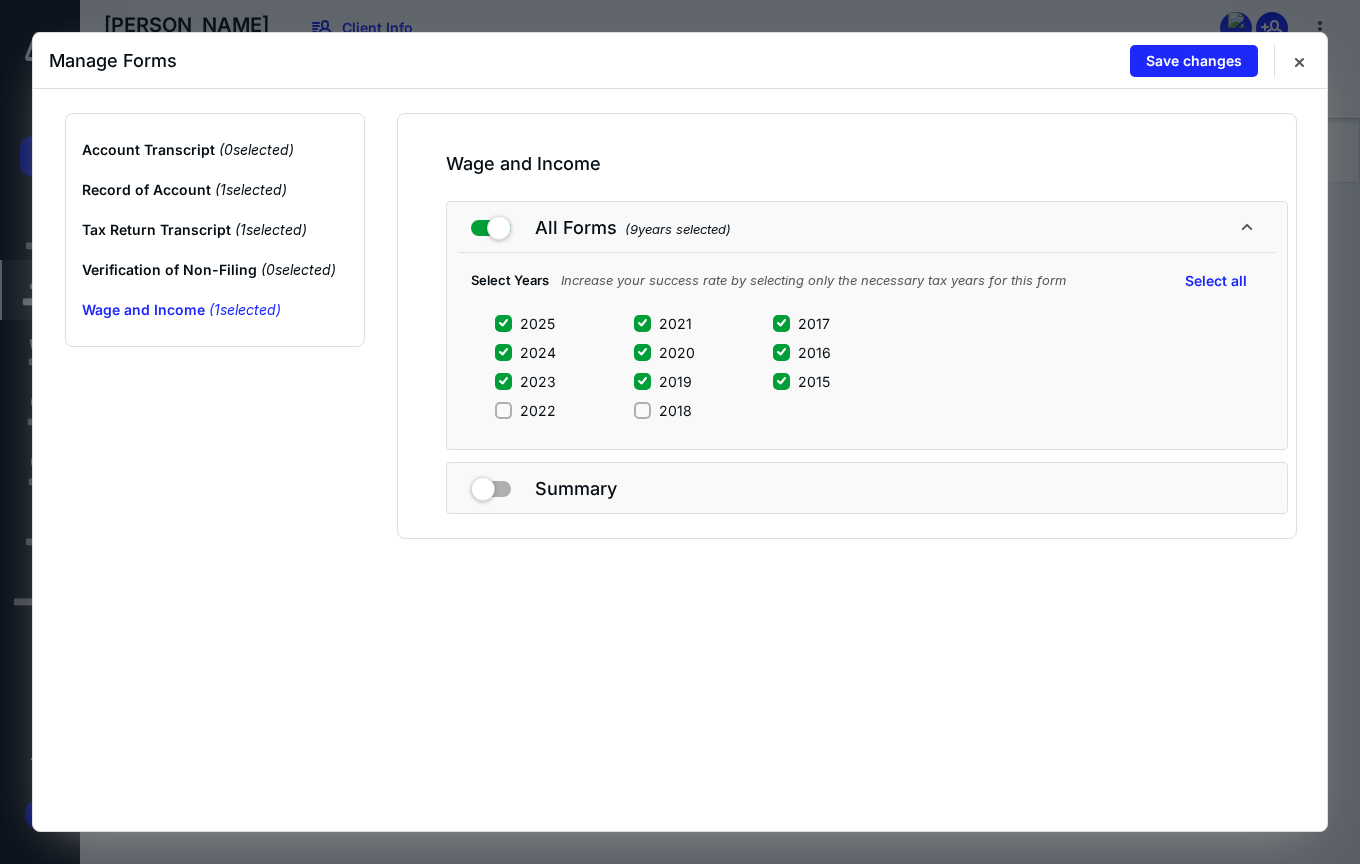 click on "2019" at bounding box center (642, 381) 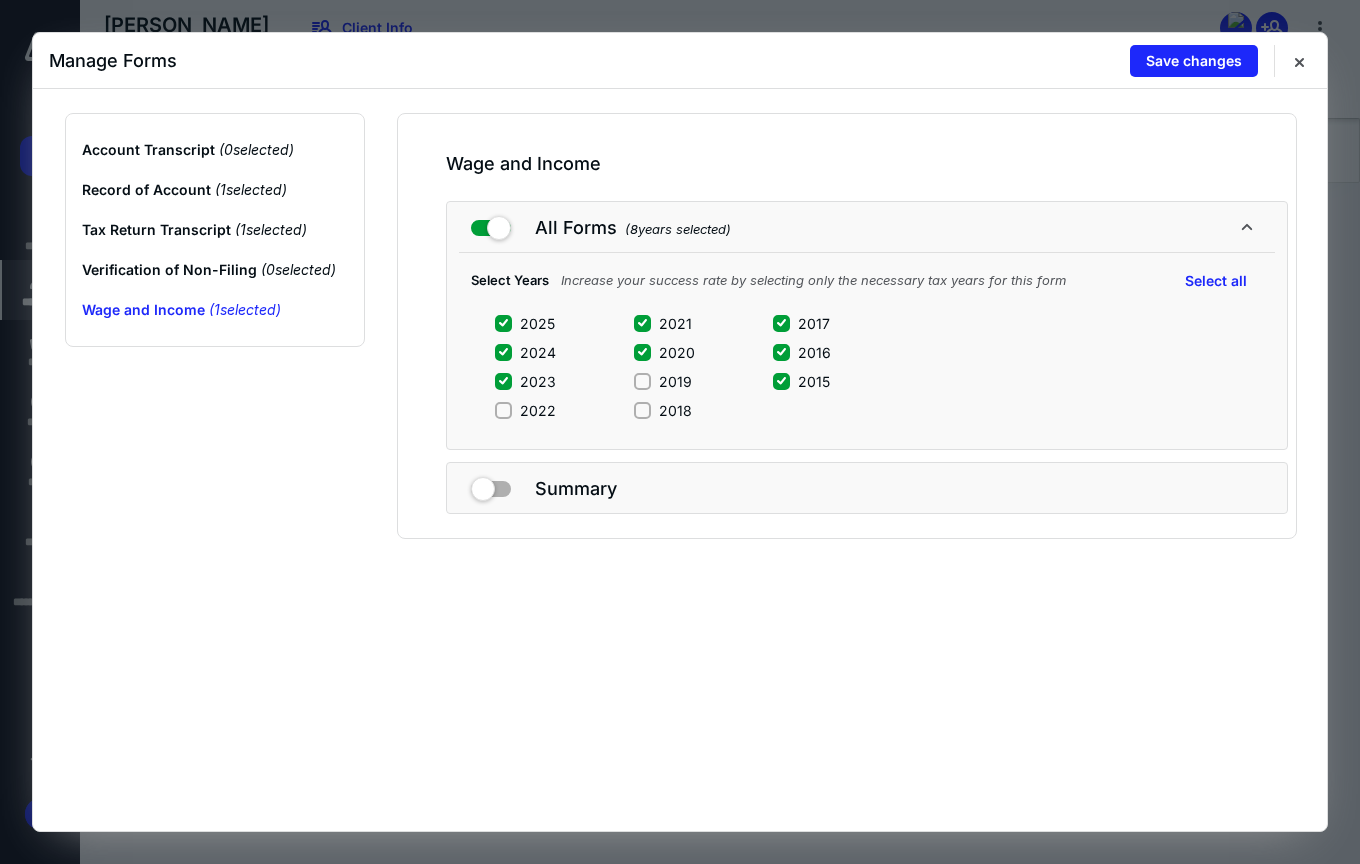 click at bounding box center (642, 352) 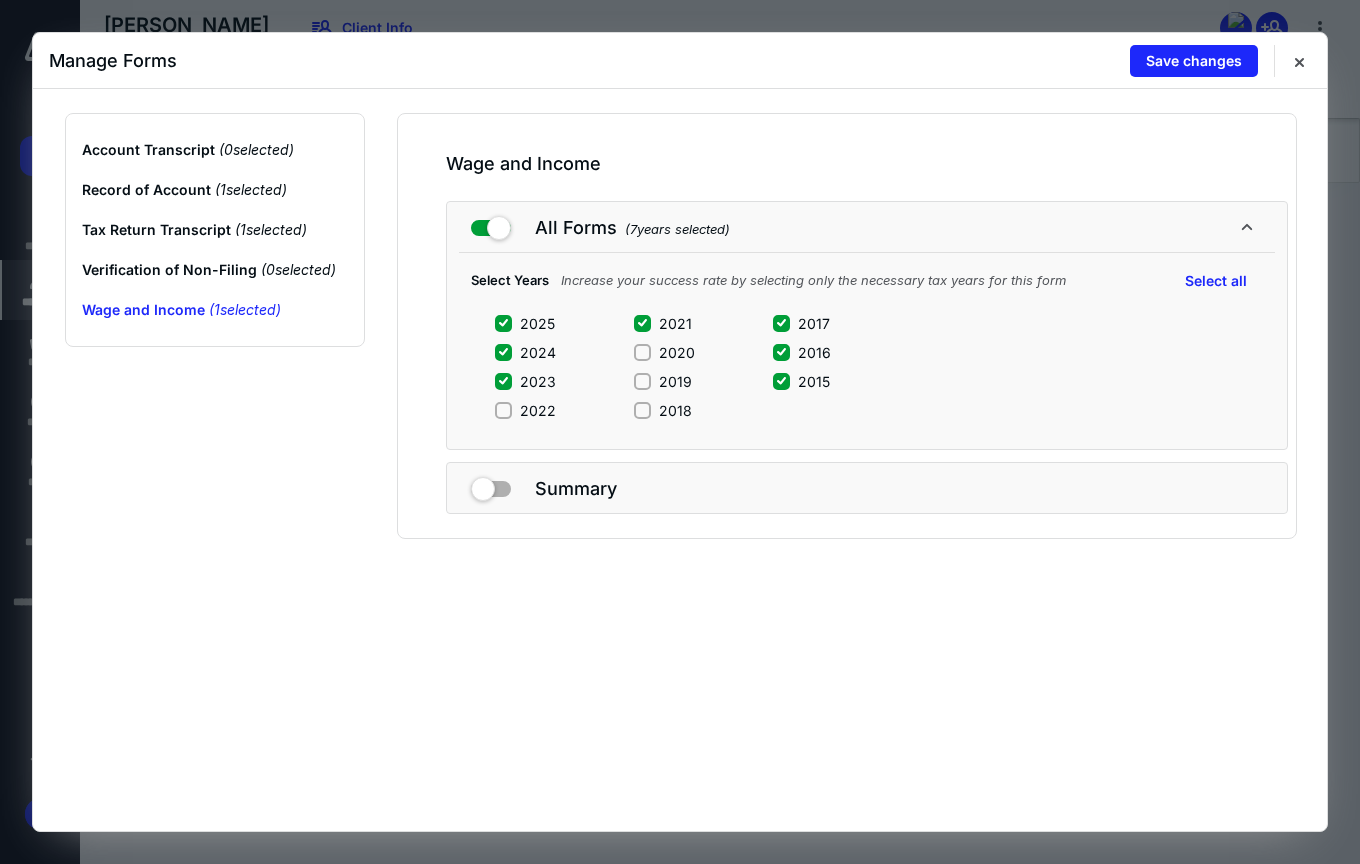 click on "2021" at bounding box center (642, 323) 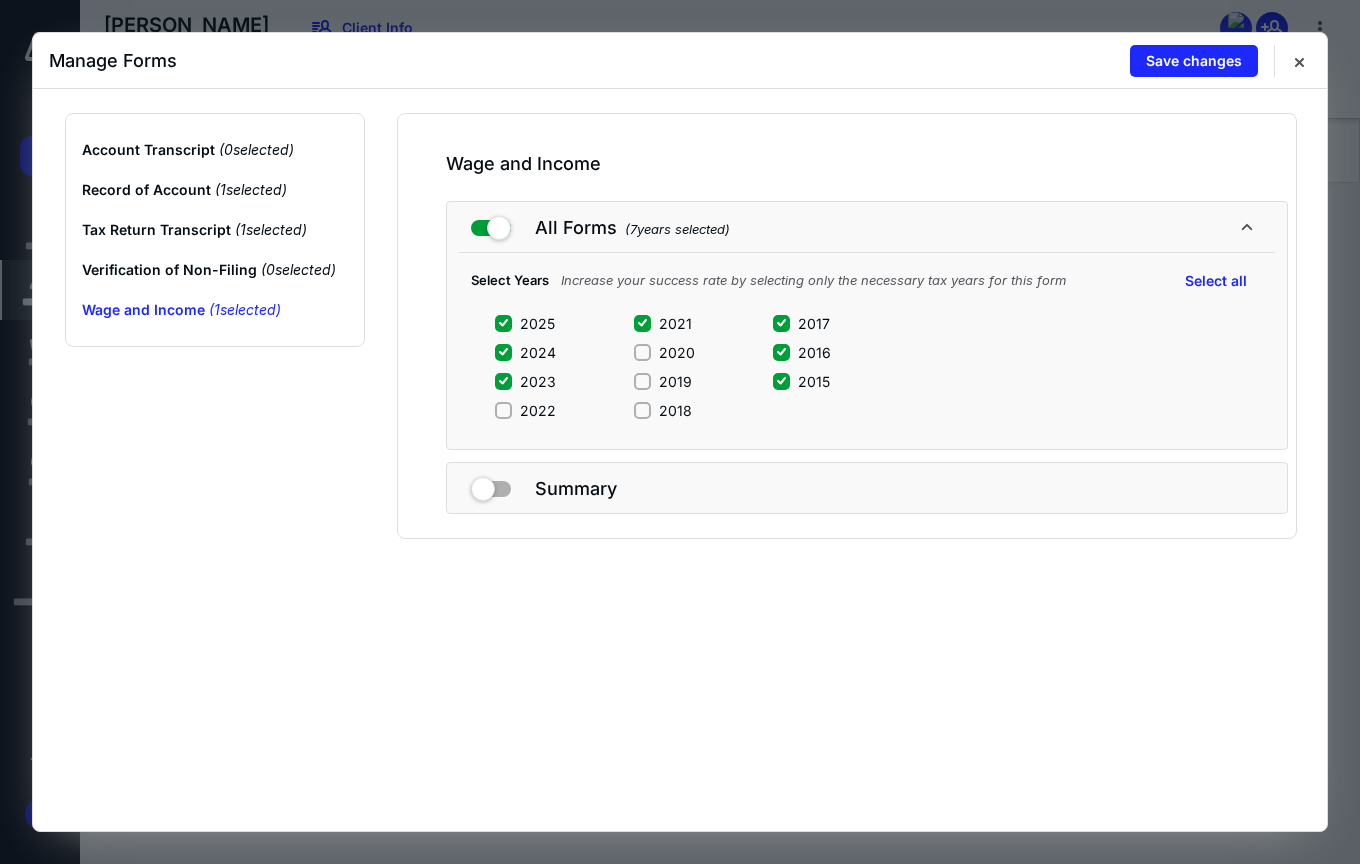 checkbox on "false" 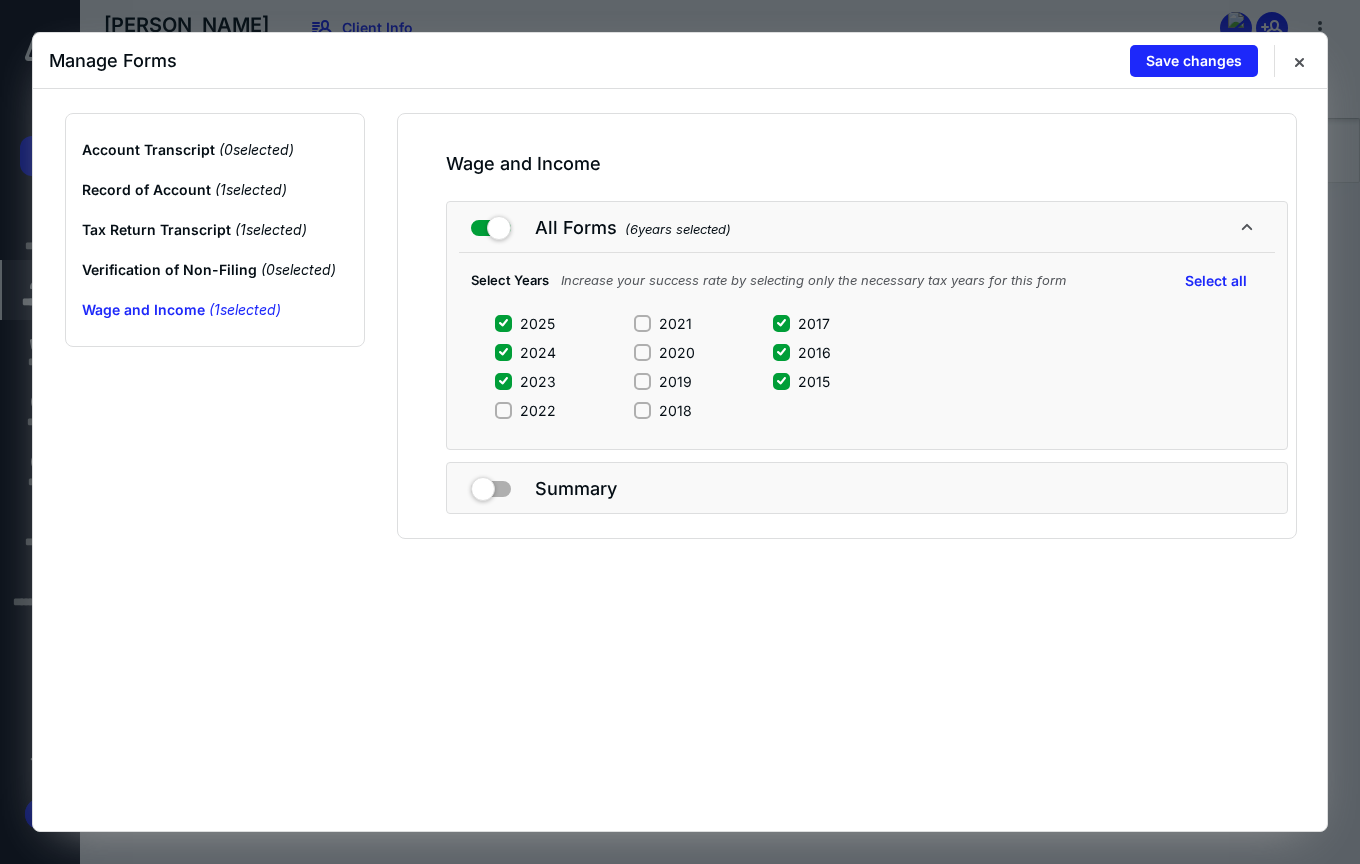 drag, startPoint x: 775, startPoint y: 314, endPoint x: 774, endPoint y: 351, distance: 37.01351 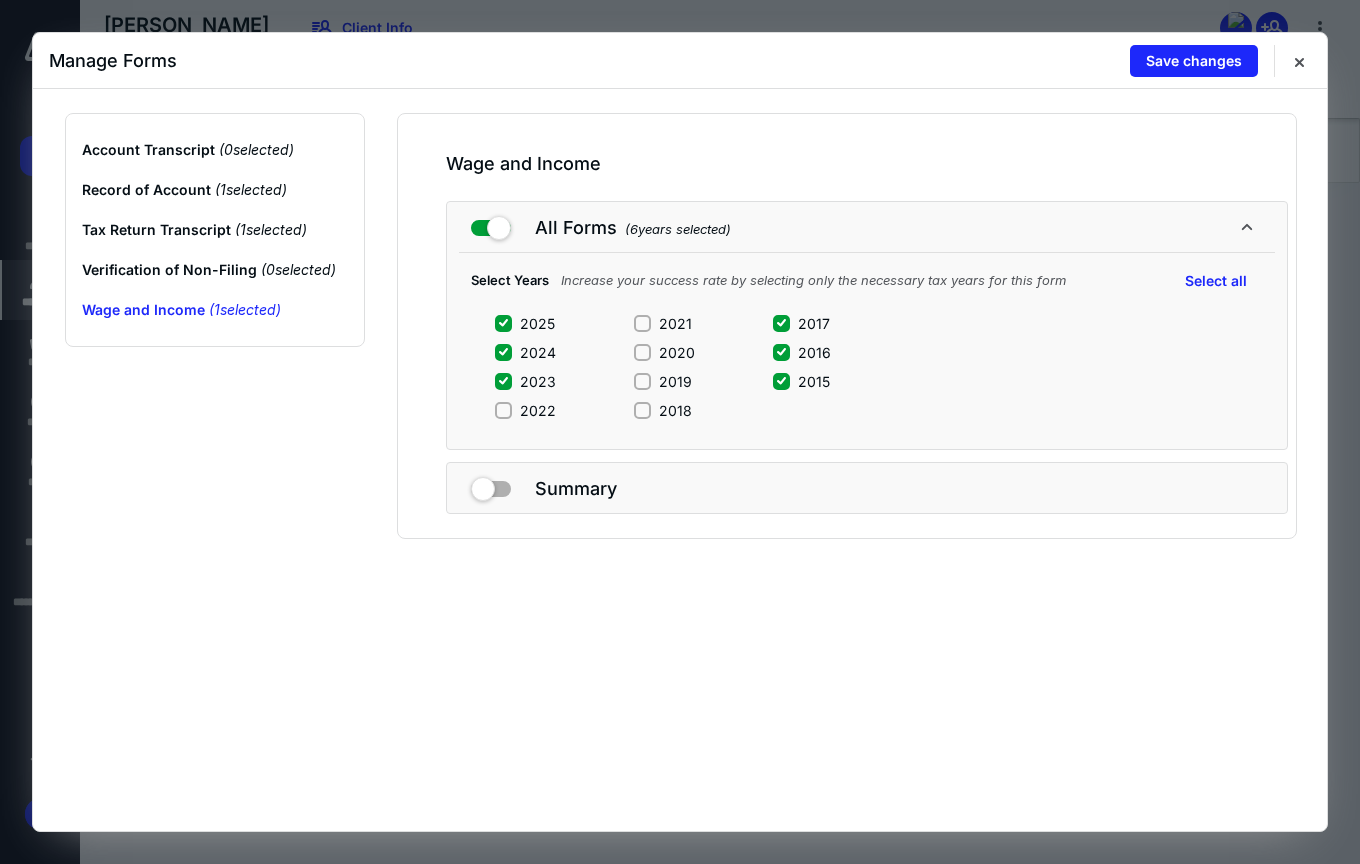 click on "2017" at bounding box center (781, 323) 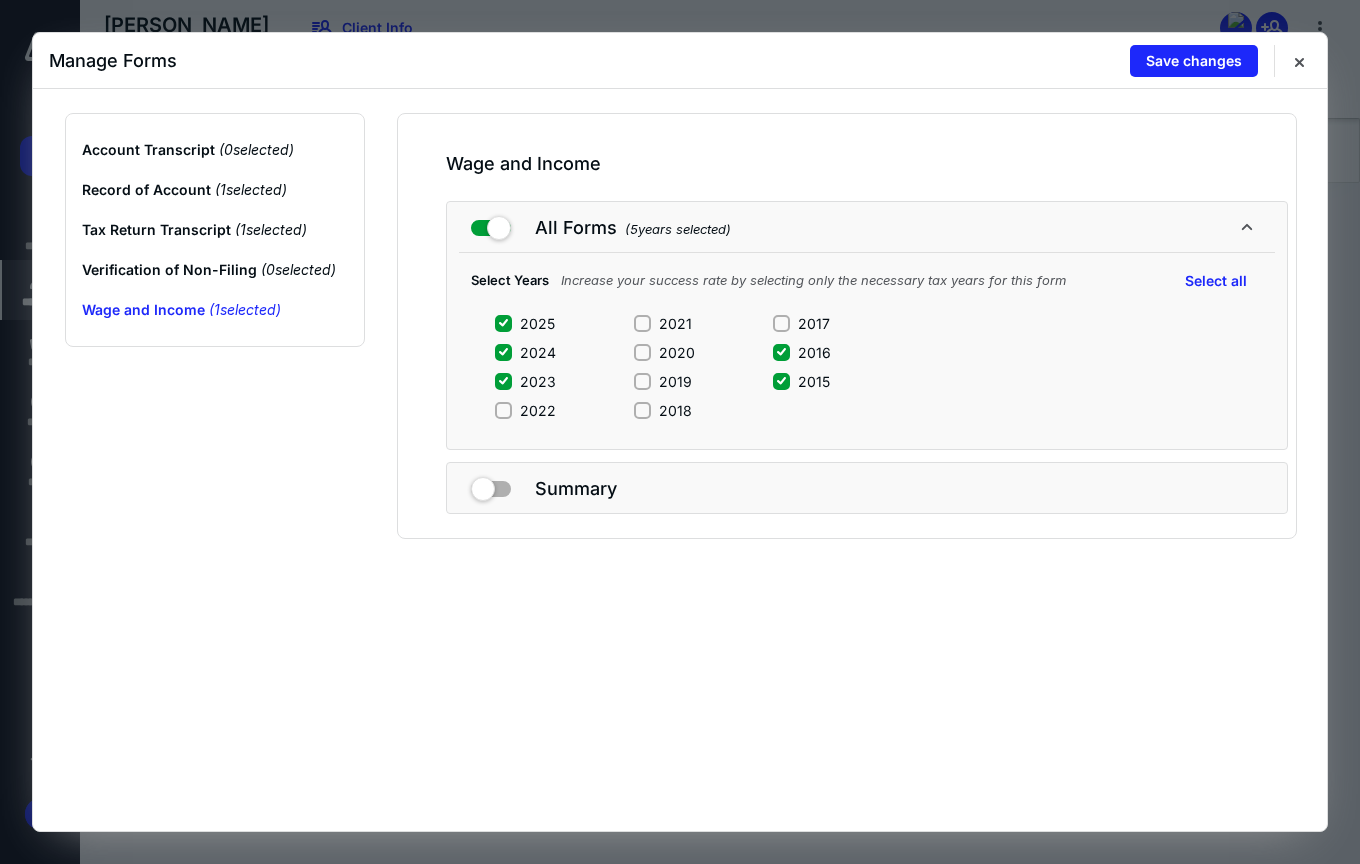 click 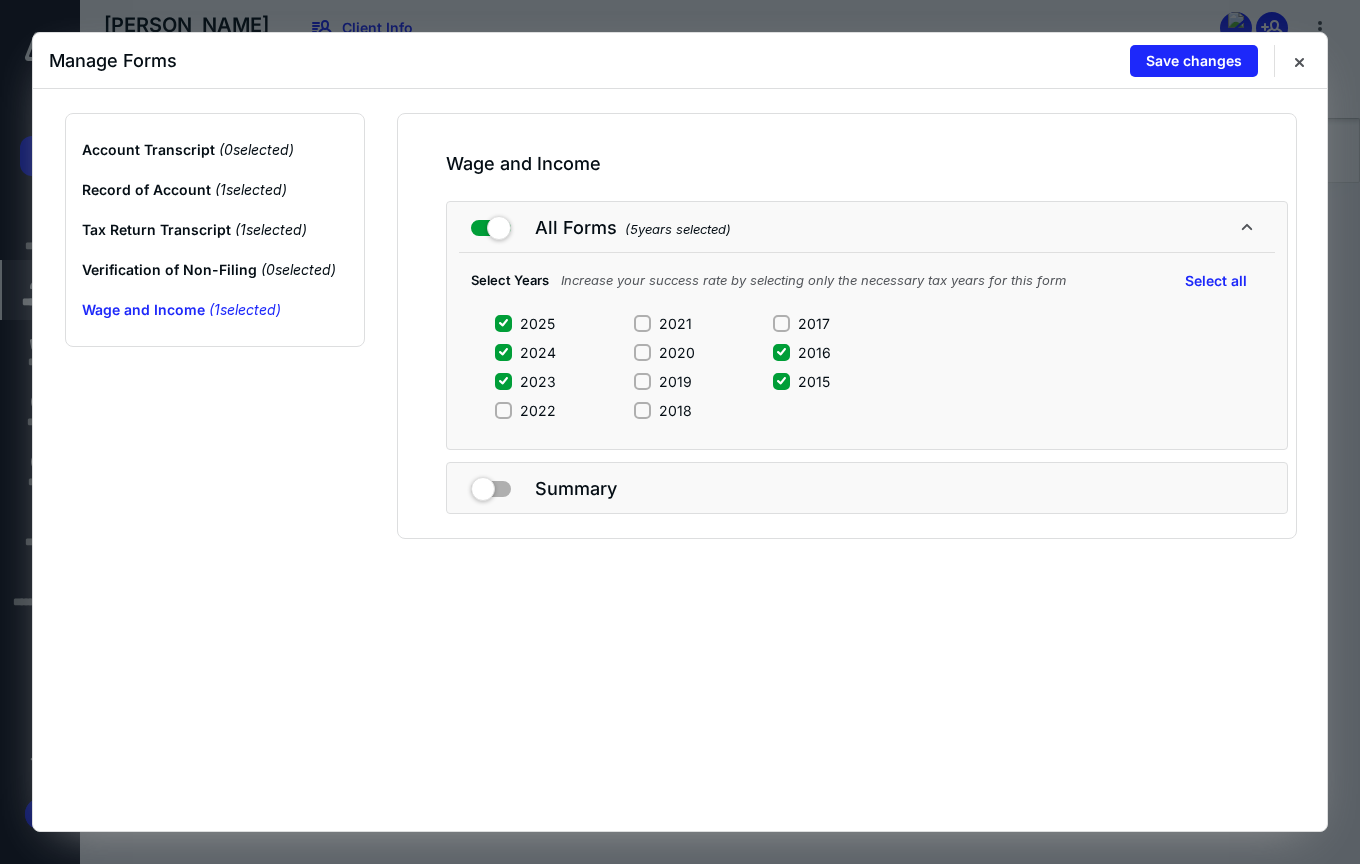 click on "2016" at bounding box center (781, 352) 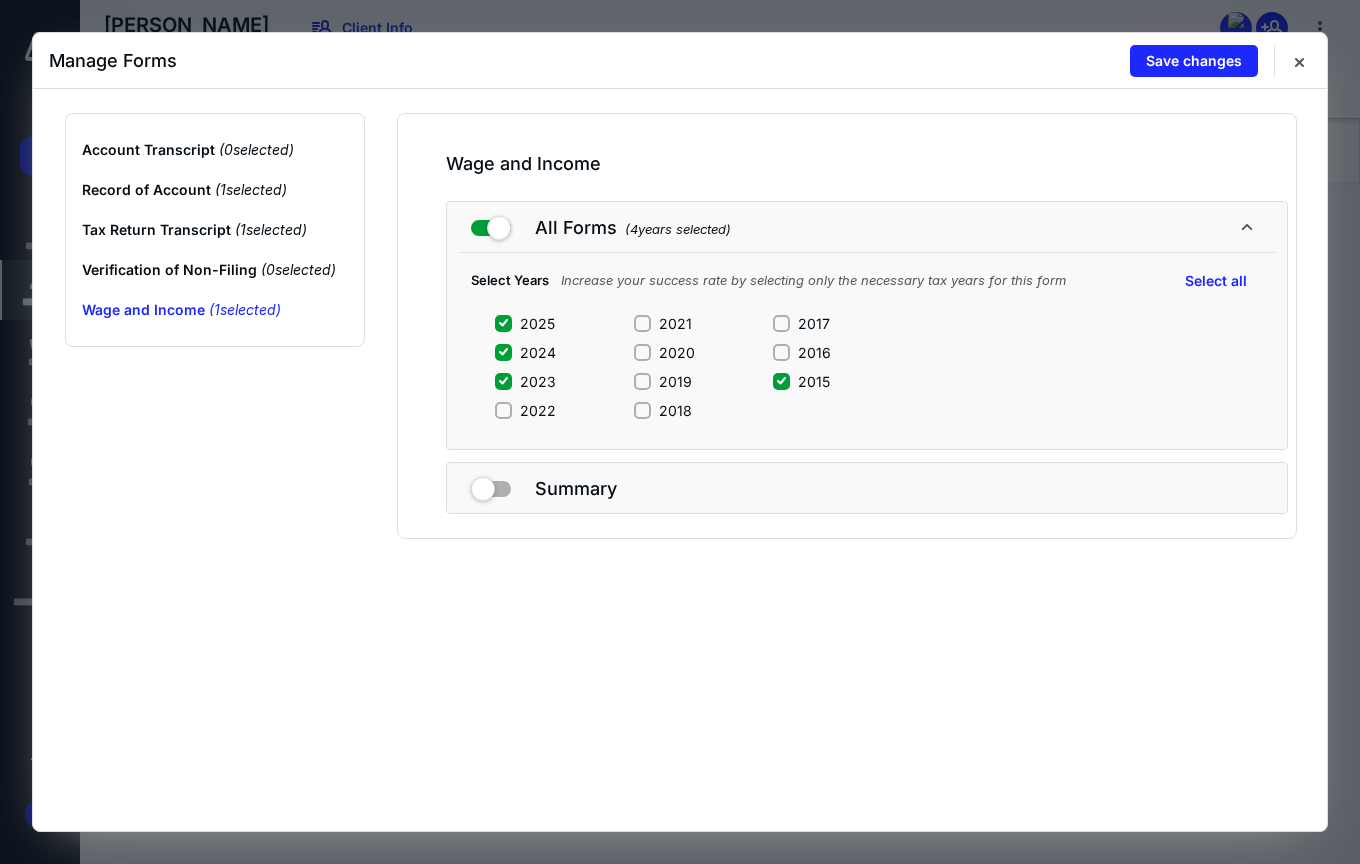 drag, startPoint x: 771, startPoint y: 378, endPoint x: 616, endPoint y: 367, distance: 155.38983 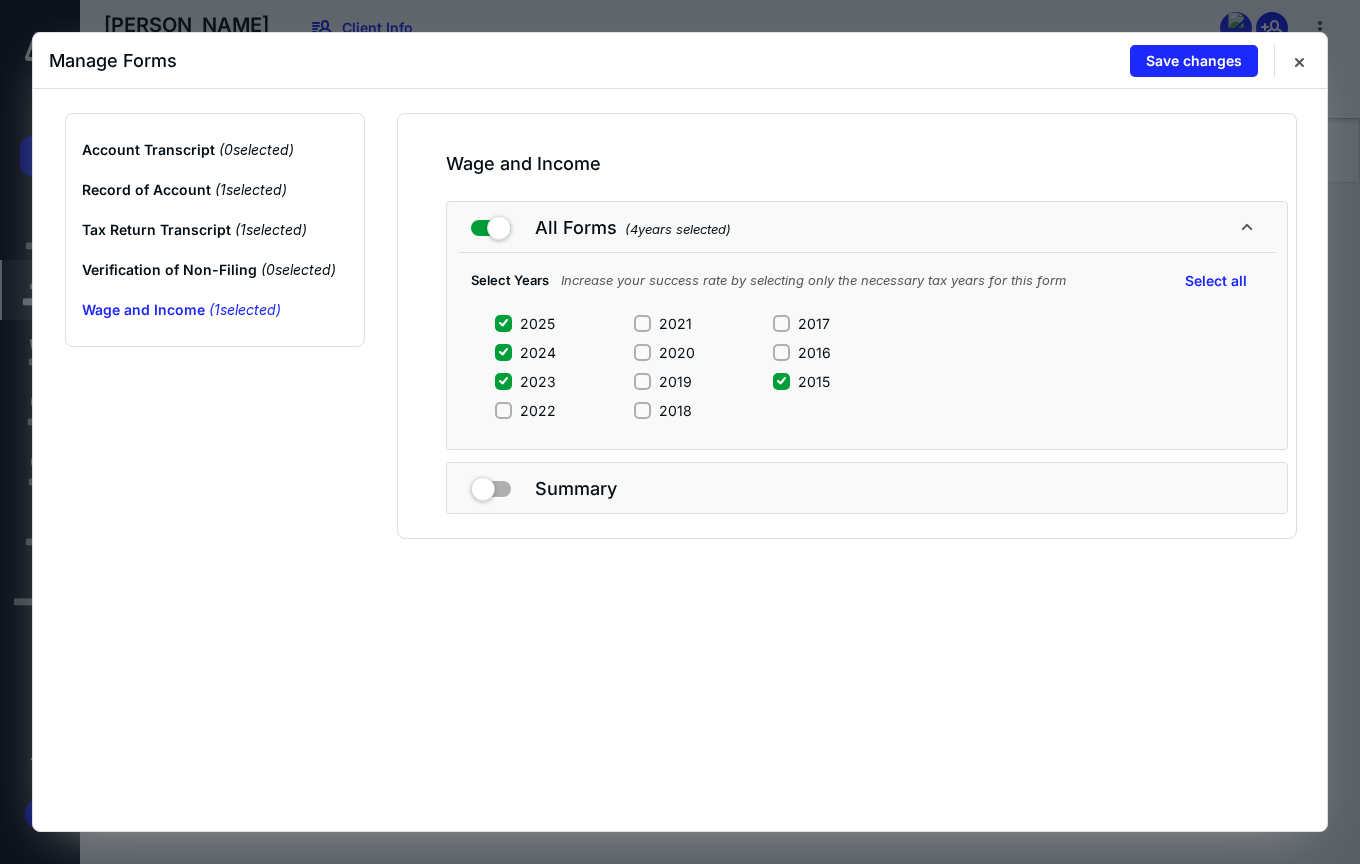 click on "2025 2024 2023 2022 2021 2020 2019 2018 2017 2016 2015" at bounding box center (663, 373) 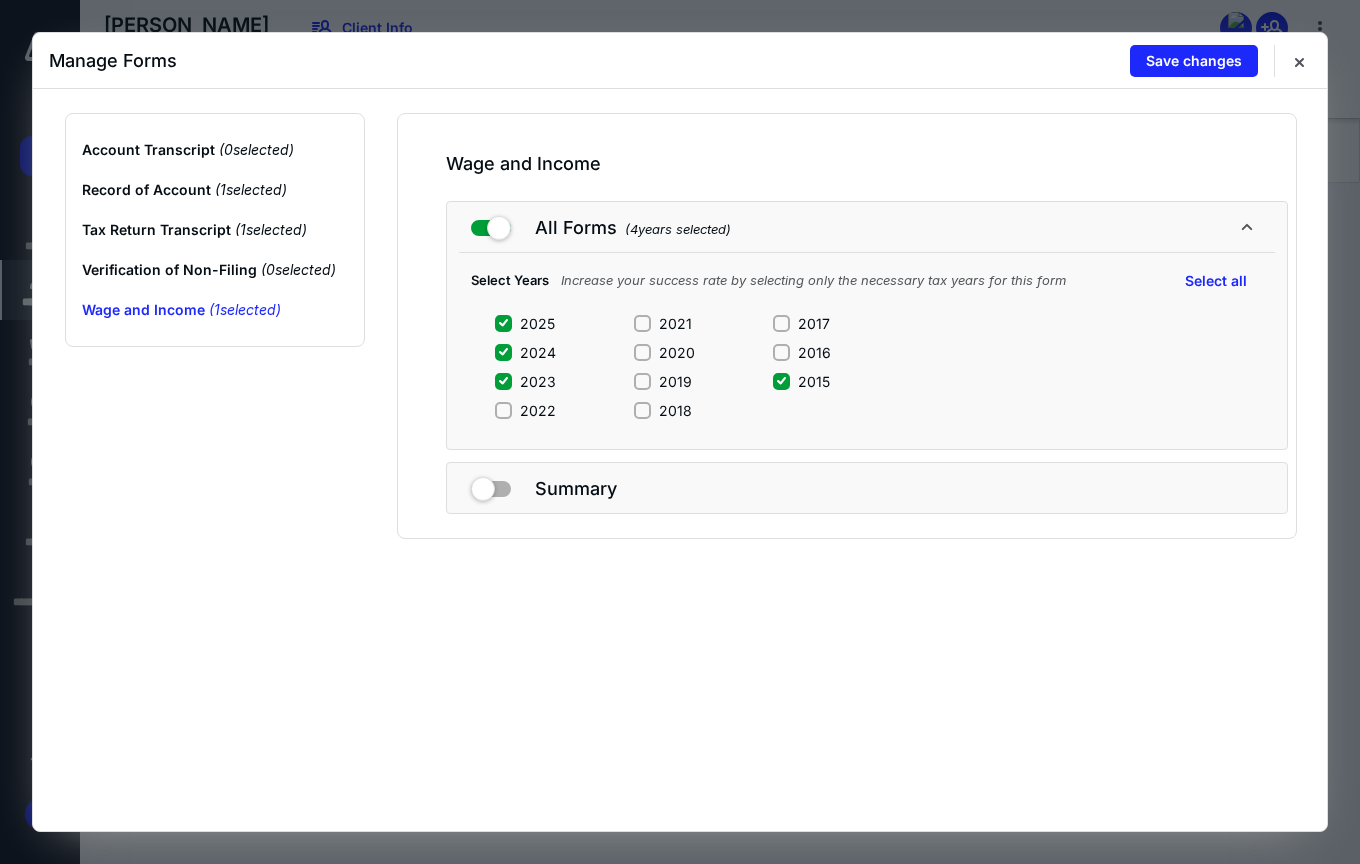 click 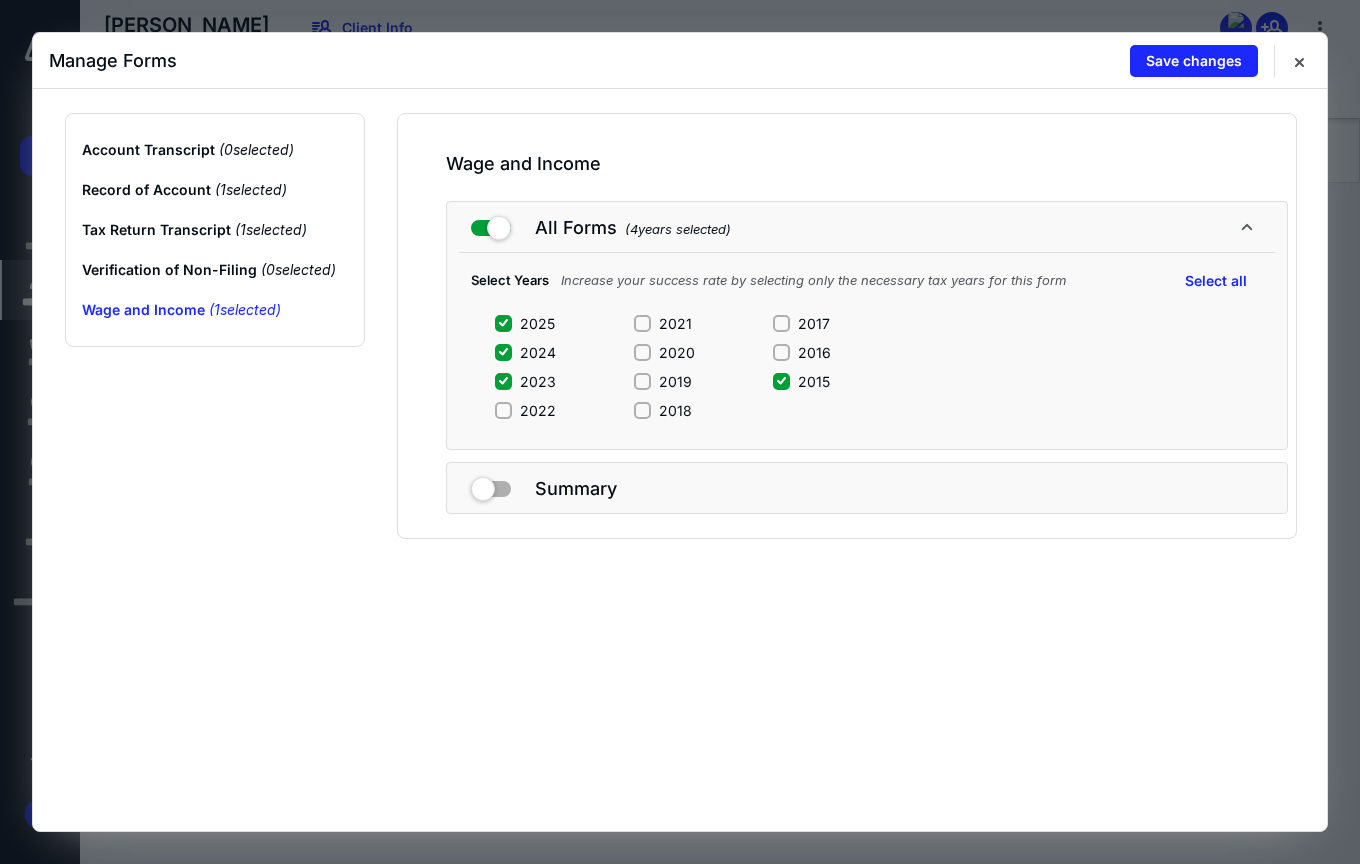 click on "2025" at bounding box center (503, 323) 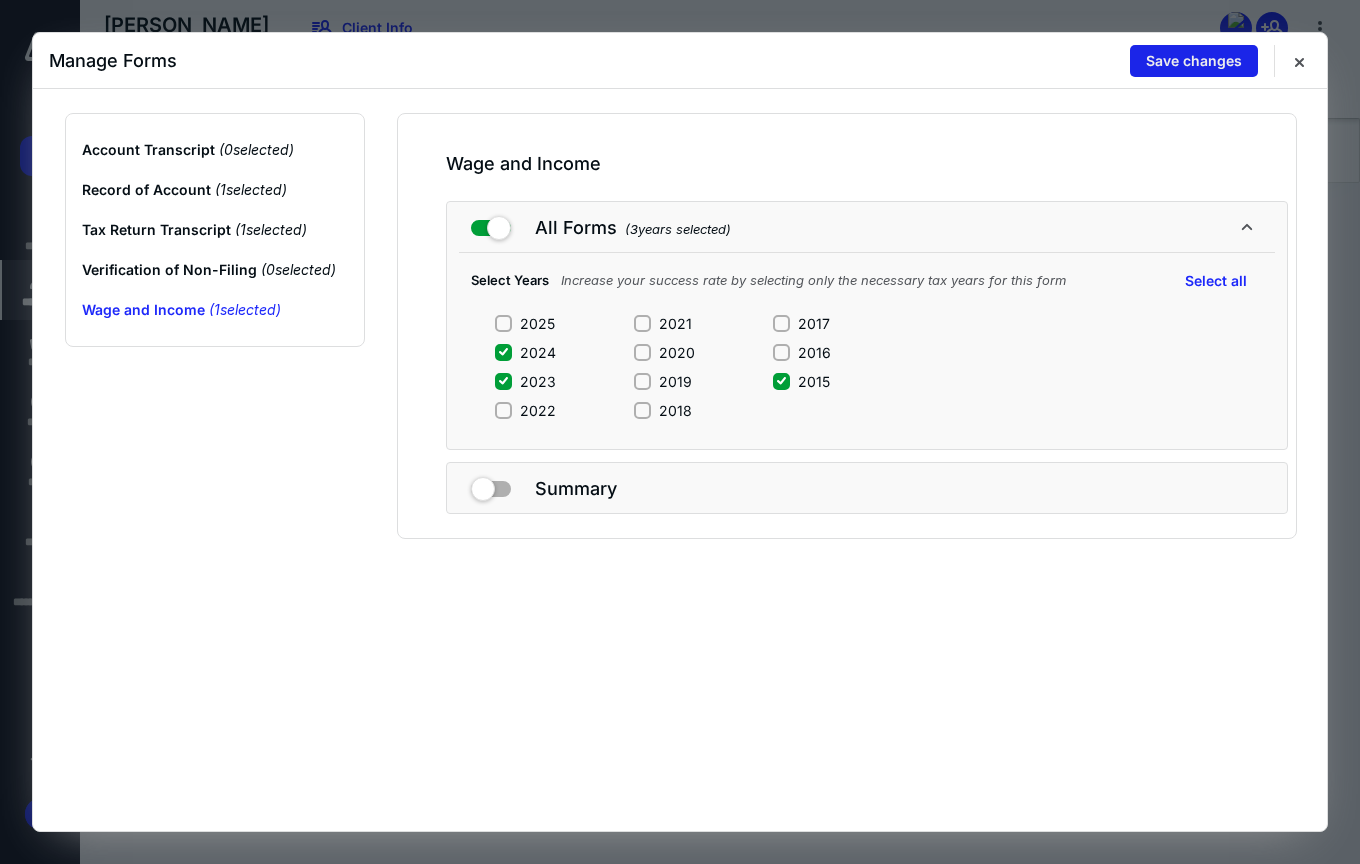 click on "Save changes" at bounding box center [1194, 61] 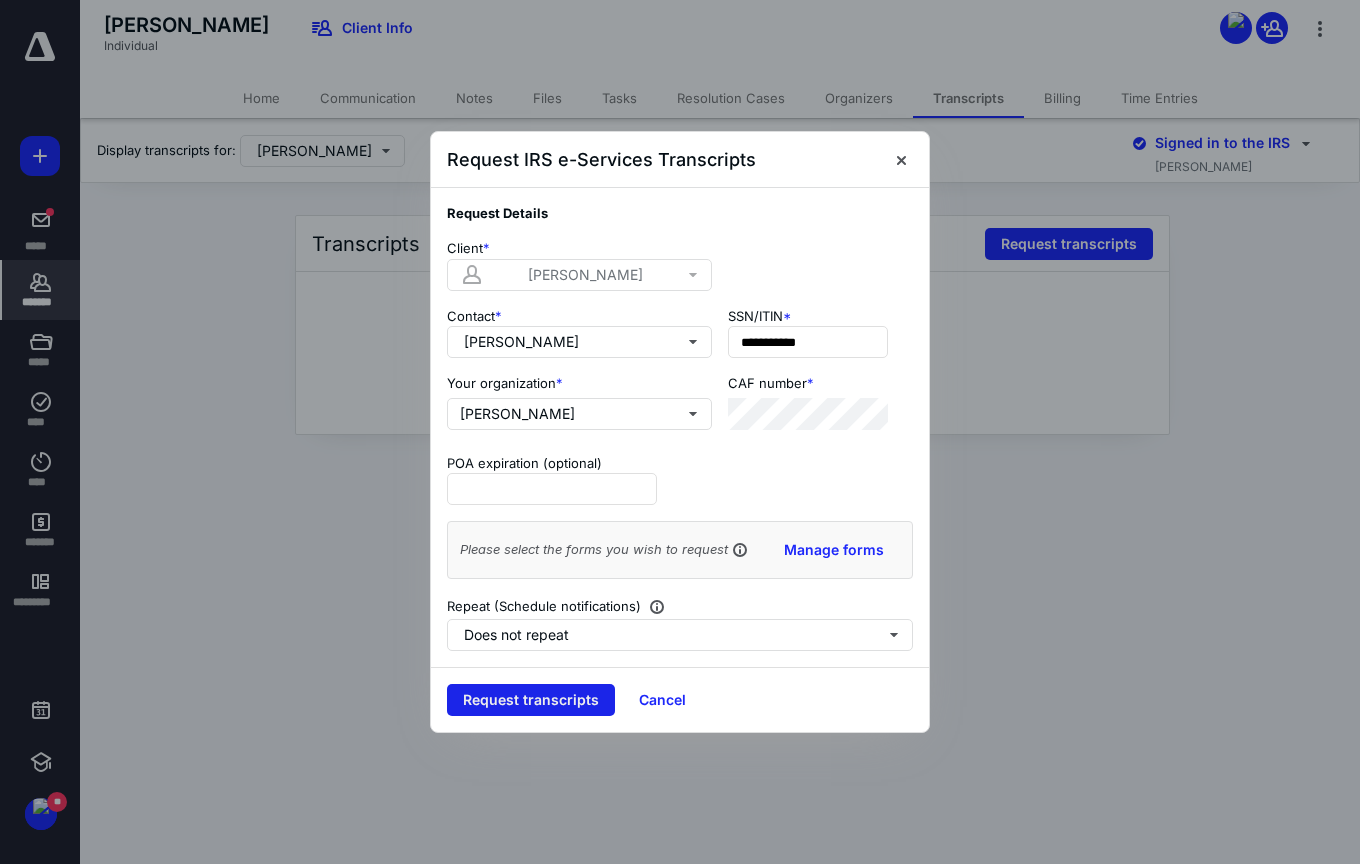 click on "Request transcripts" at bounding box center [531, 700] 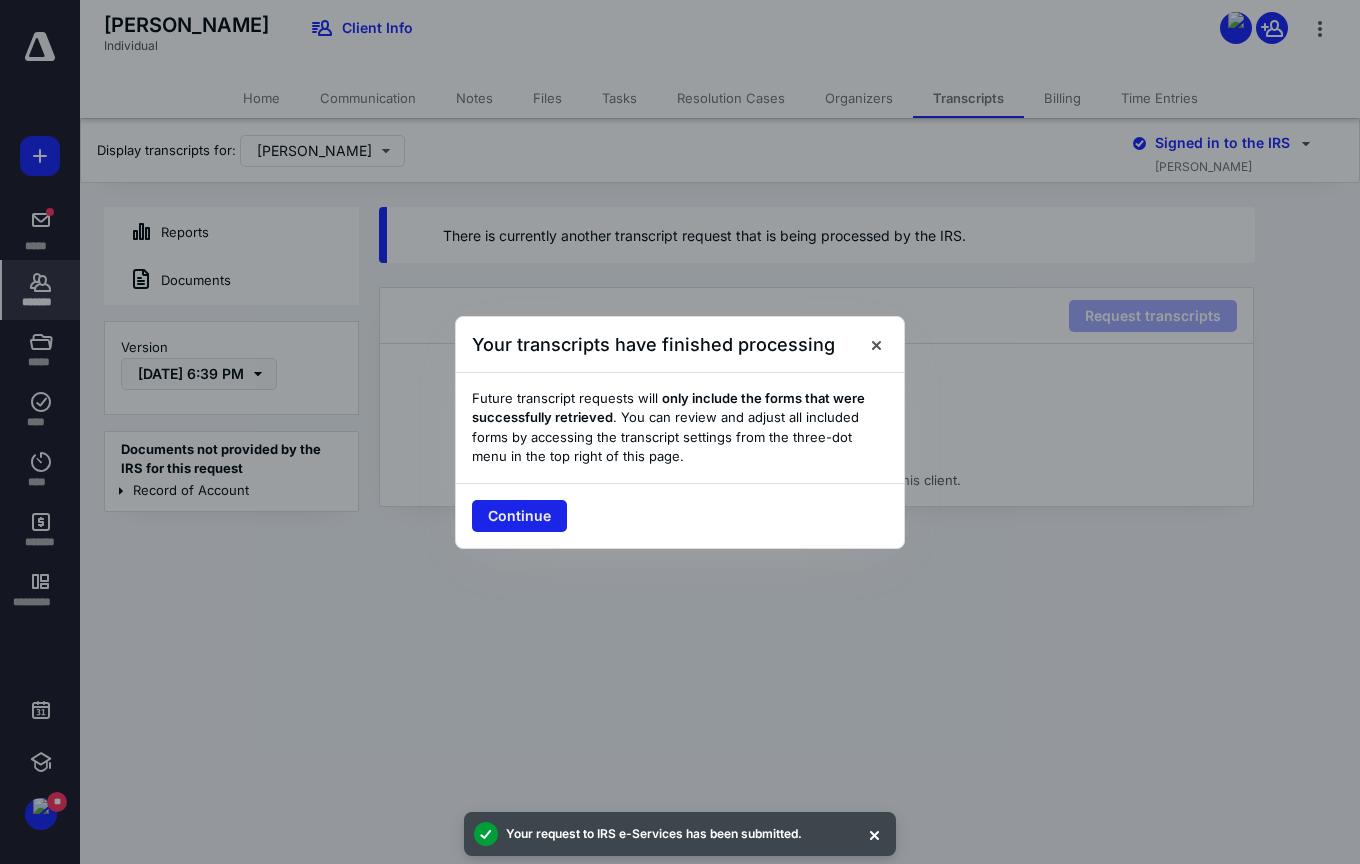 click on "Continue" at bounding box center [519, 516] 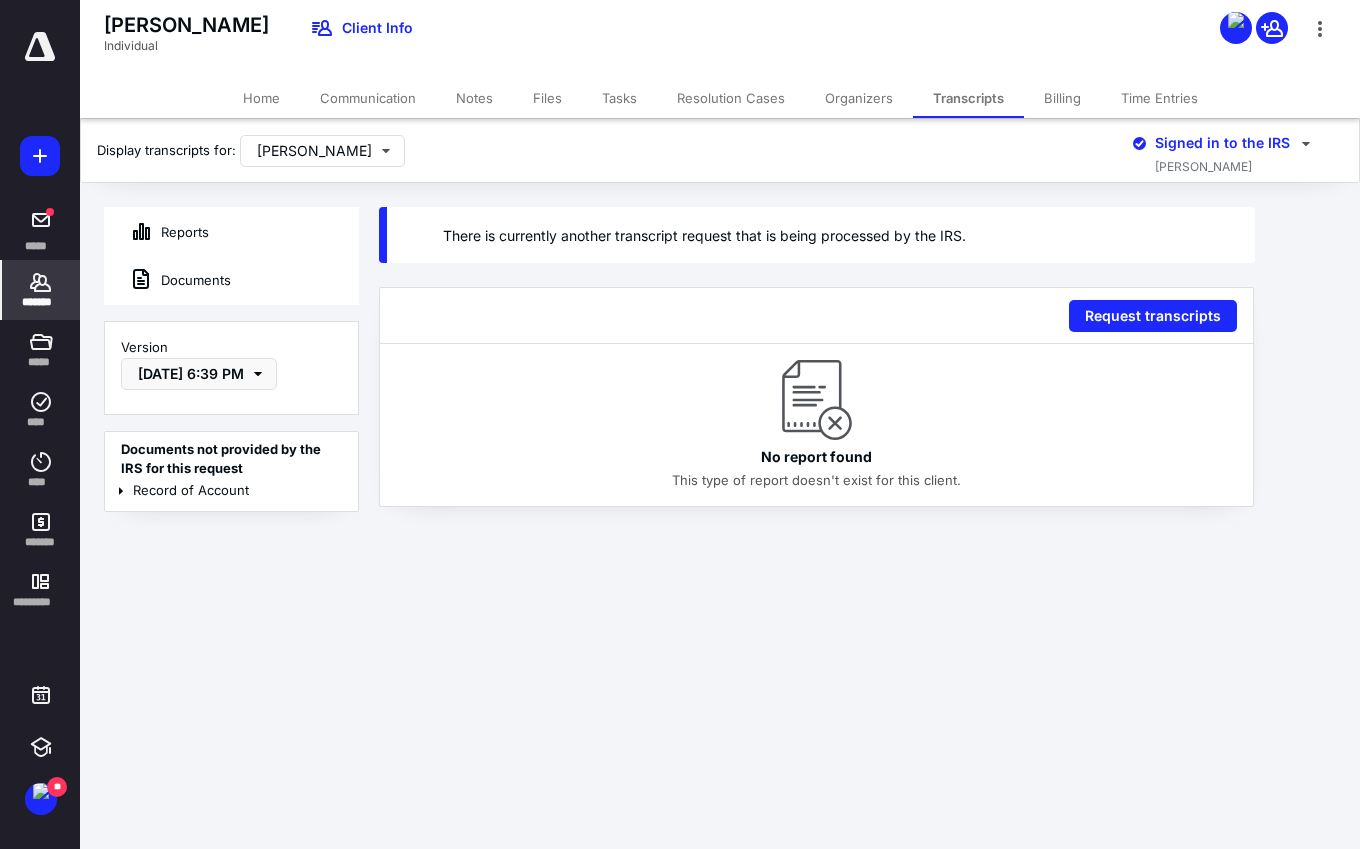 click on "Reports" at bounding box center [157, 232] 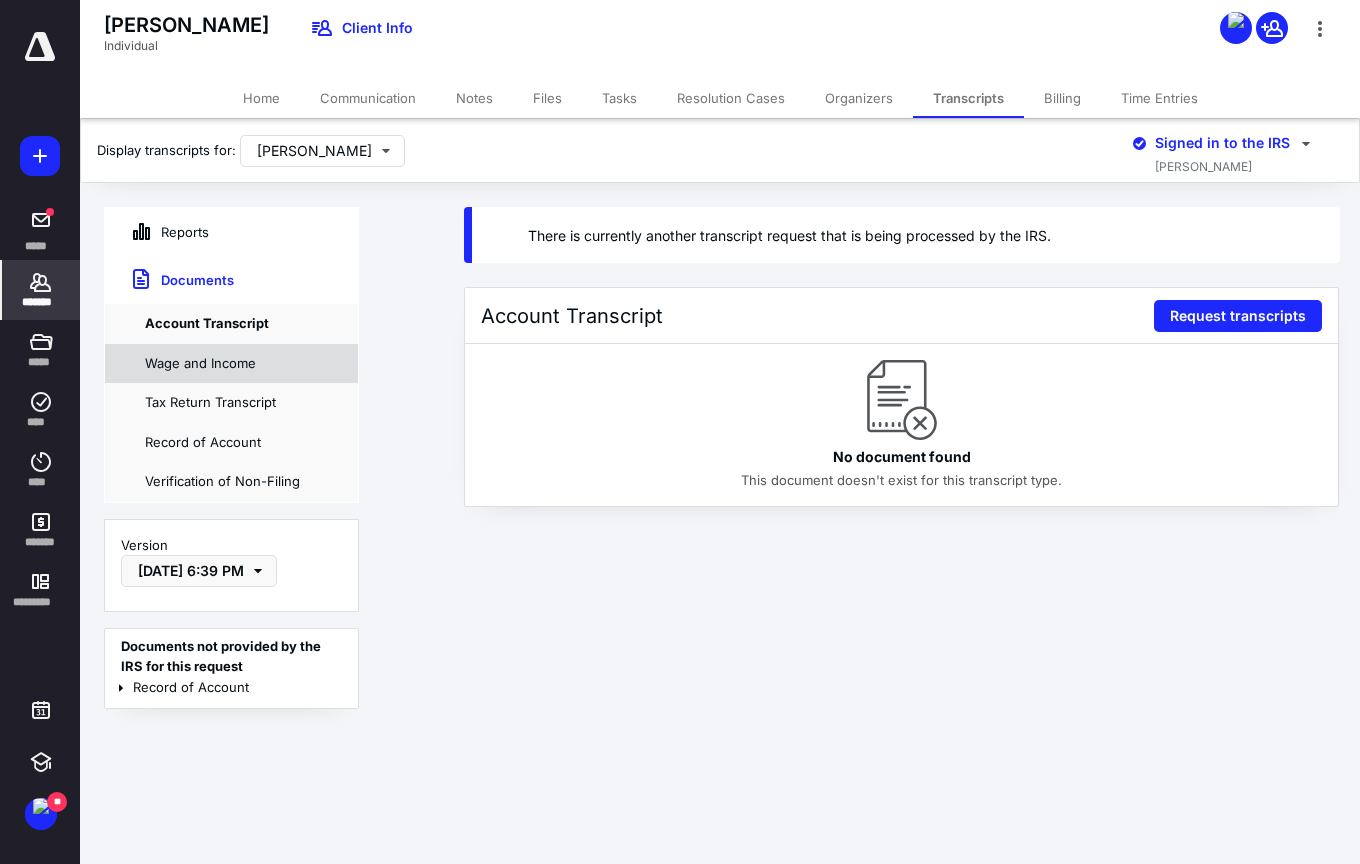 click on "Wage and Income" at bounding box center (231, 364) 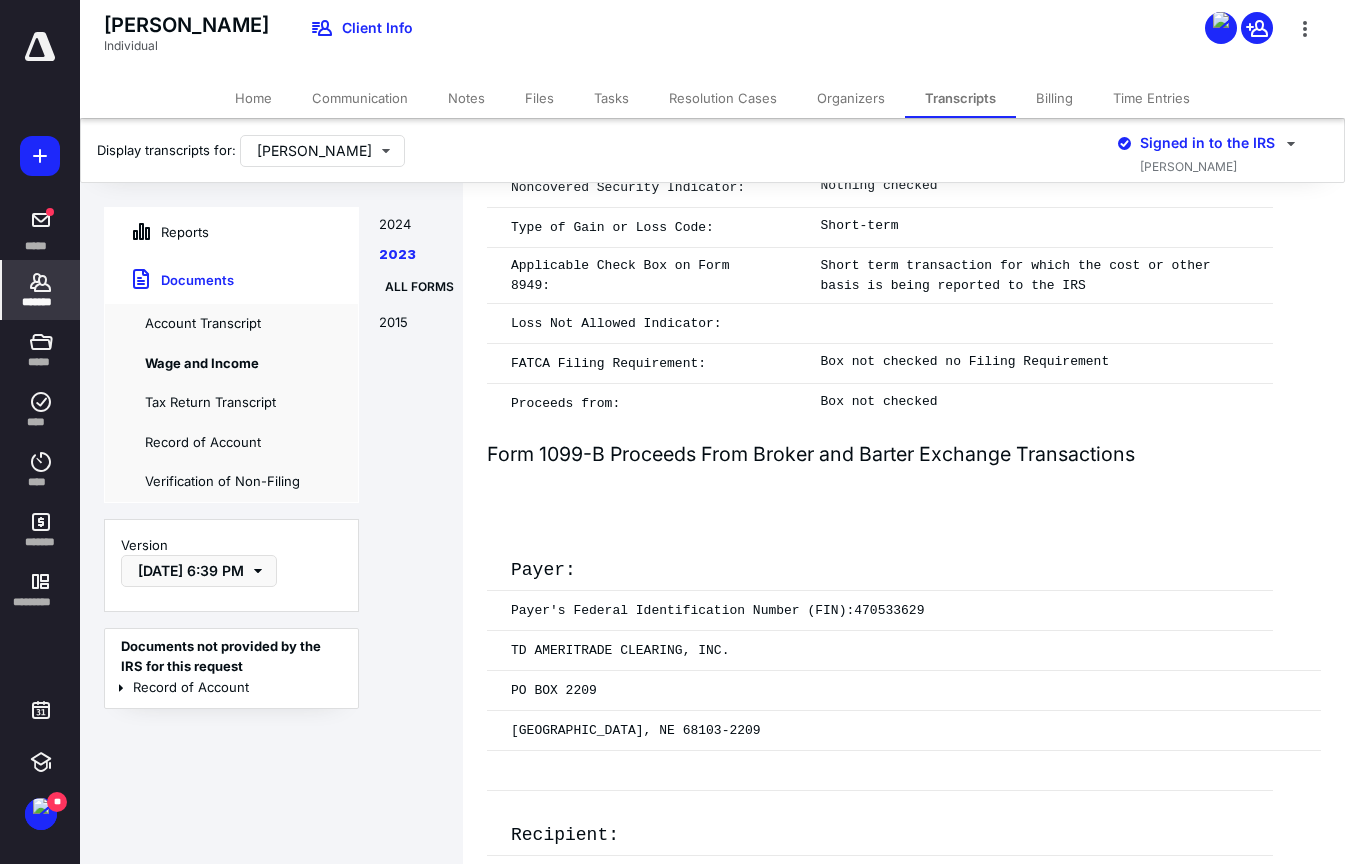 scroll, scrollTop: 12800, scrollLeft: 0, axis: vertical 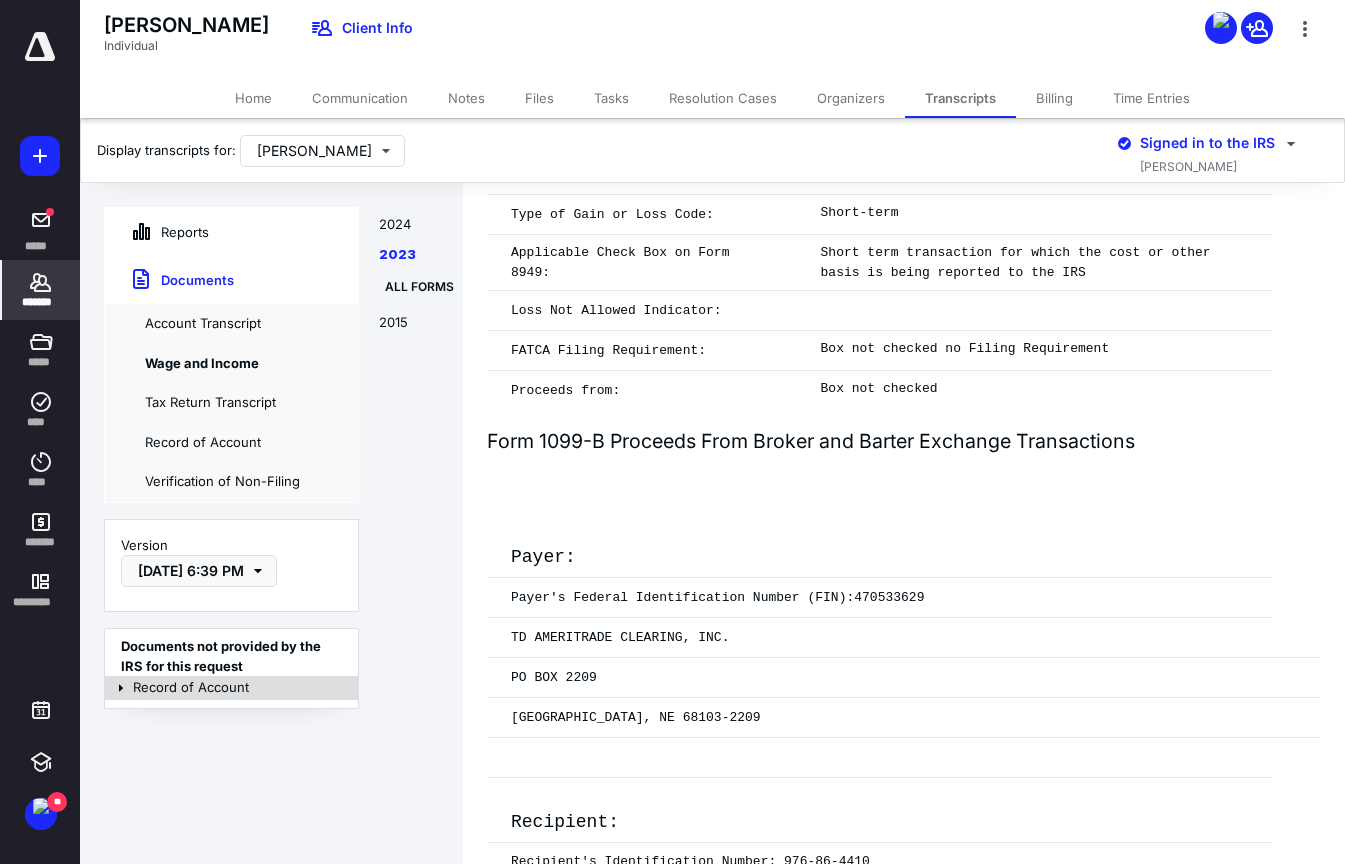 click on "Record of Account" at bounding box center (231, 688) 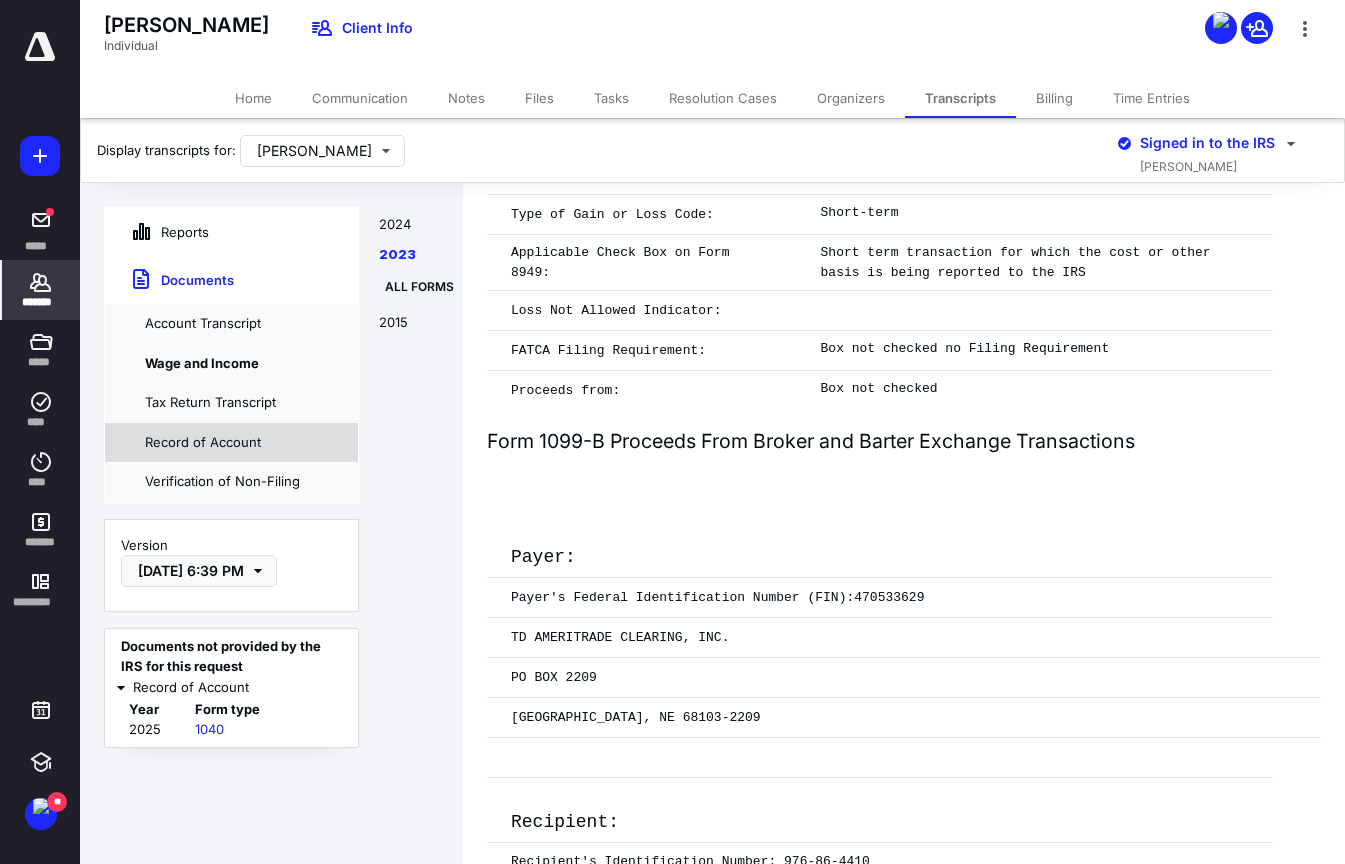 click on "Record of Account" at bounding box center (231, 443) 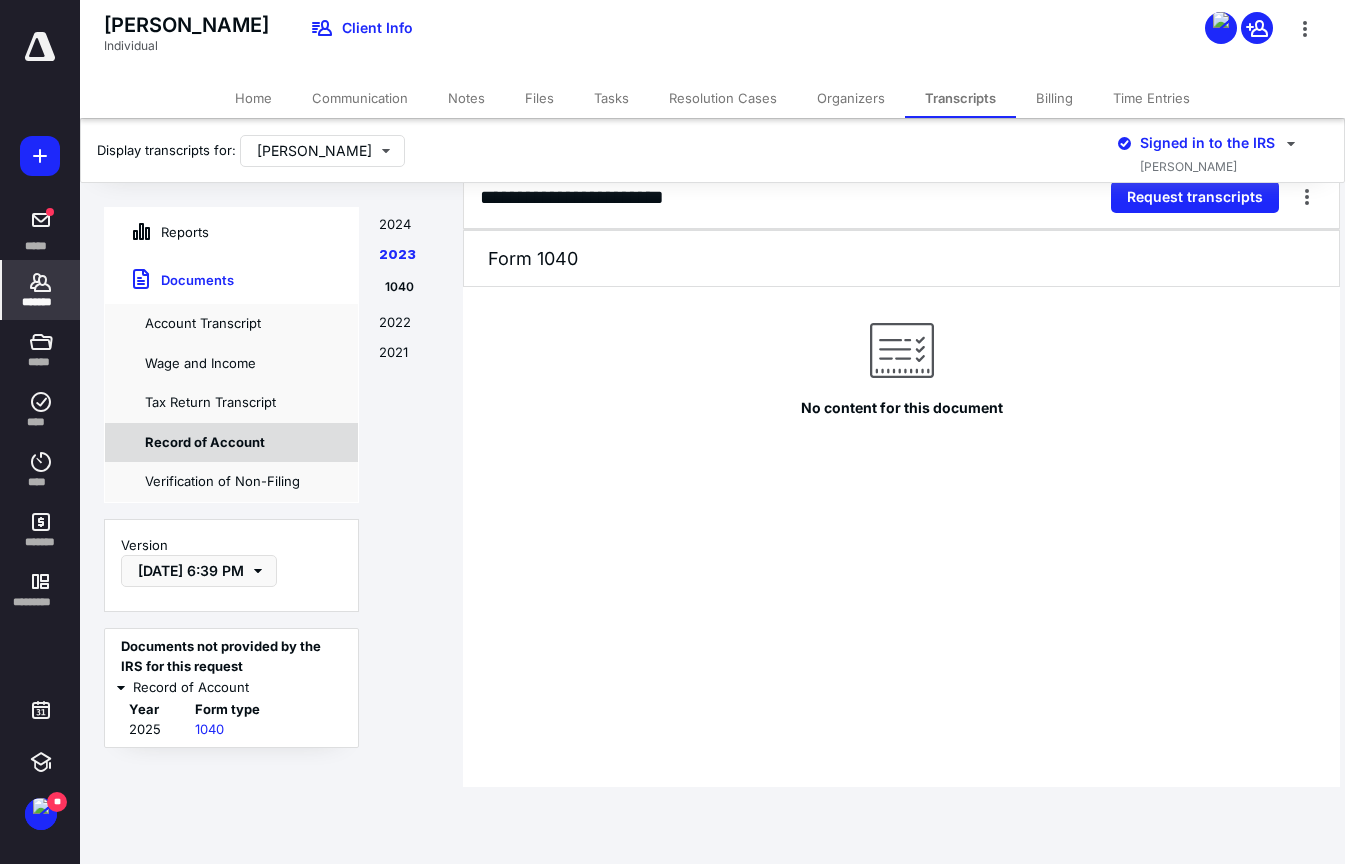 scroll, scrollTop: 635, scrollLeft: 0, axis: vertical 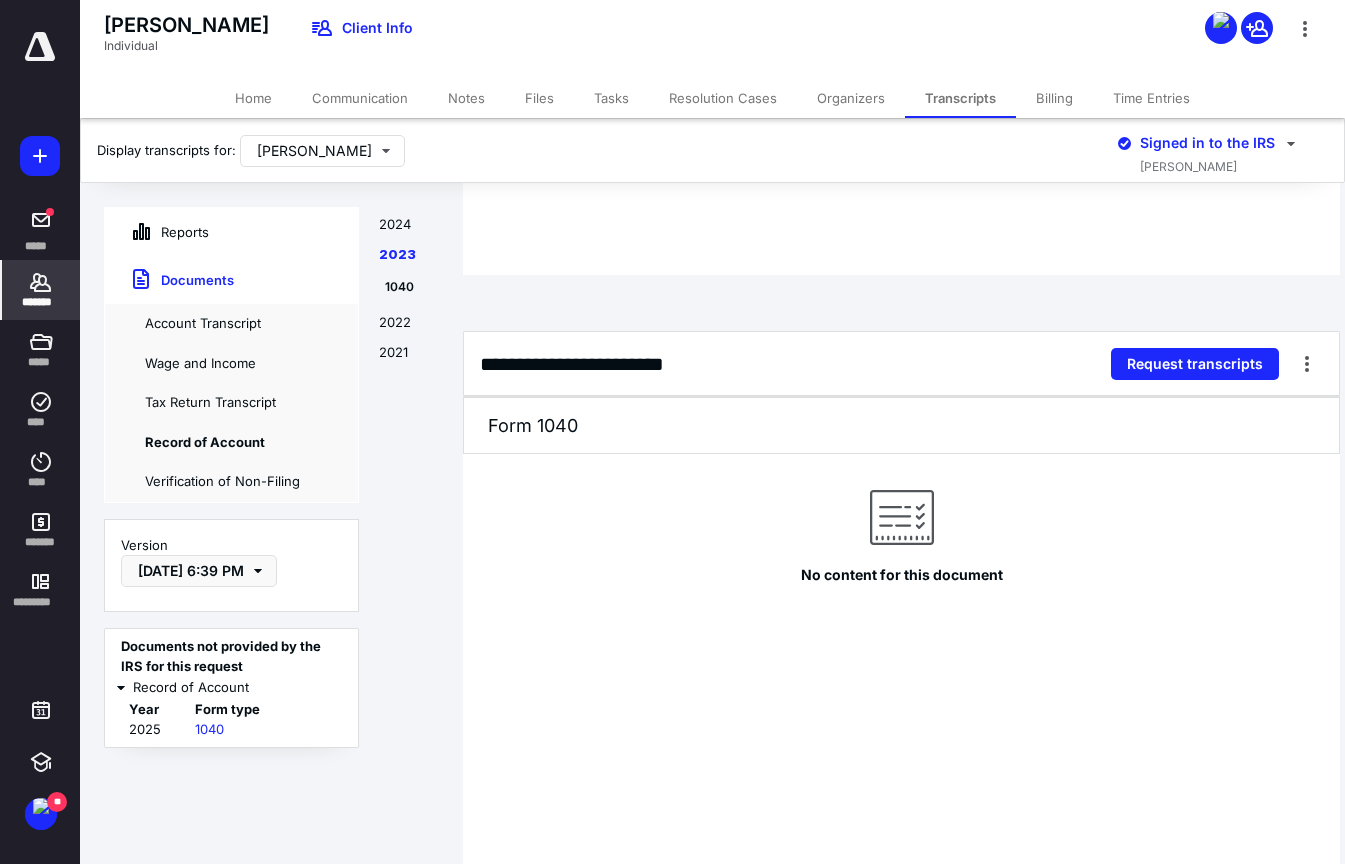 click on "**********" at bounding box center (598, 364) 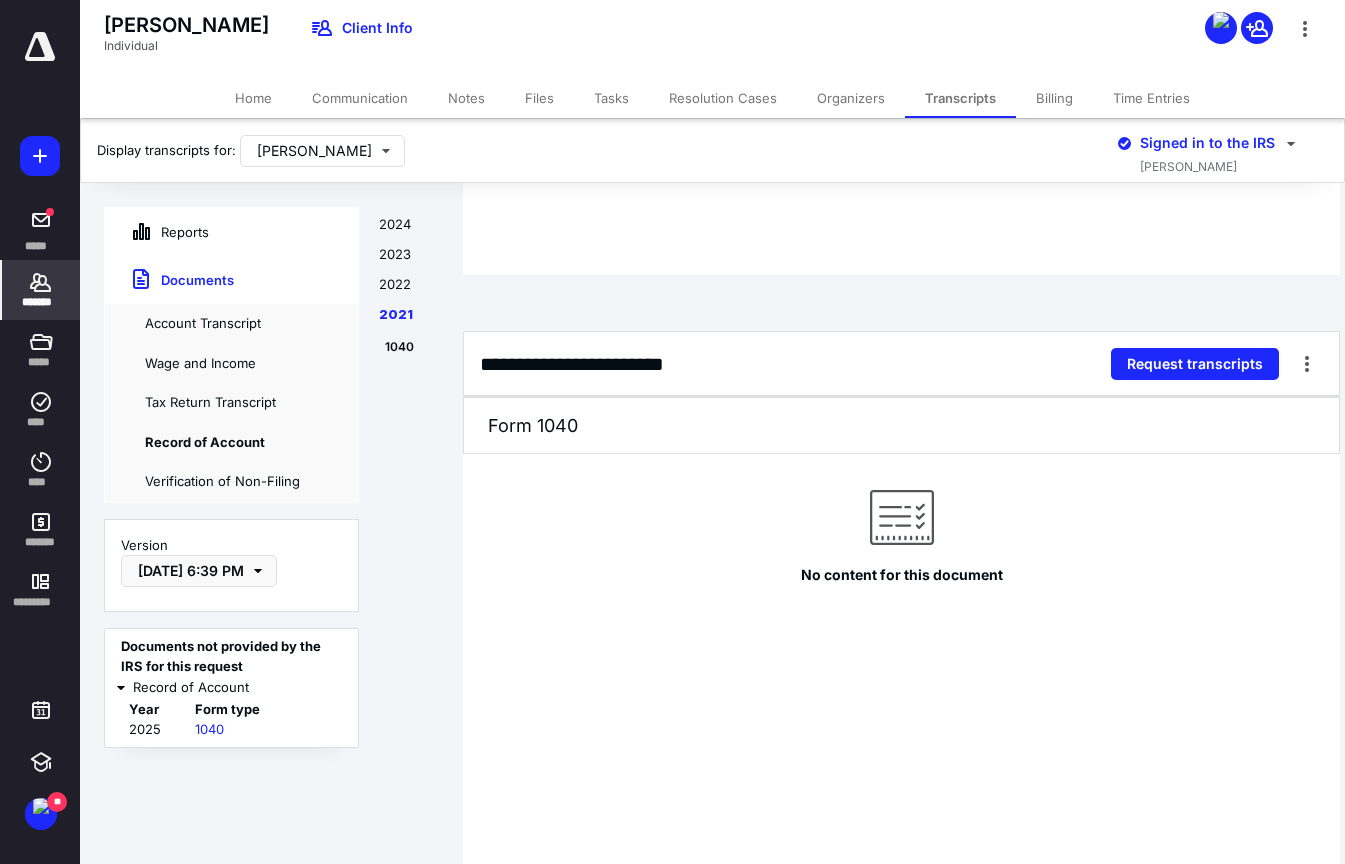 scroll, scrollTop: 1995, scrollLeft: 0, axis: vertical 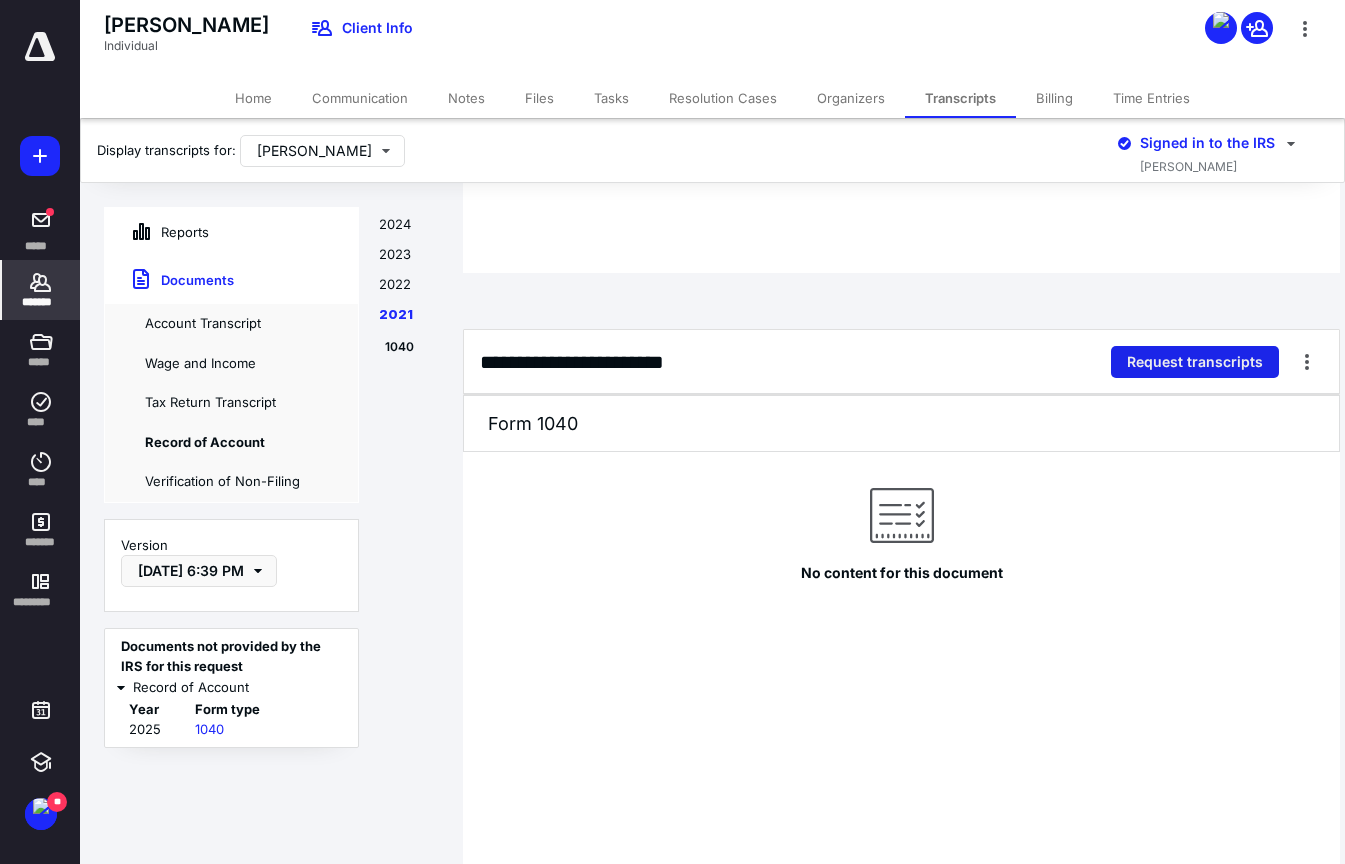 click on "Request transcripts" at bounding box center (1195, 362) 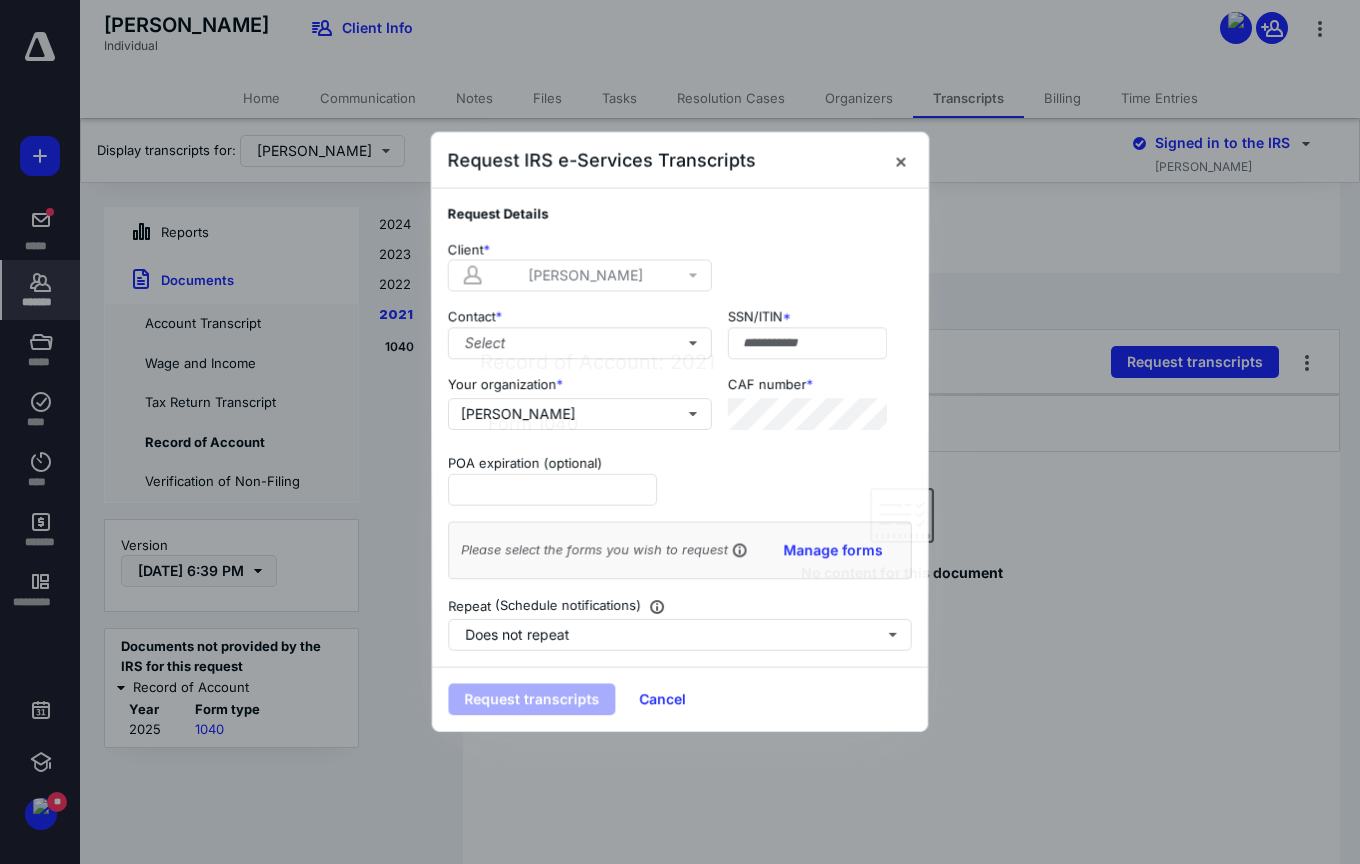 type on "**********" 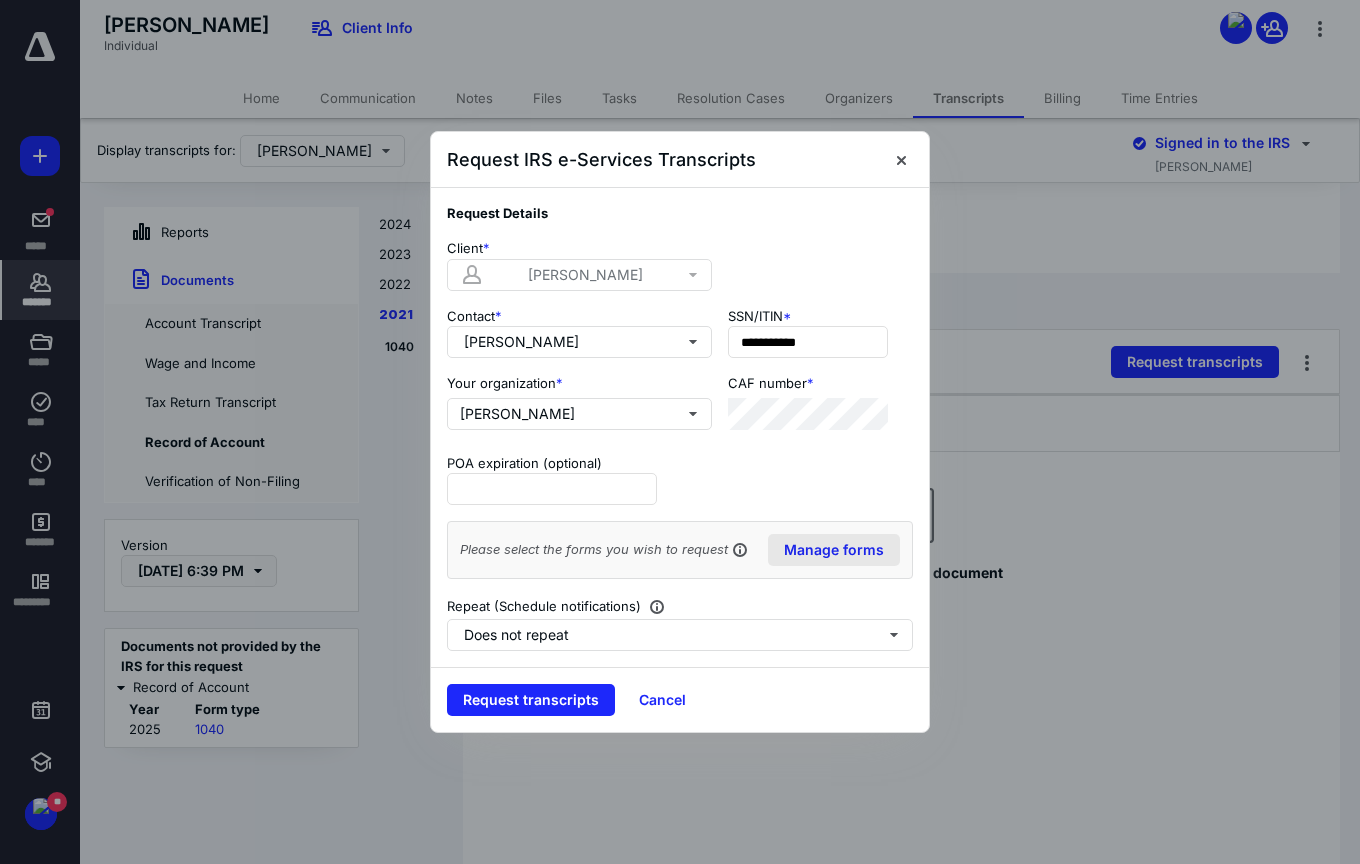 click on "Manage forms" at bounding box center (834, 550) 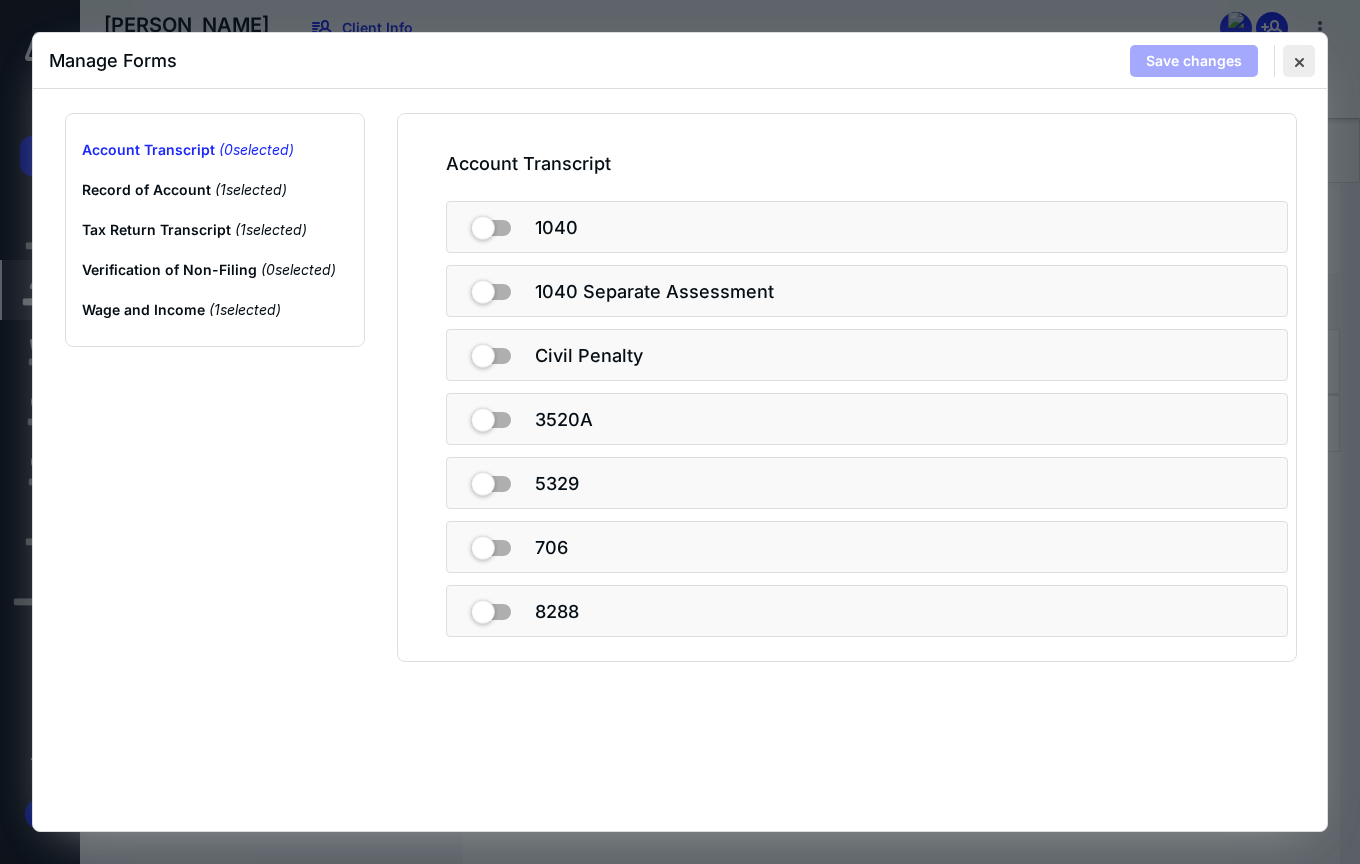 drag, startPoint x: 1295, startPoint y: 62, endPoint x: 1282, endPoint y: 76, distance: 19.104973 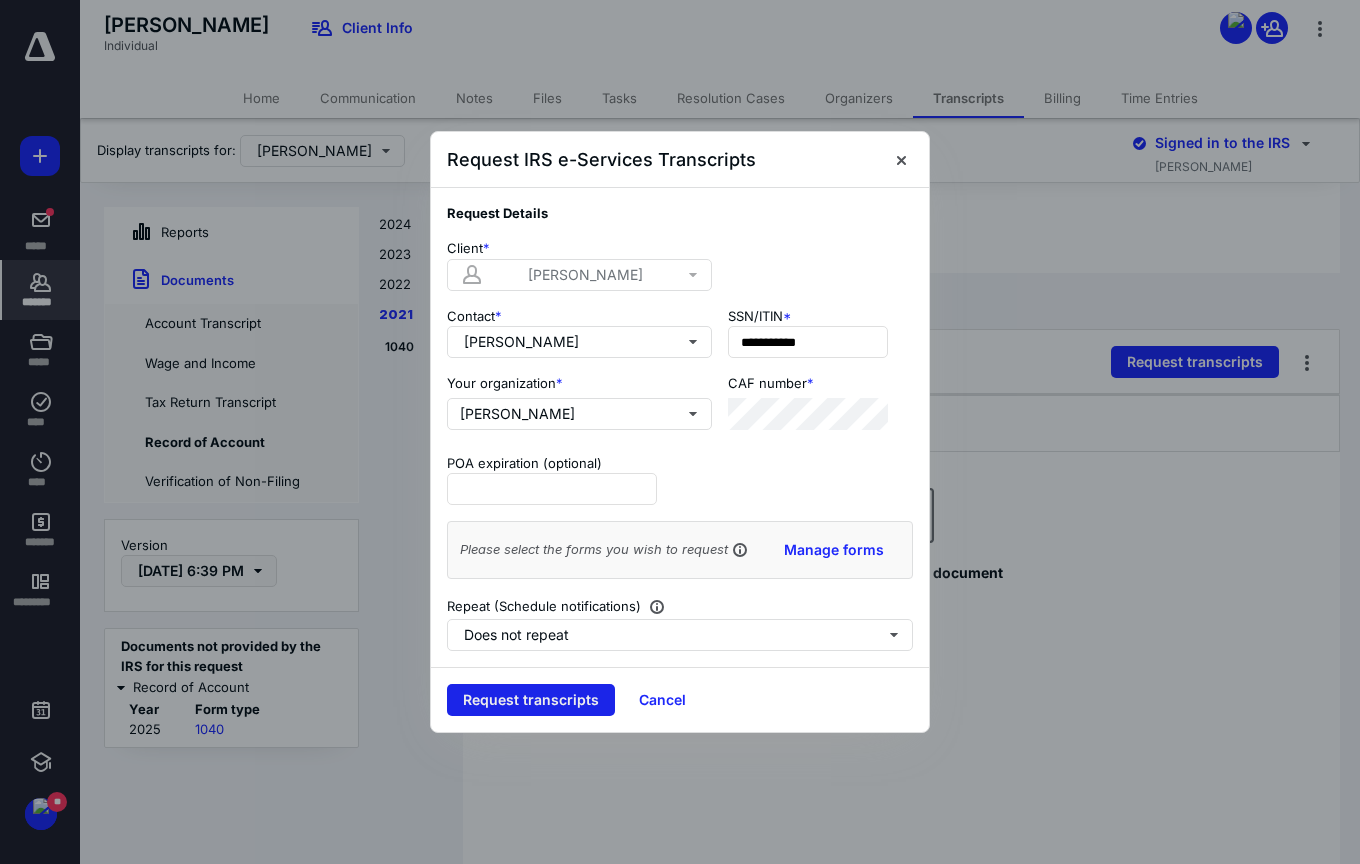 click on "Request transcripts" at bounding box center [531, 700] 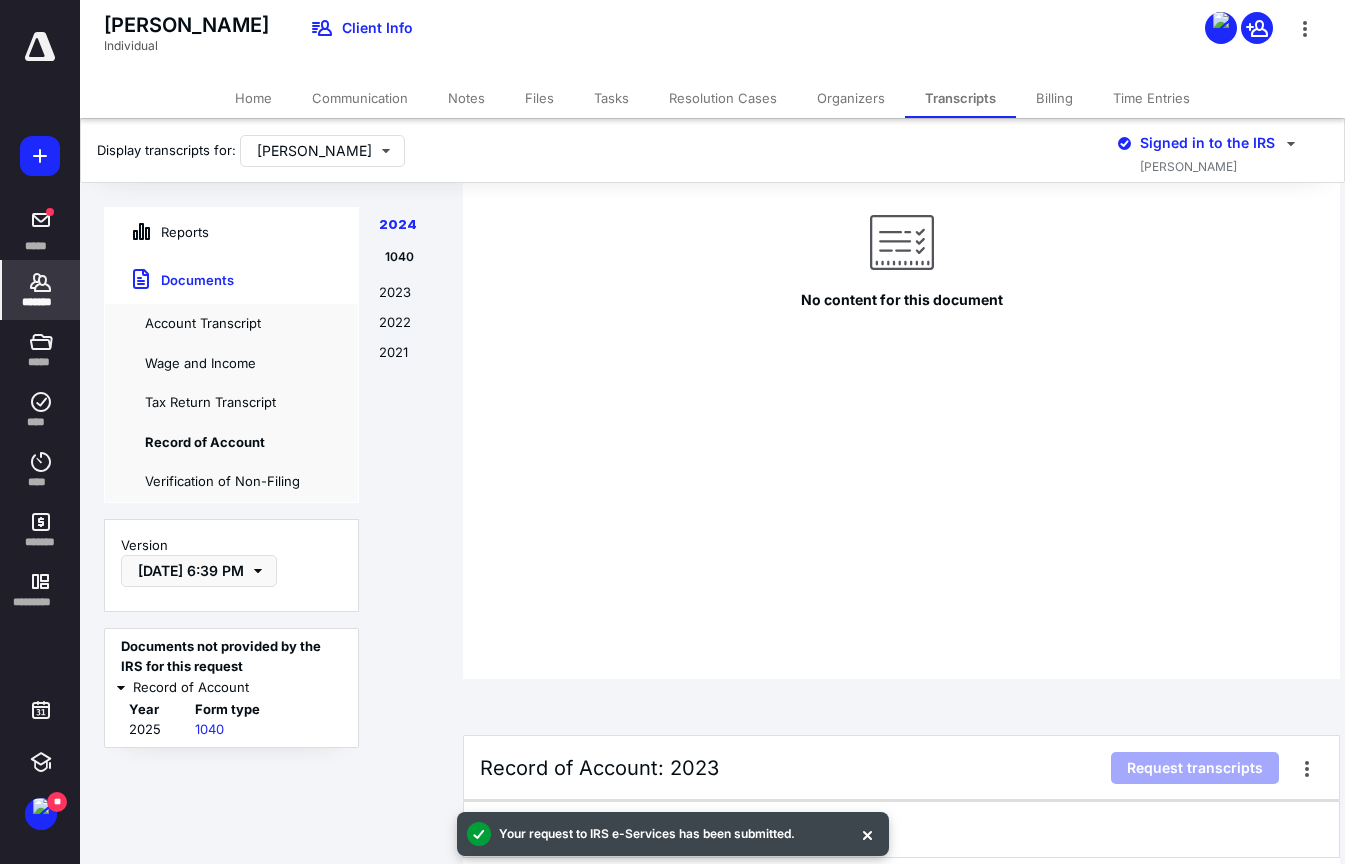 scroll, scrollTop: 0, scrollLeft: 0, axis: both 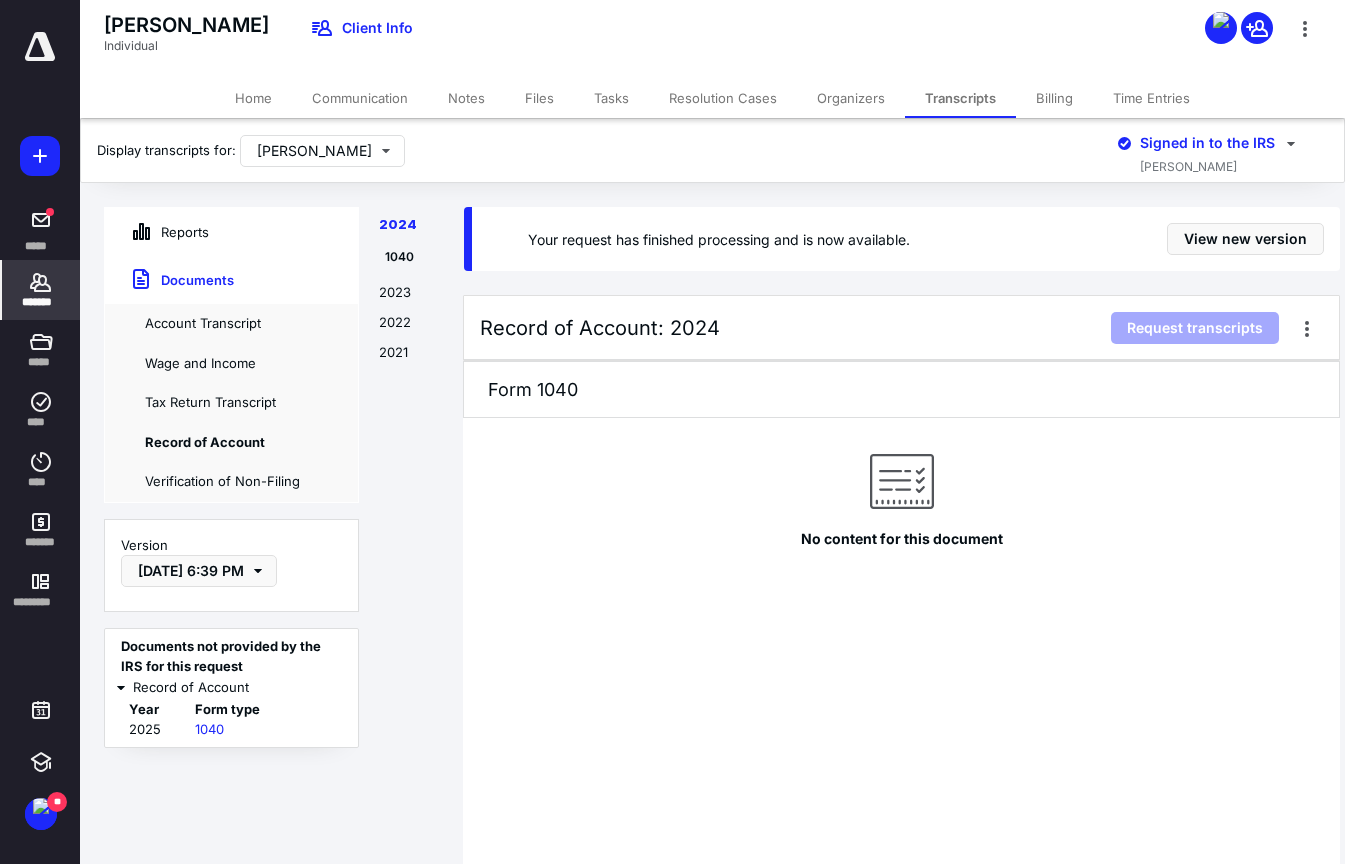 click on "2021" at bounding box center (411, 358) 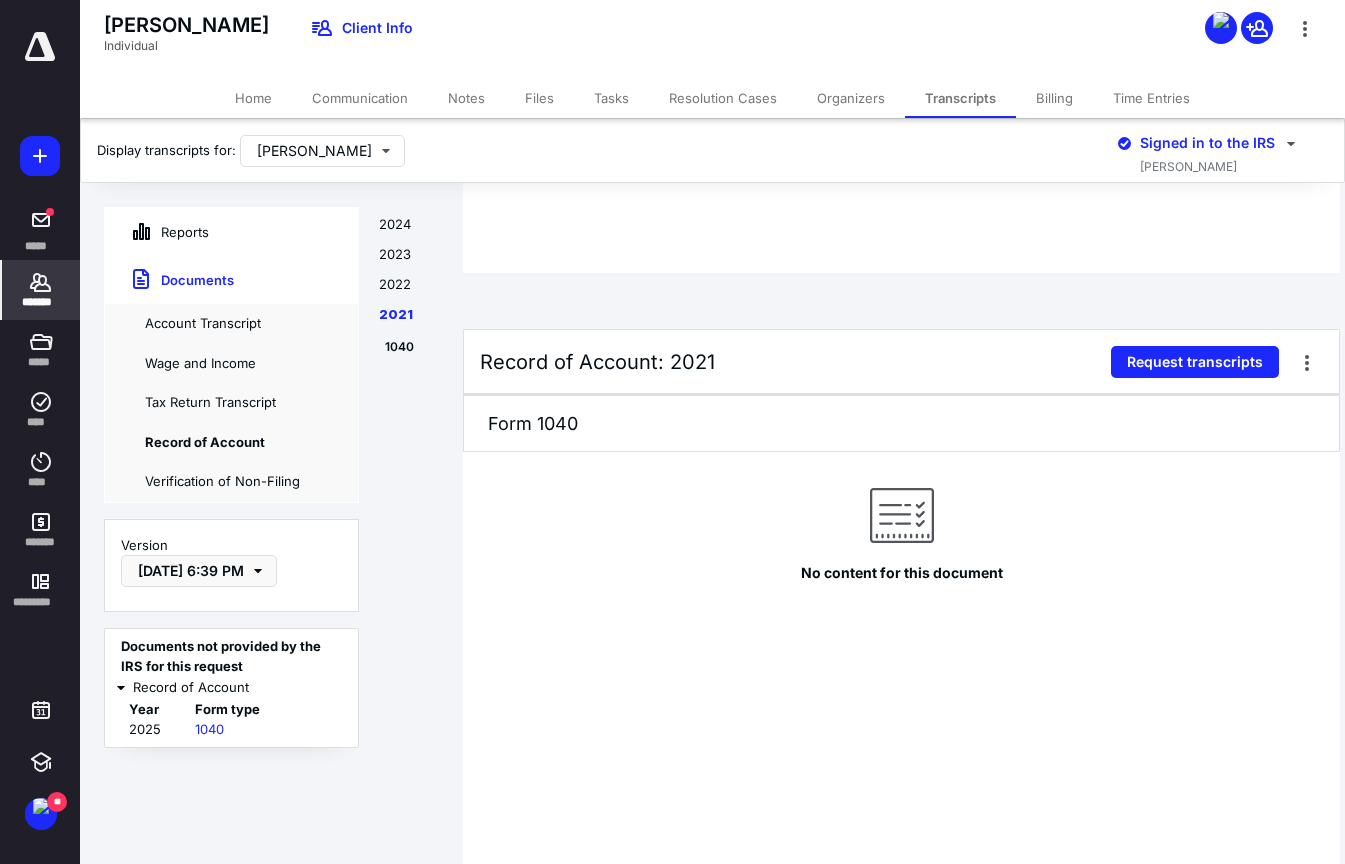 click on "Transcripts" at bounding box center [960, 98] 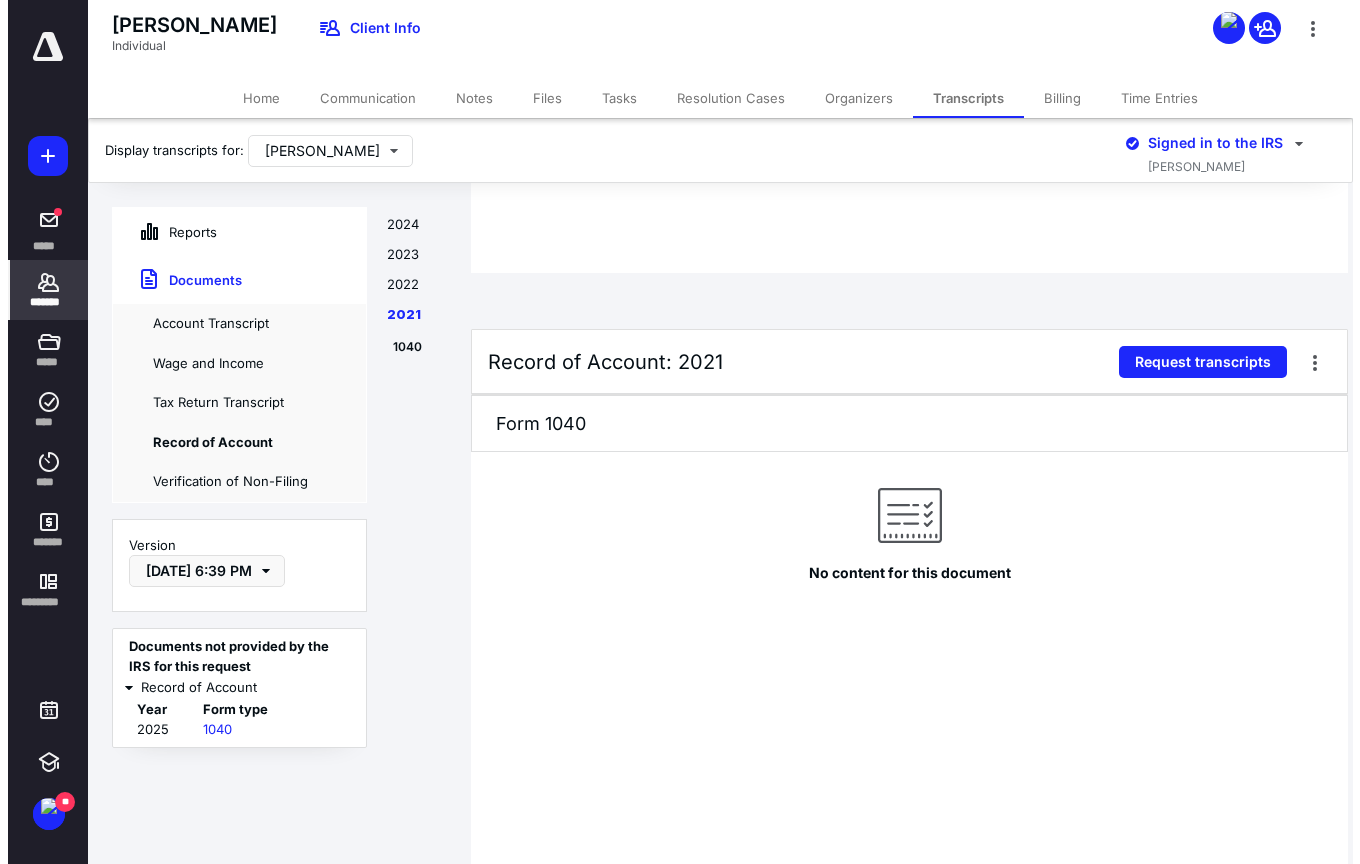 scroll, scrollTop: 0, scrollLeft: 0, axis: both 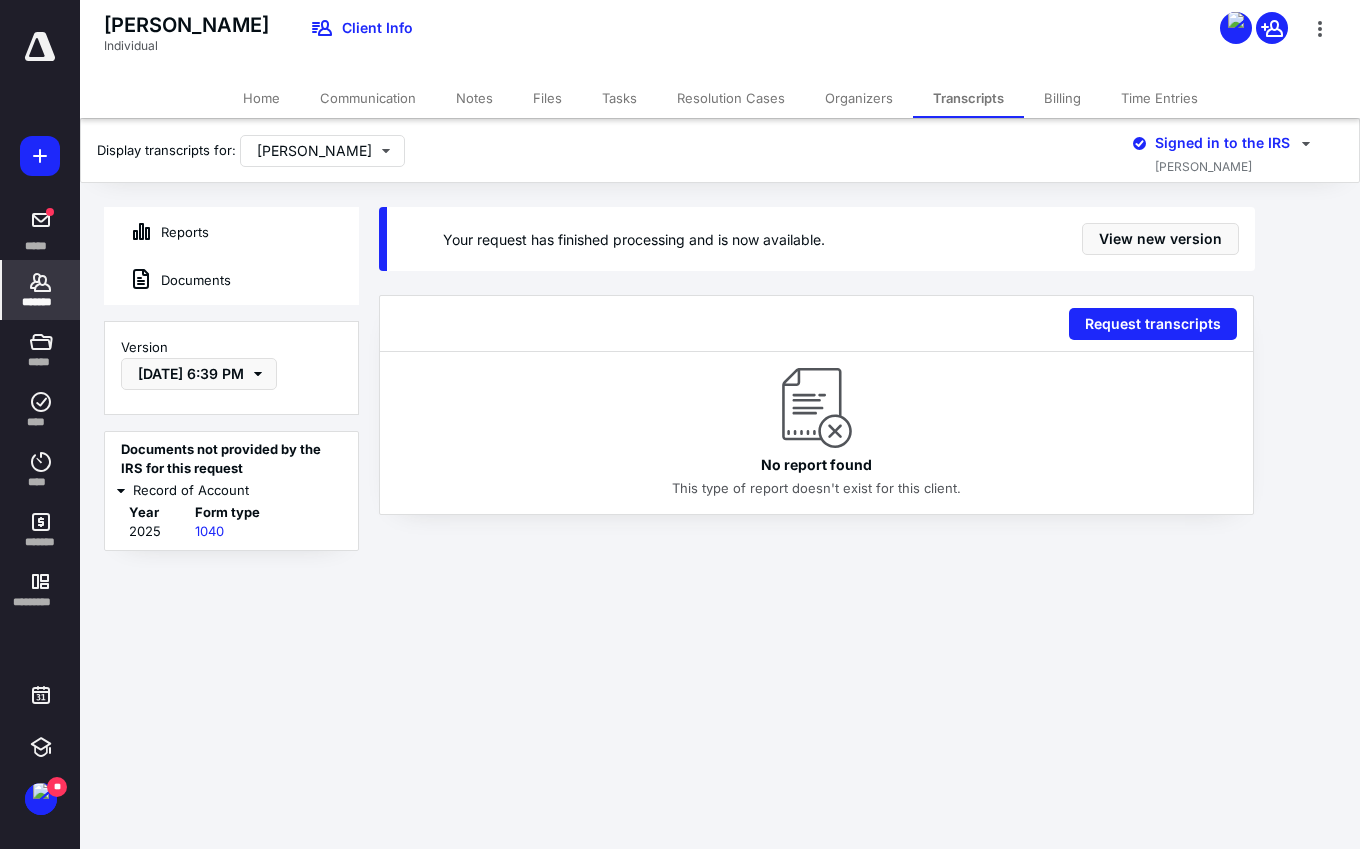 click on "Documents" at bounding box center (168, 280) 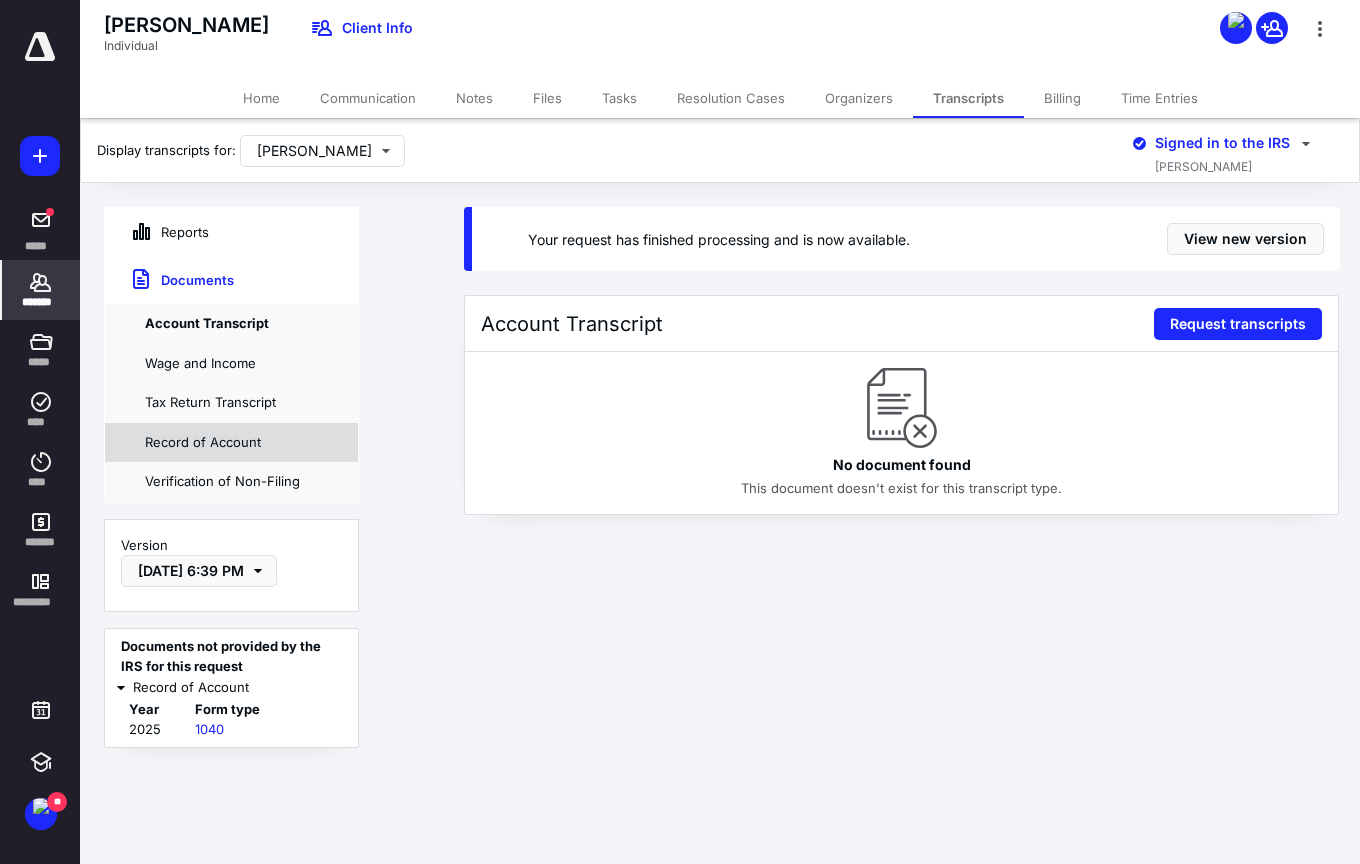 click on "Record of Account" at bounding box center [231, 443] 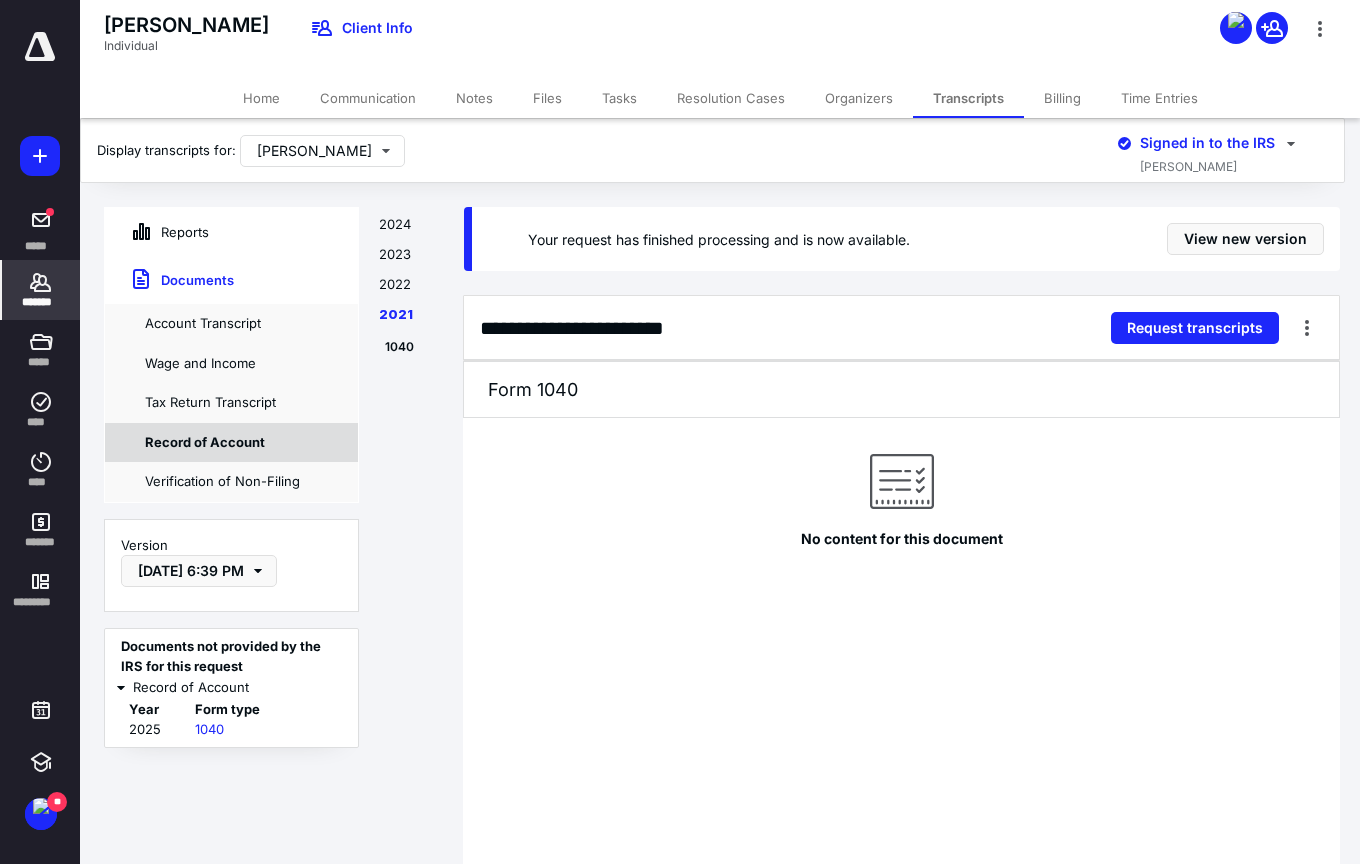 scroll, scrollTop: 2003, scrollLeft: 0, axis: vertical 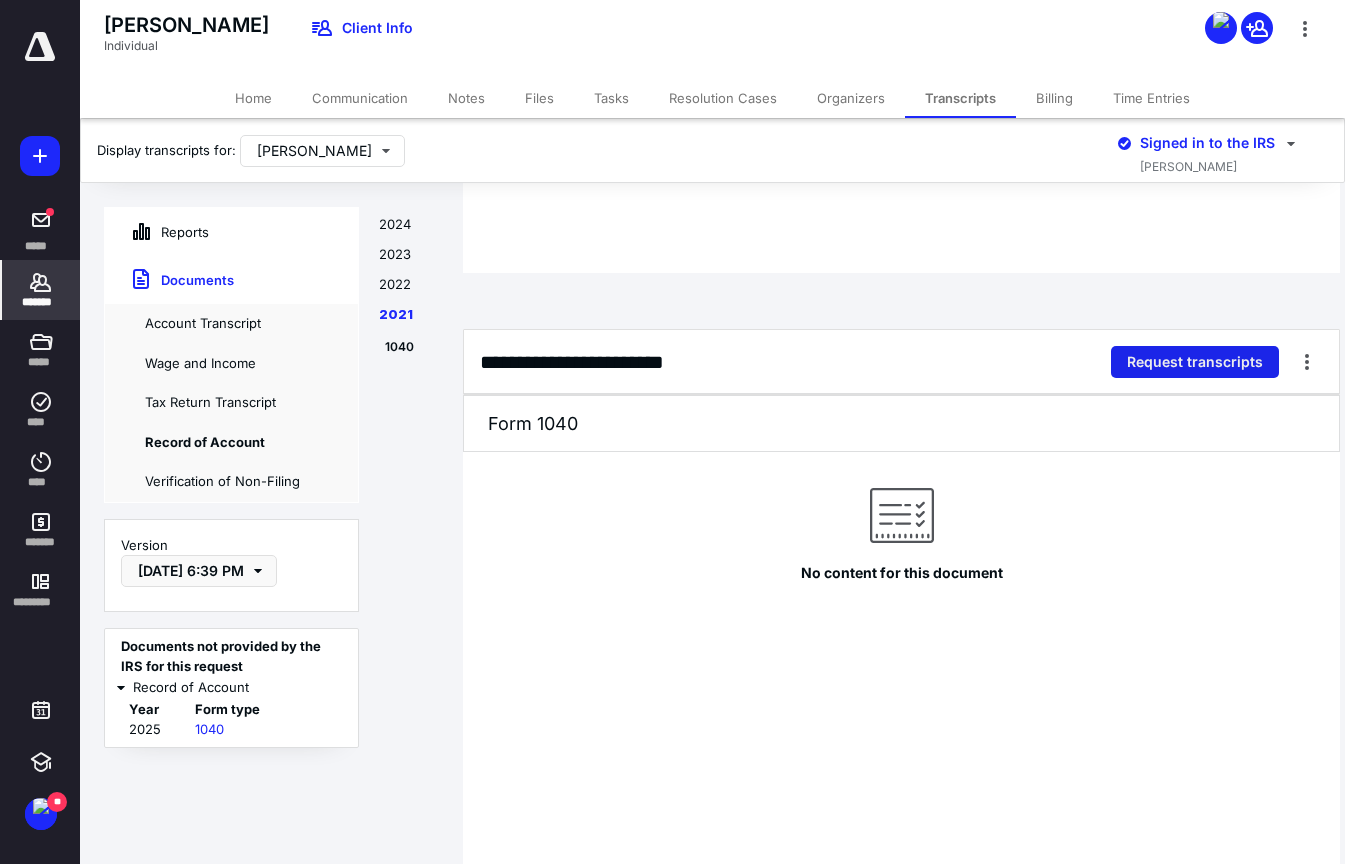 click on "Request transcripts" at bounding box center (1195, 362) 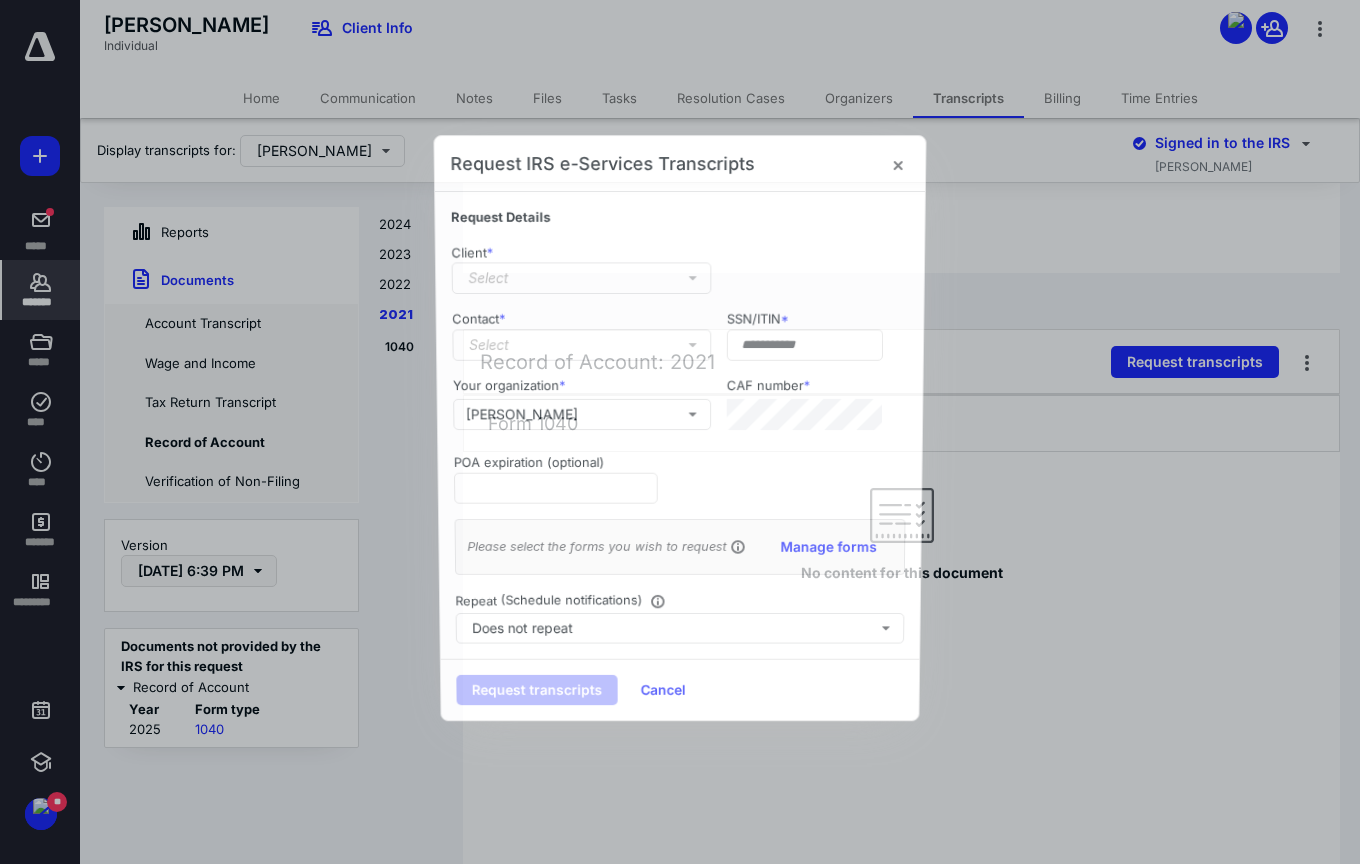 type on "**********" 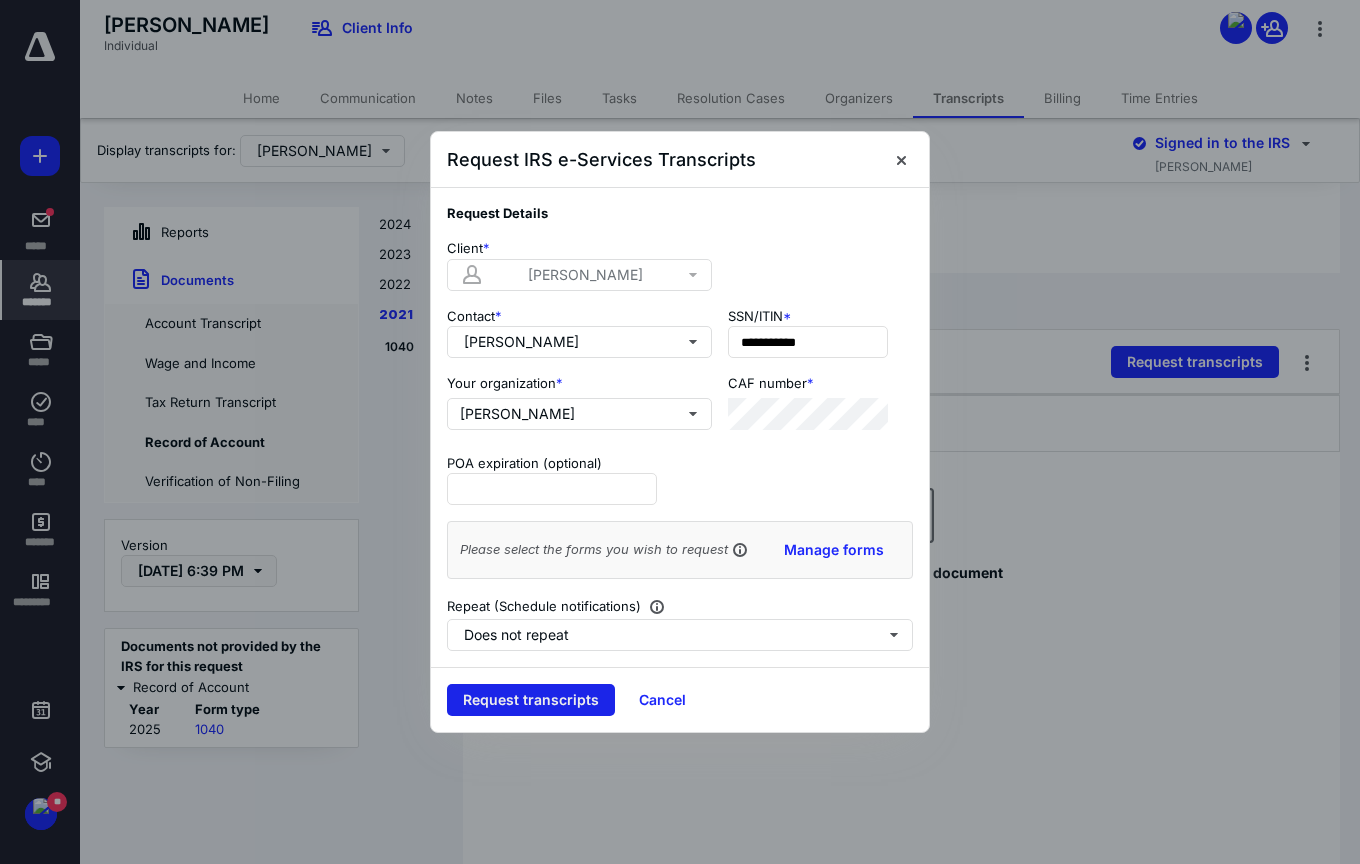 click on "Request transcripts" at bounding box center [531, 700] 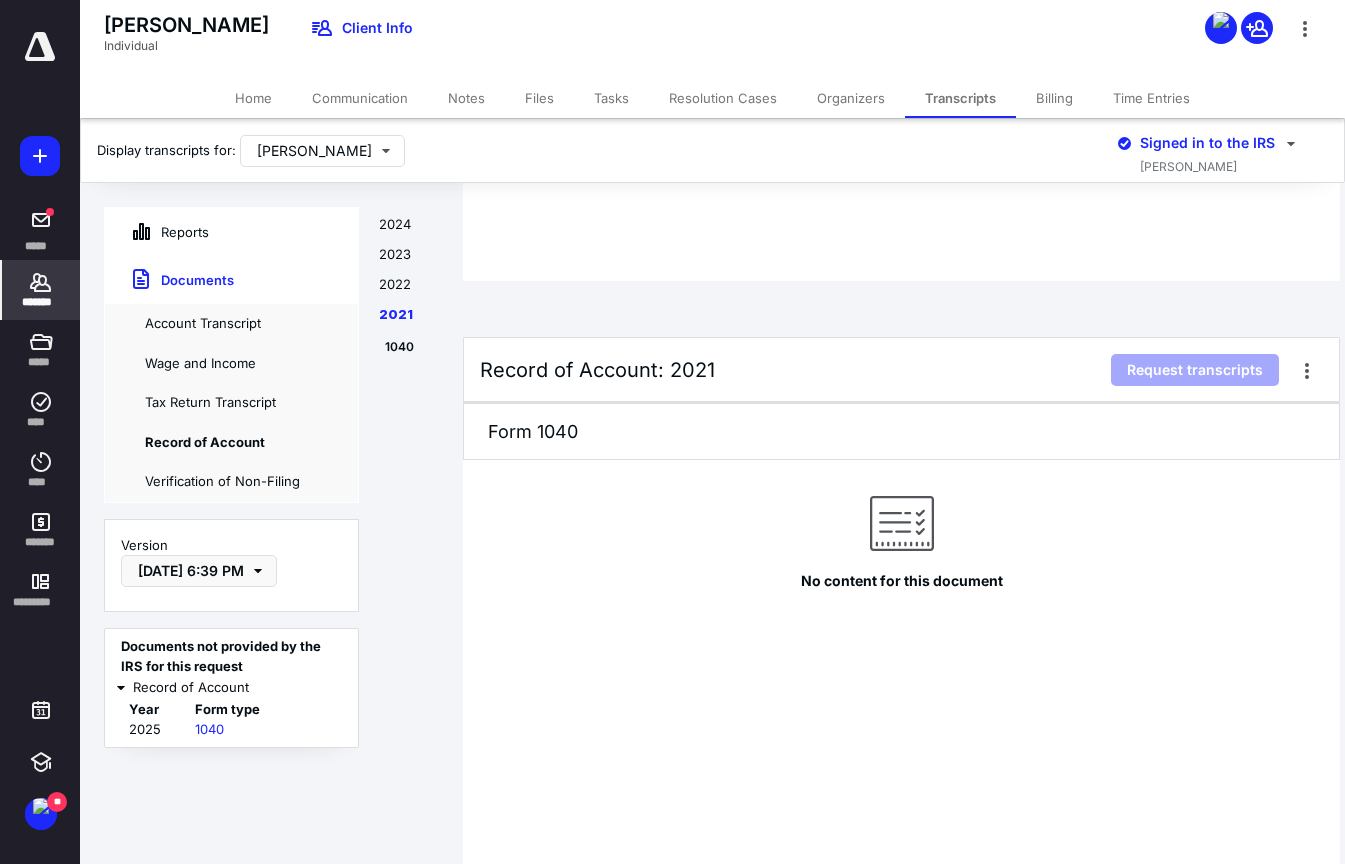 scroll, scrollTop: 2003, scrollLeft: 0, axis: vertical 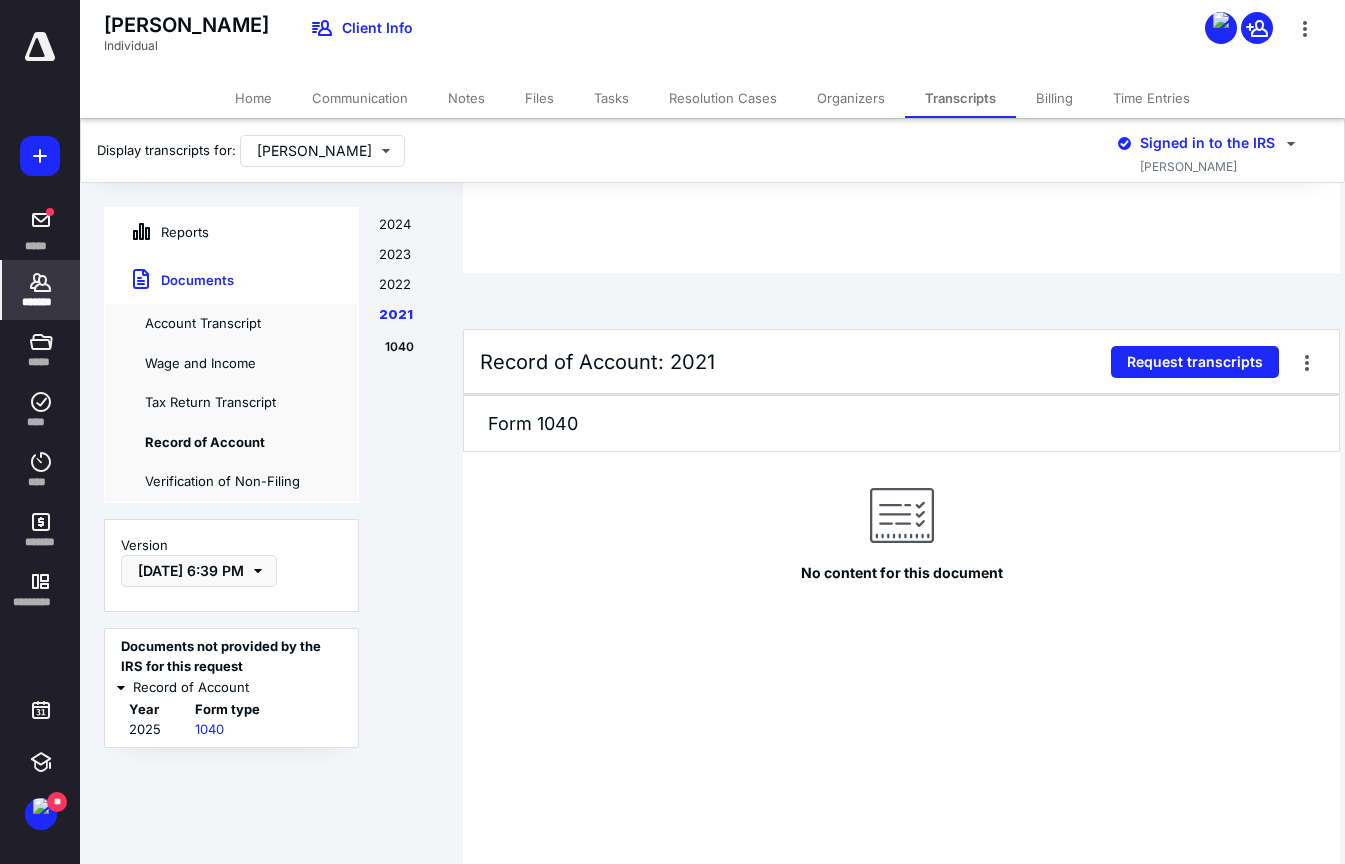 click on "No content for this document" at bounding box center [901, 702] 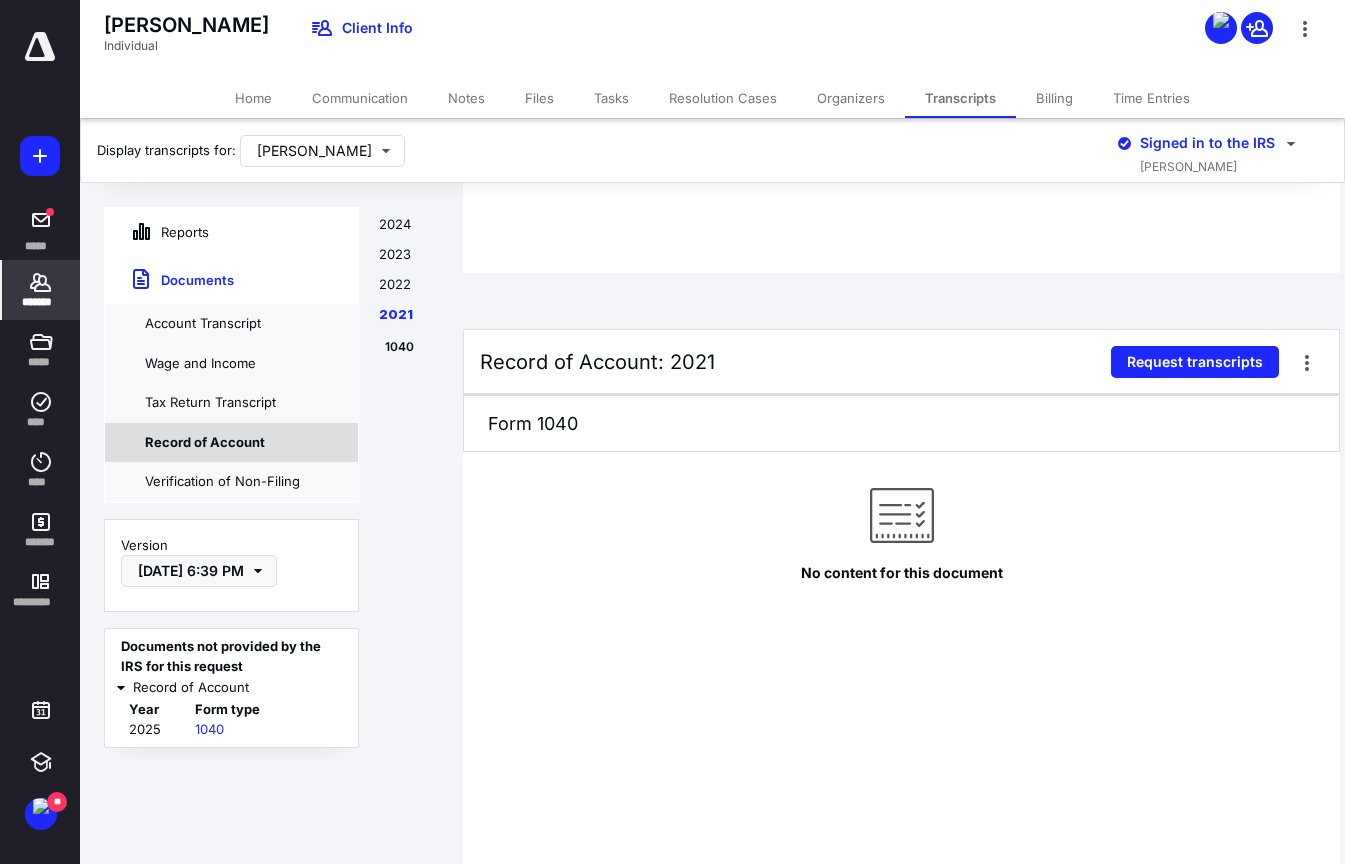 click on "Record of Account" at bounding box center [231, 443] 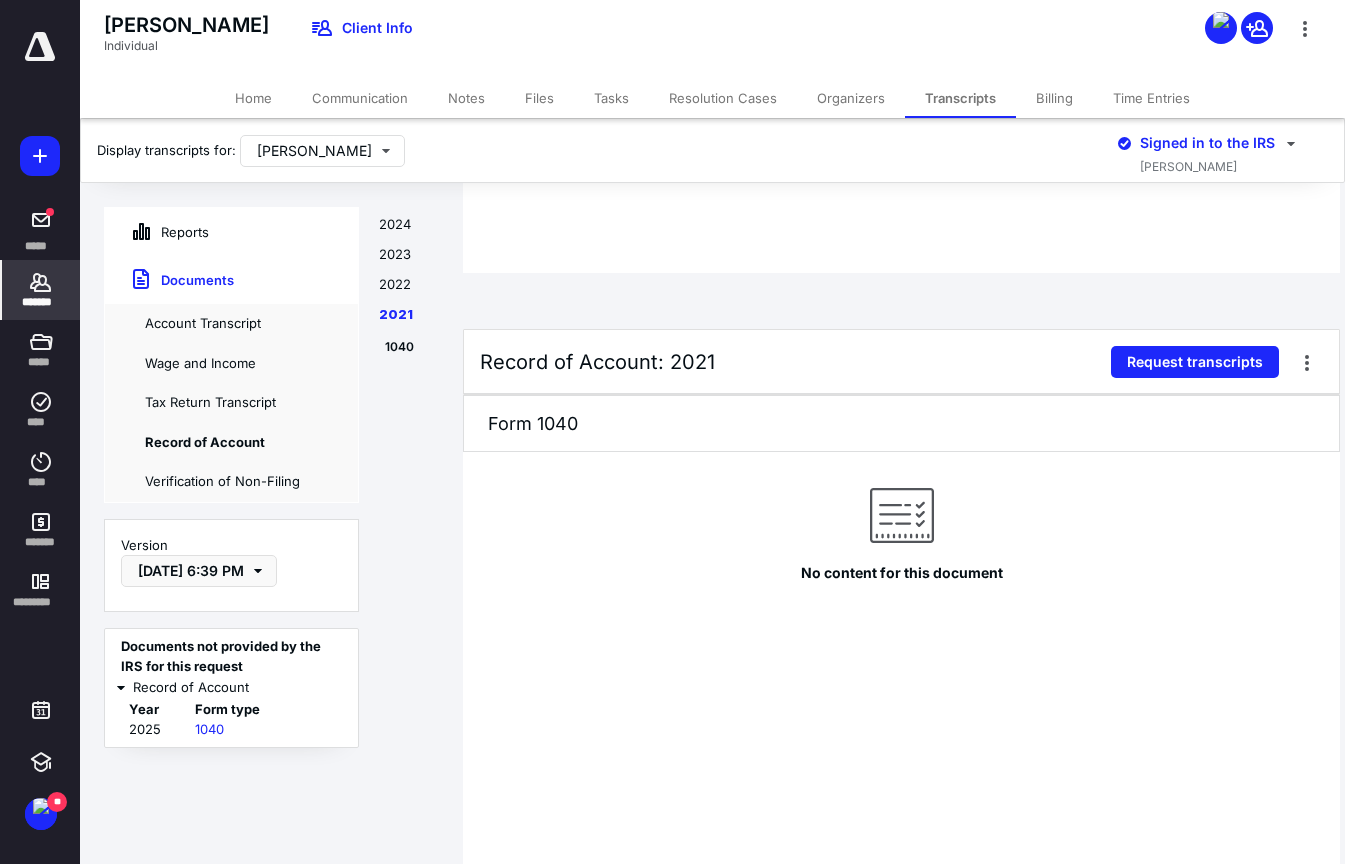 click on "Transcripts" at bounding box center [960, 98] 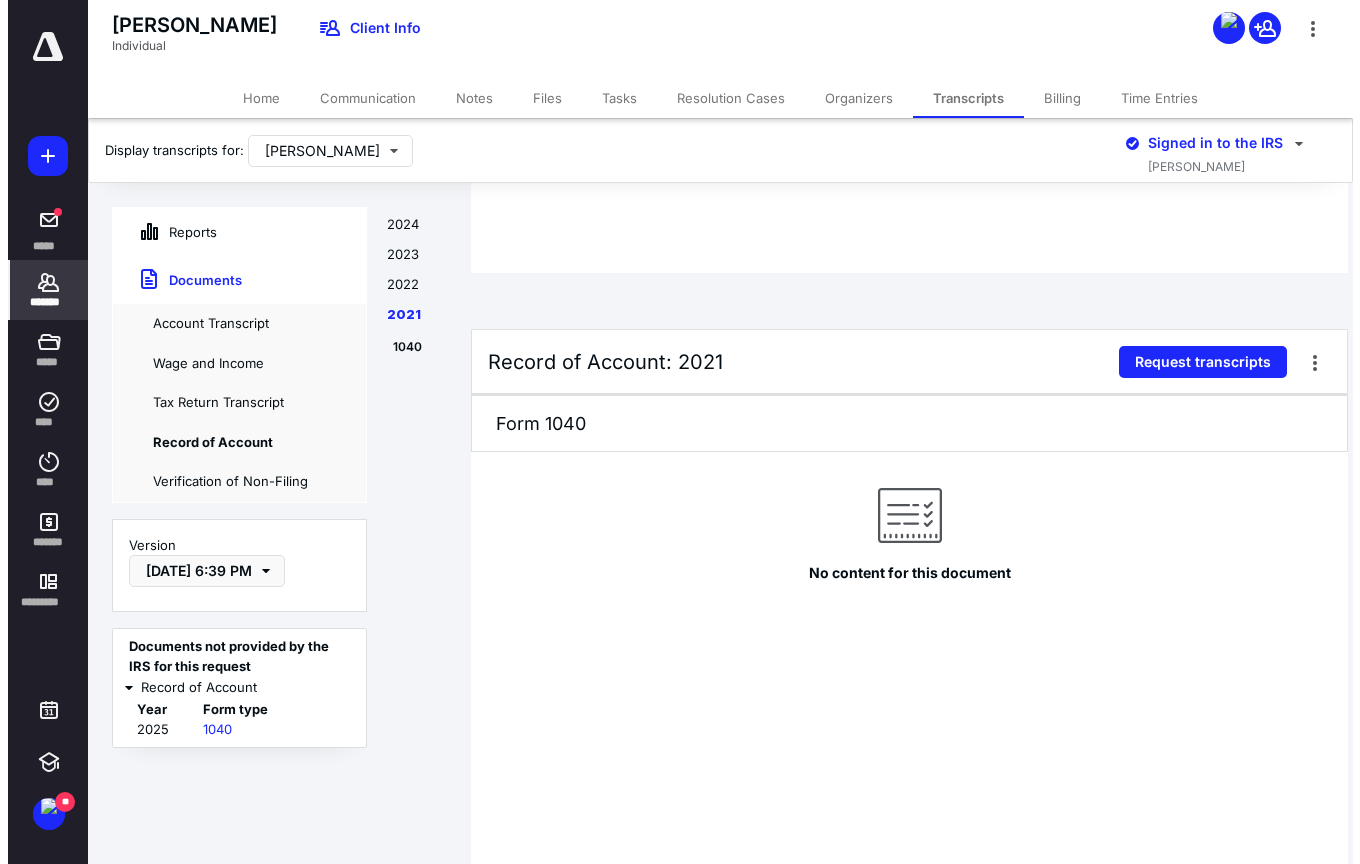 scroll, scrollTop: 0, scrollLeft: 0, axis: both 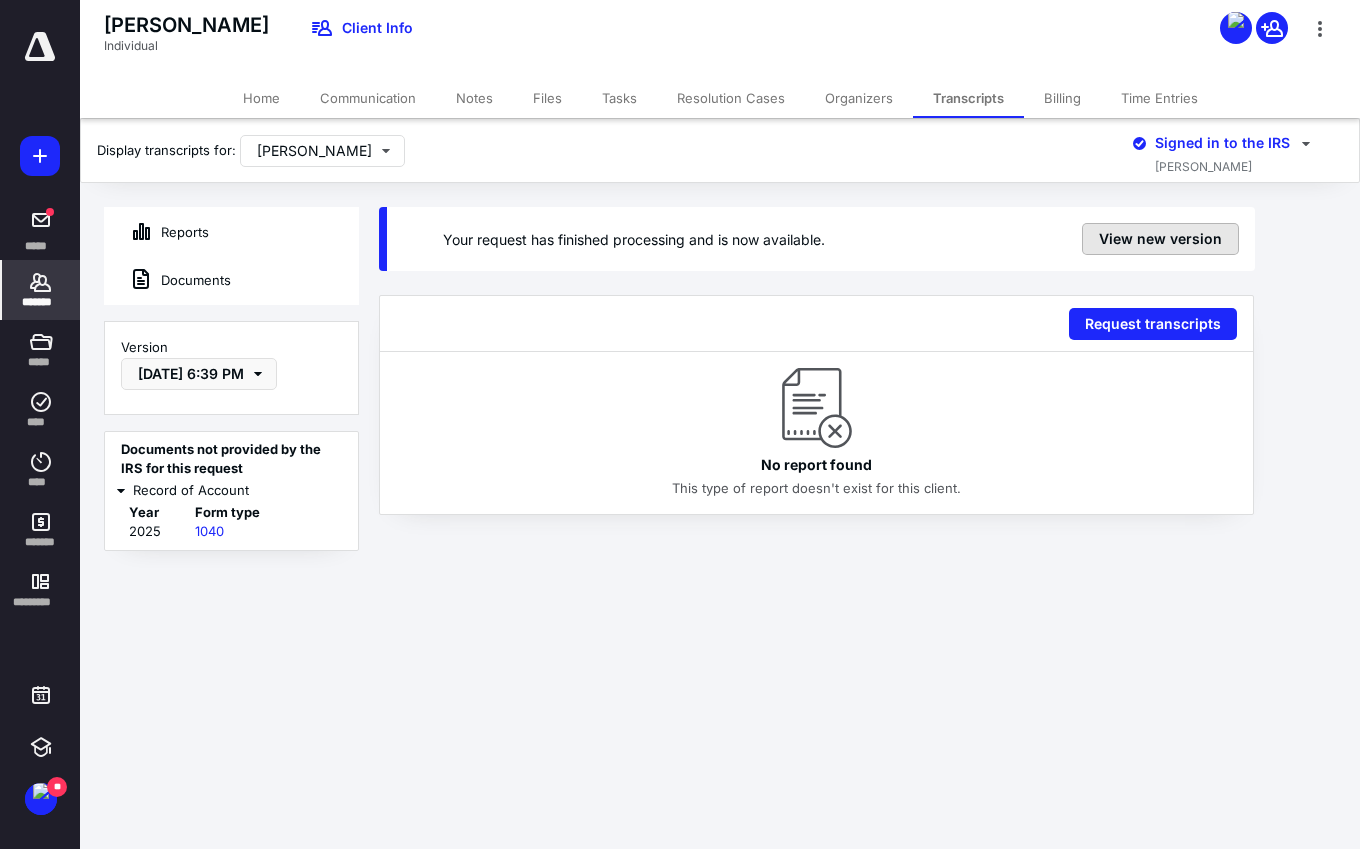 click on "View new version" at bounding box center [1160, 239] 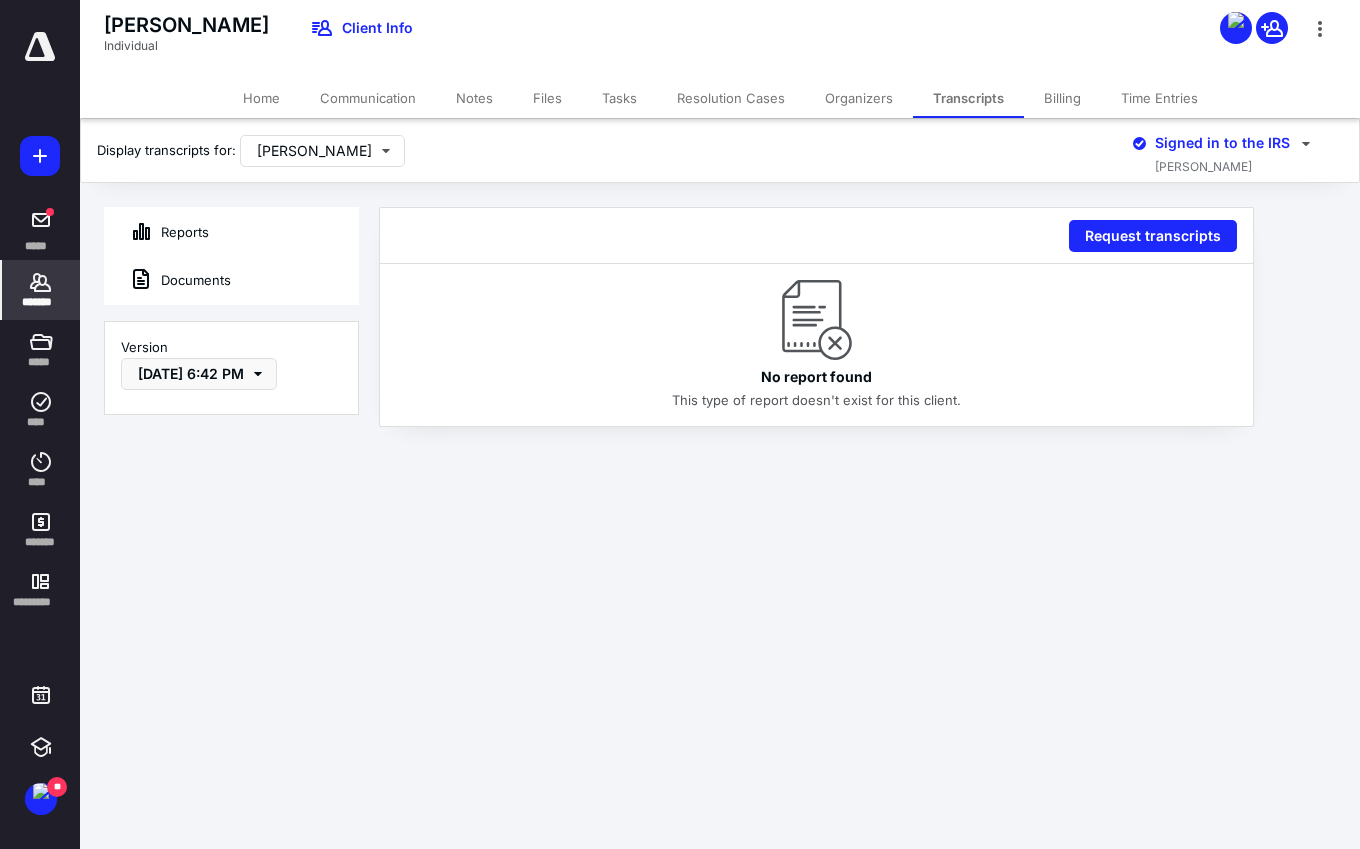 click on "Documents" at bounding box center [168, 280] 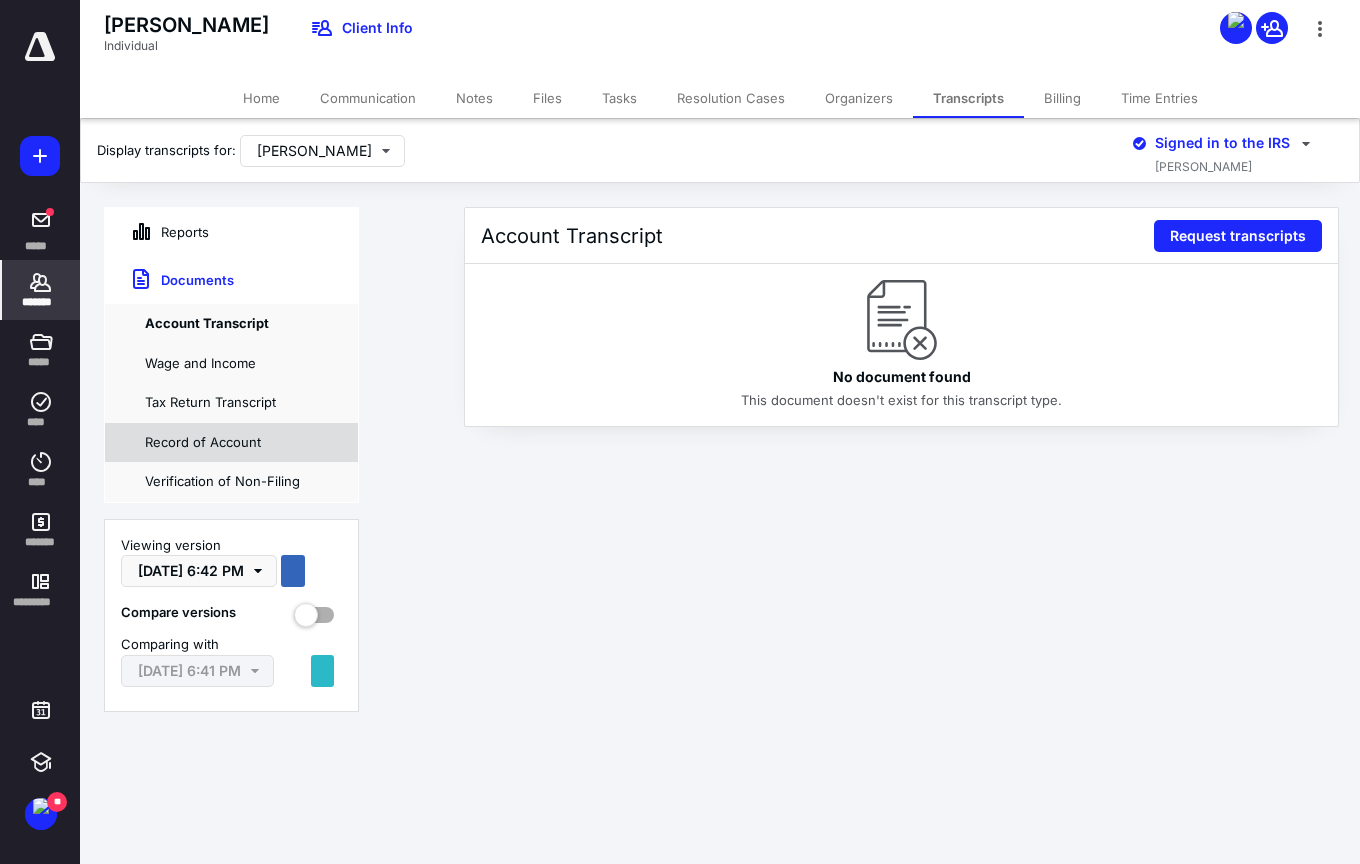 click on "Record of Account" at bounding box center (231, 443) 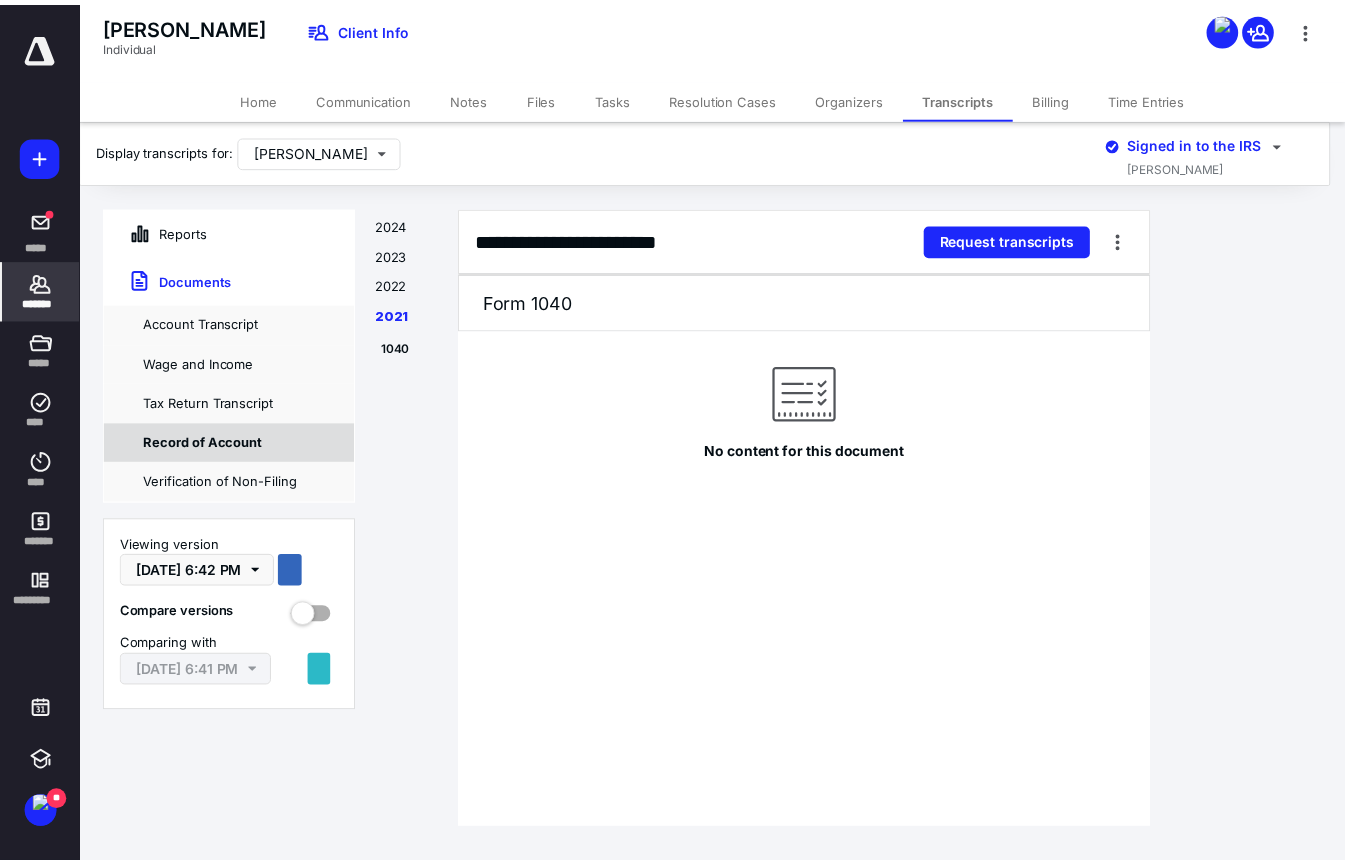 scroll, scrollTop: 1913, scrollLeft: 0, axis: vertical 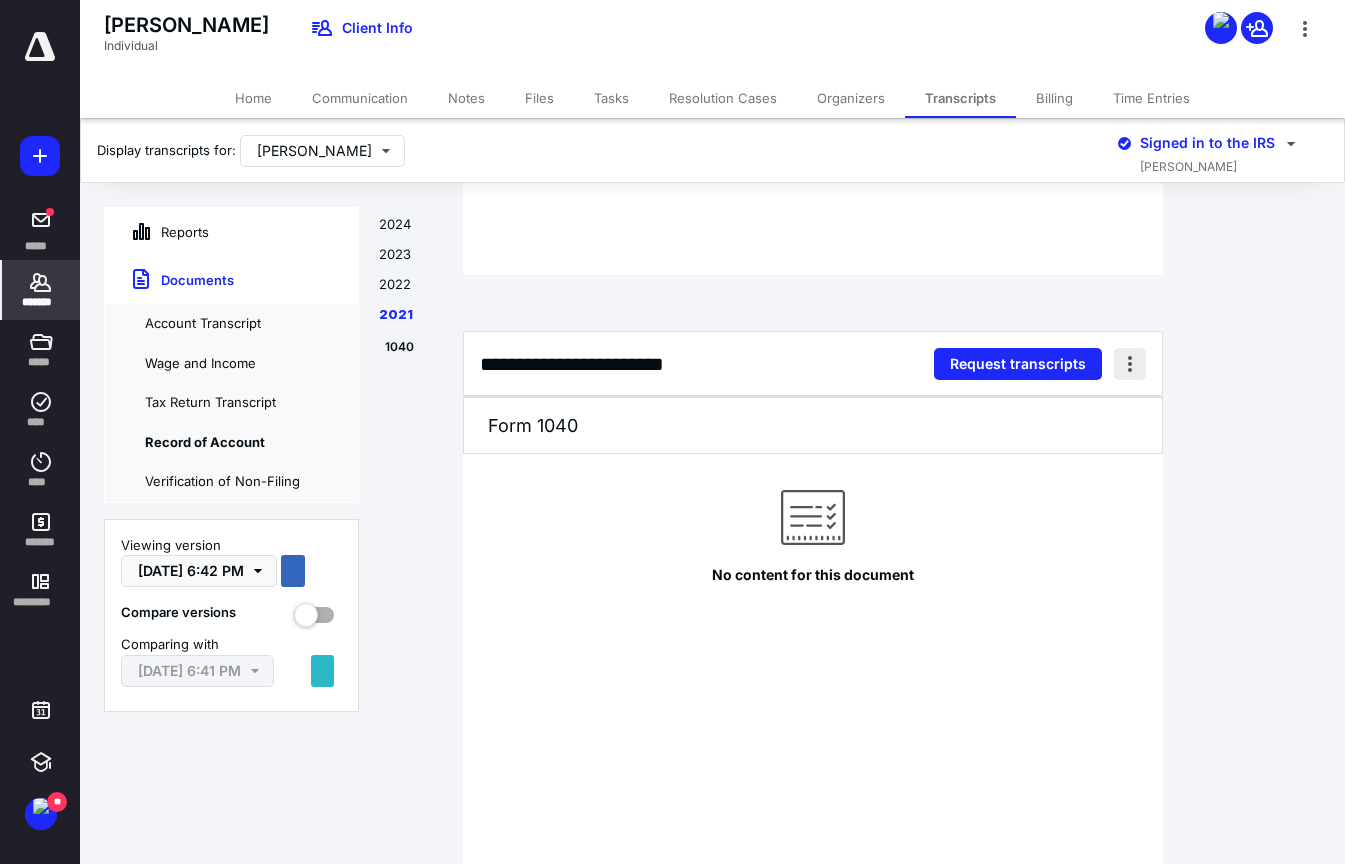 click at bounding box center [1130, 364] 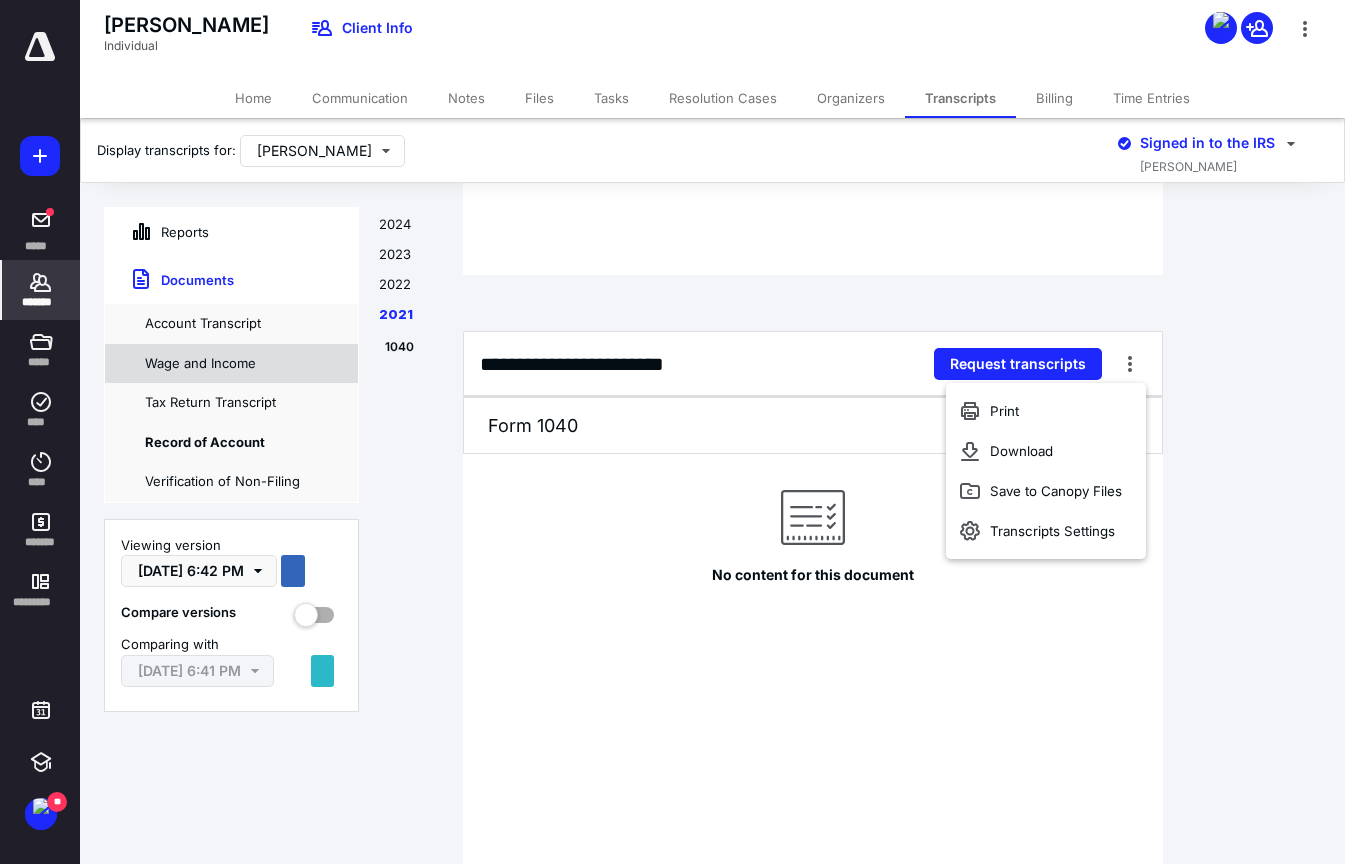 click on "Wage and Income" at bounding box center [231, 364] 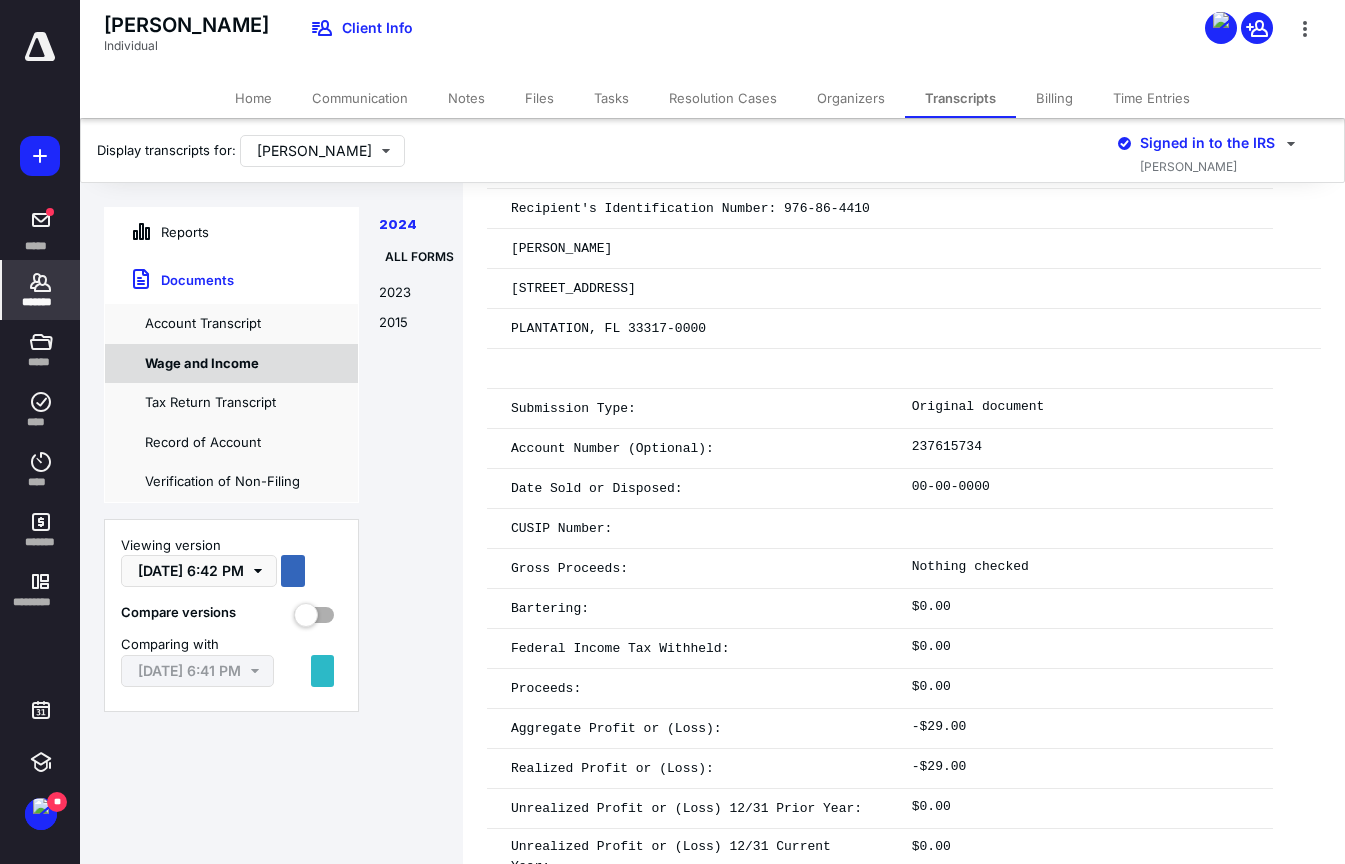 scroll, scrollTop: 0, scrollLeft: 0, axis: both 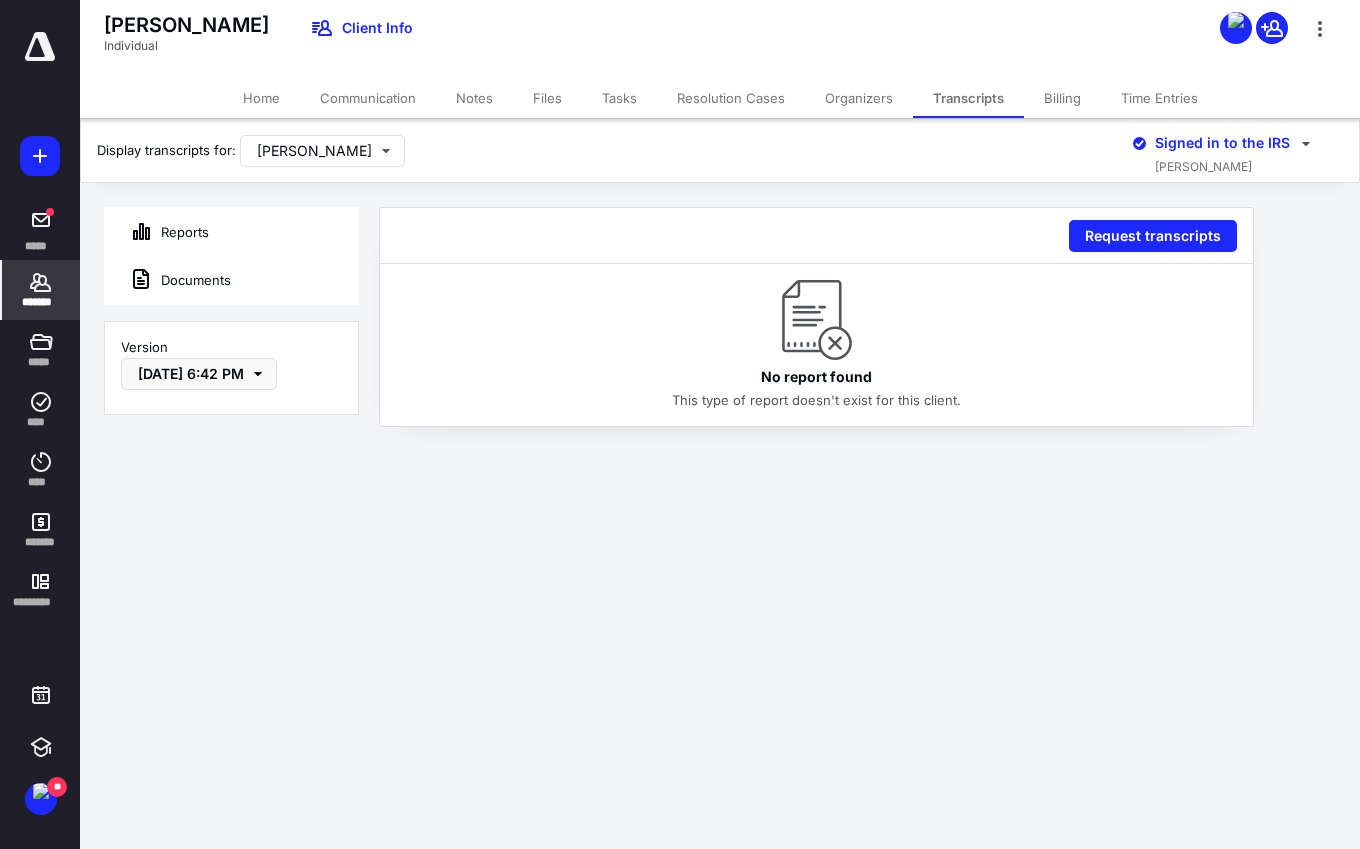 click on "Documents" at bounding box center (168, 280) 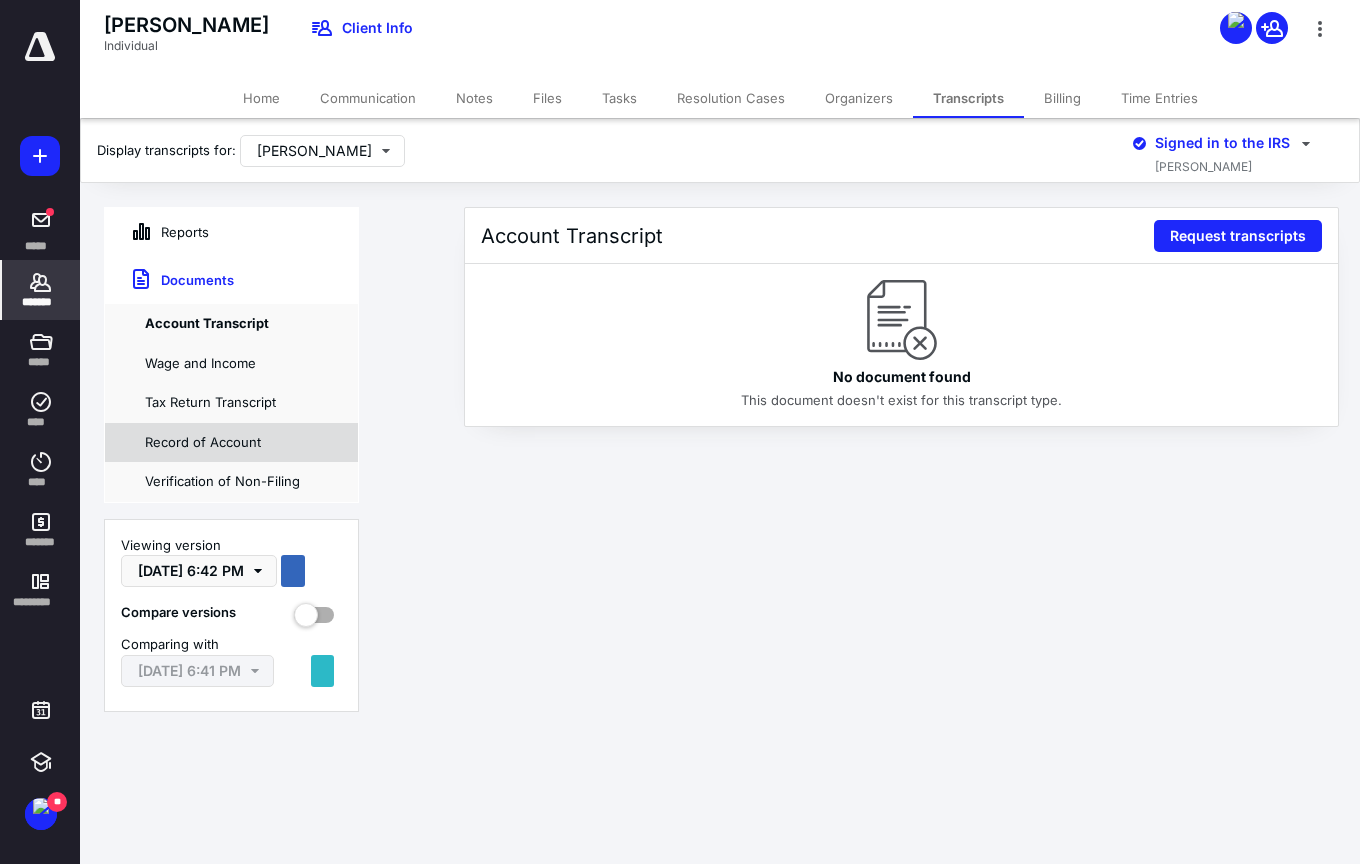 click on "Record of Account" at bounding box center (231, 443) 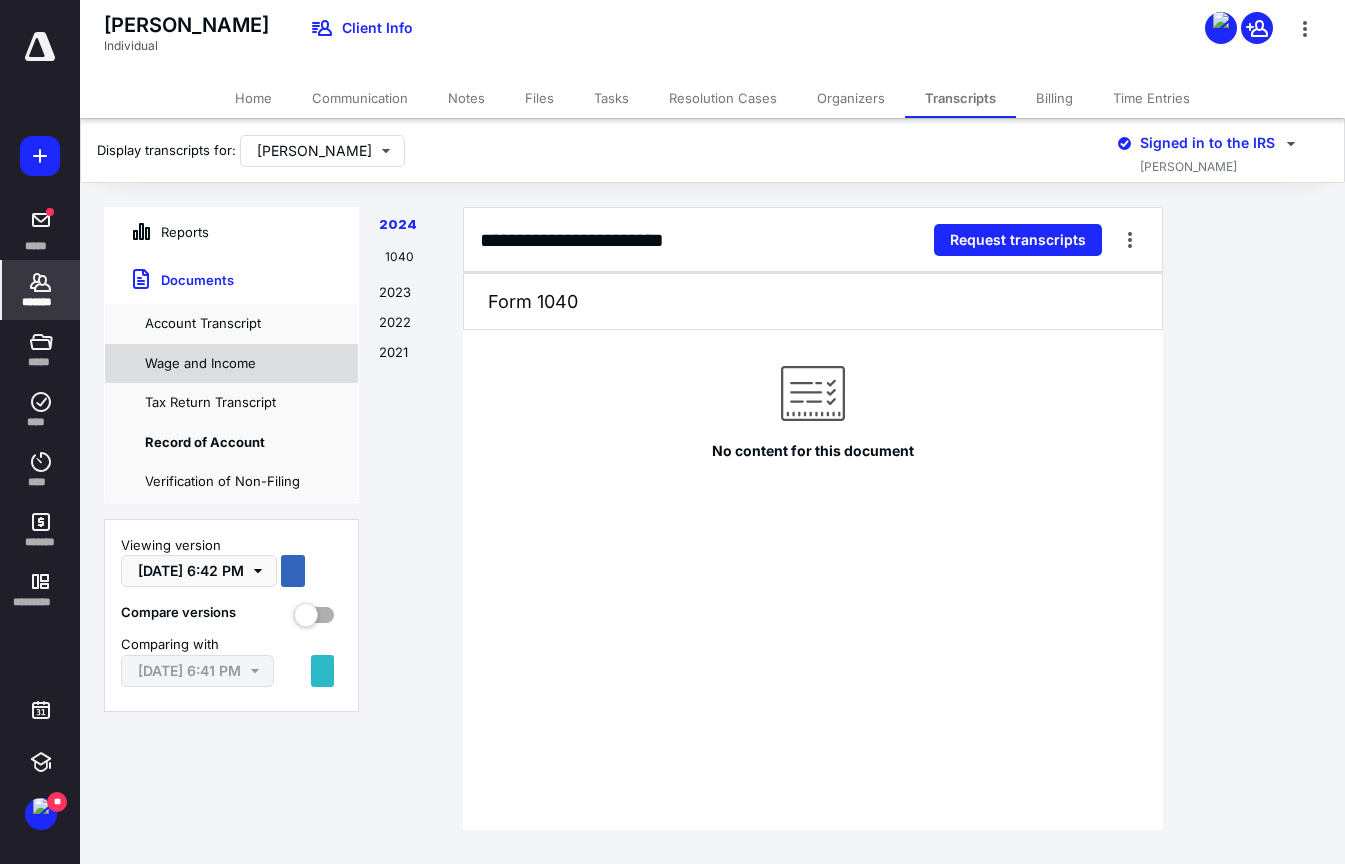 click on "Wage and Income" at bounding box center [231, 364] 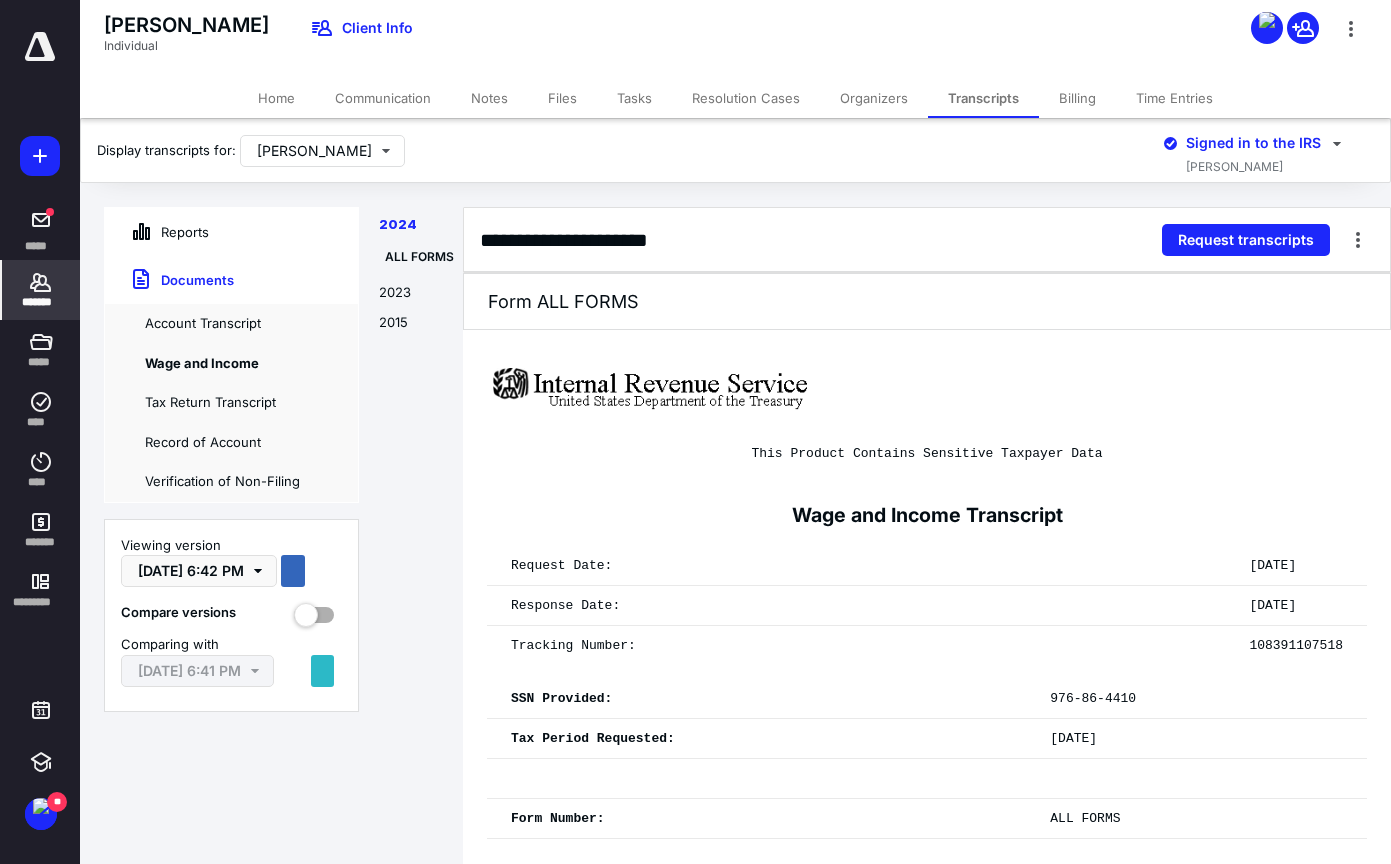 click 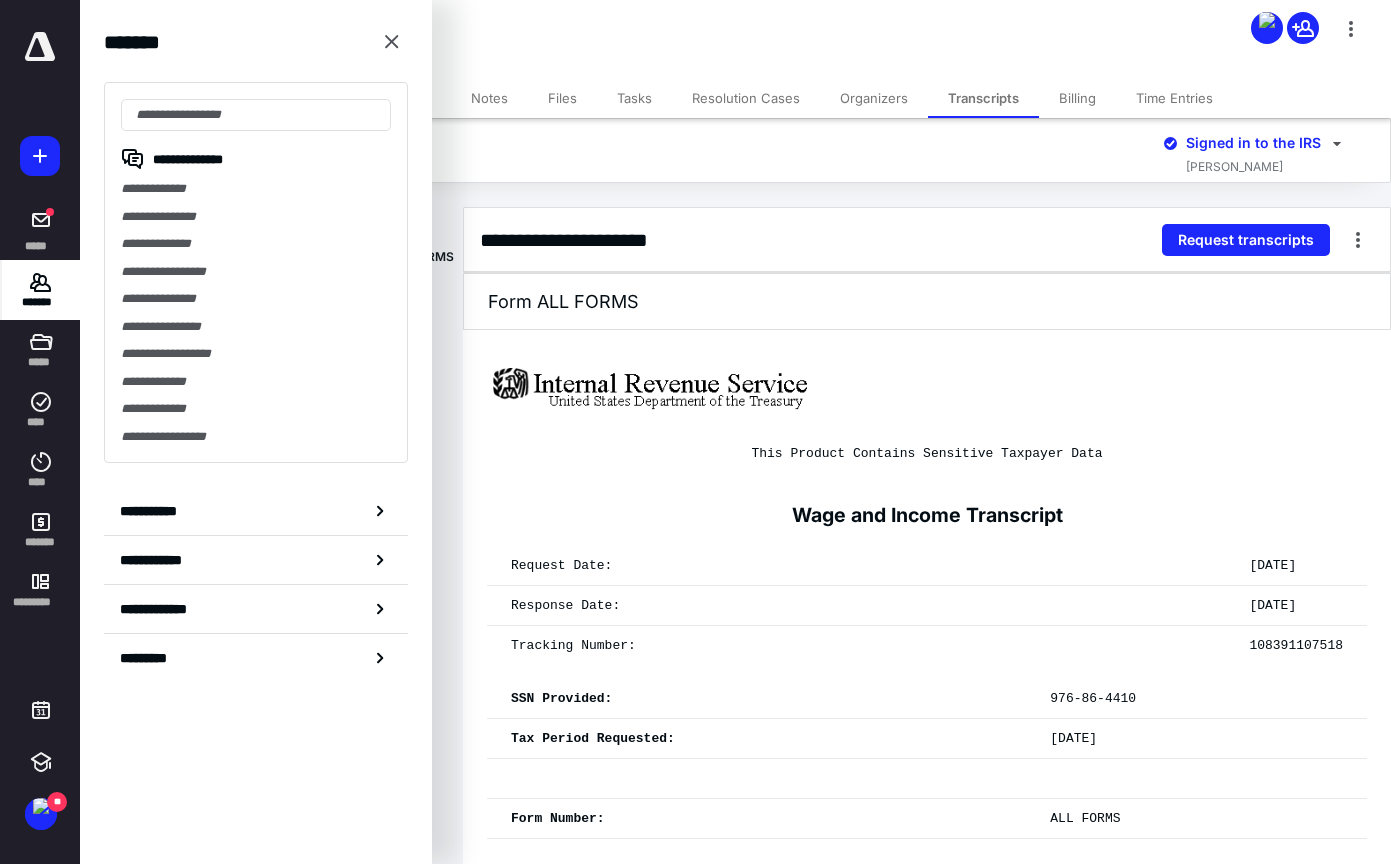 click on "**********" at bounding box center [256, 217] 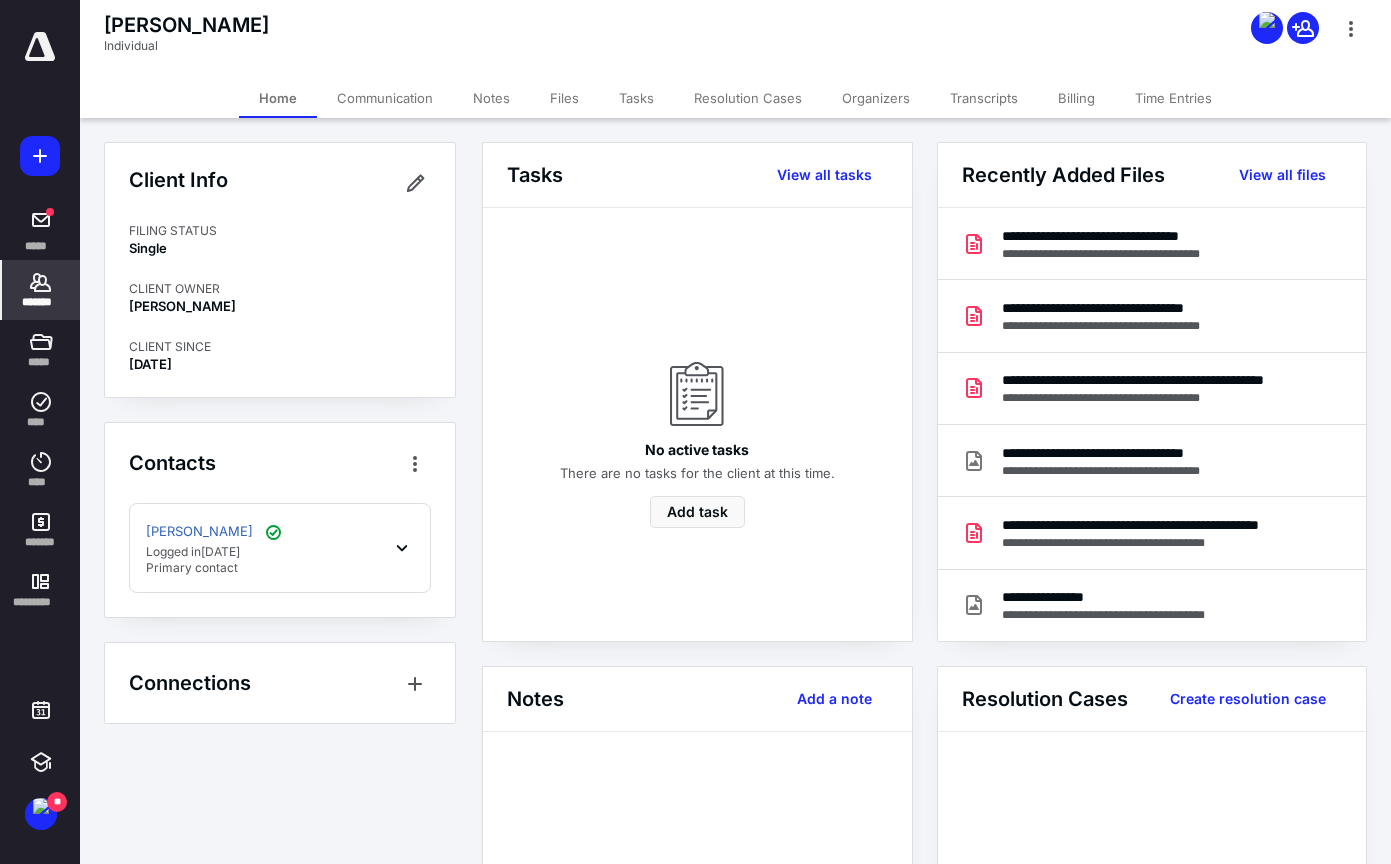 click on "Files" at bounding box center [564, 98] 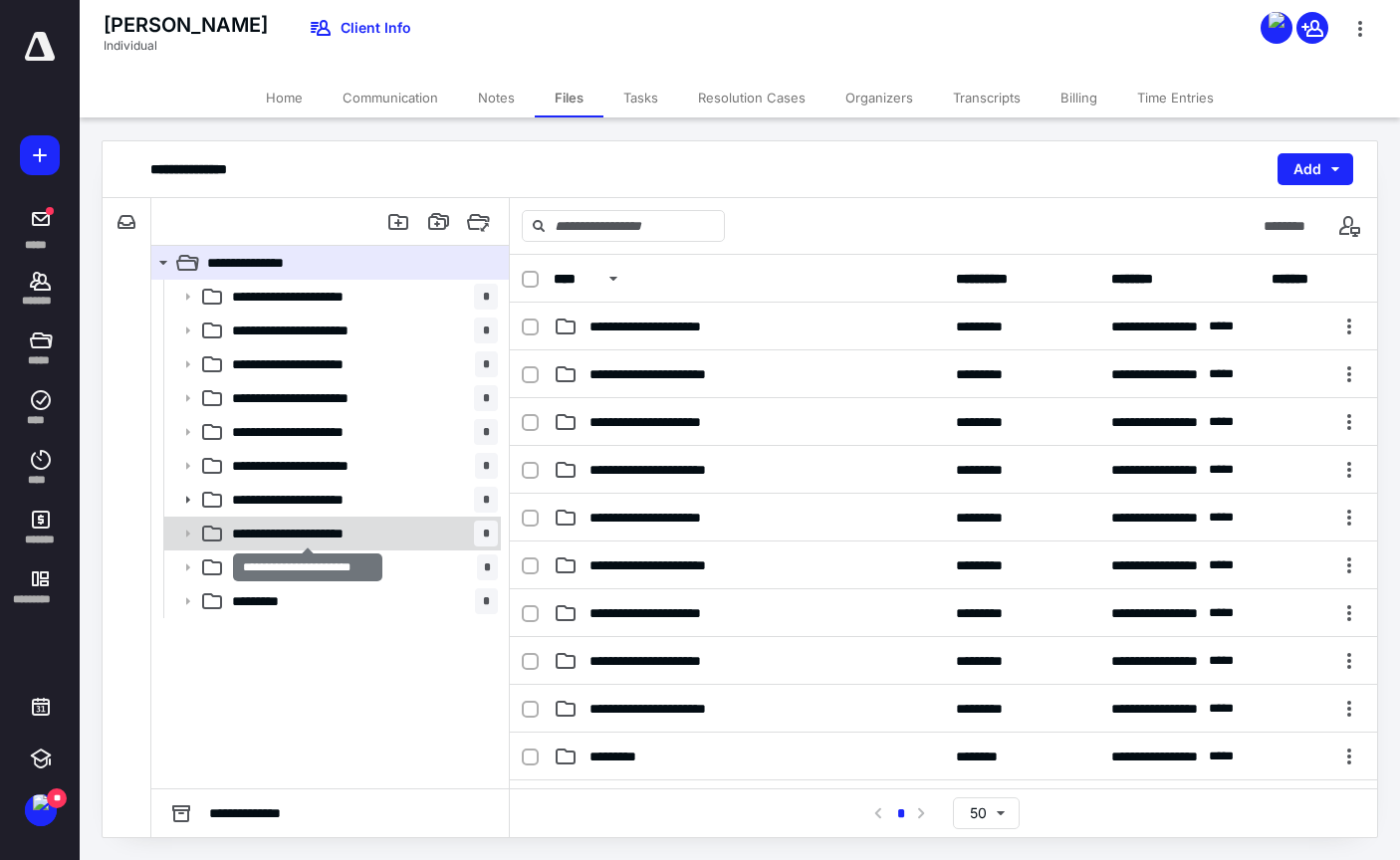click on "**********" at bounding box center (307, 534) 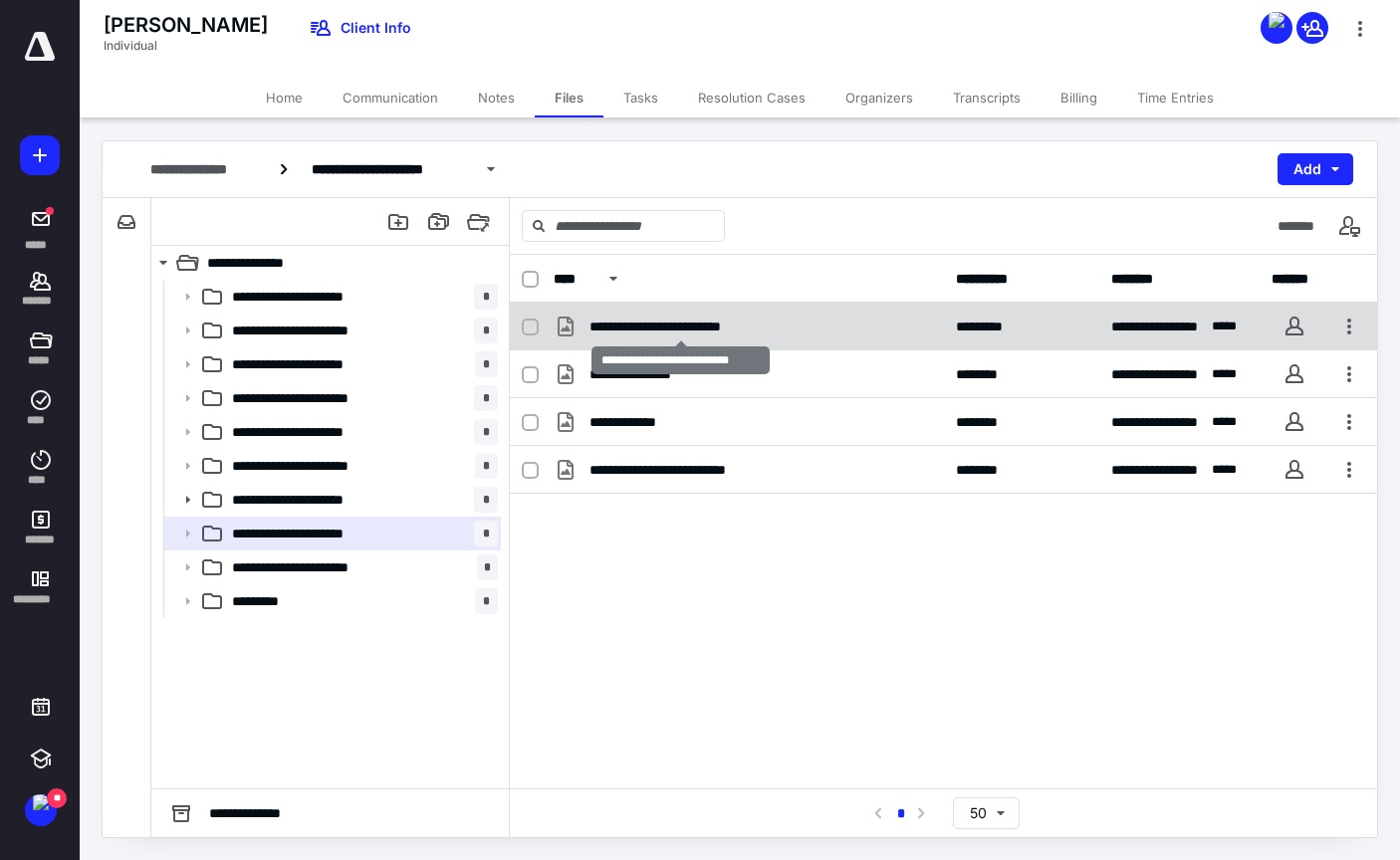 click on "**********" at bounding box center (681, 326) 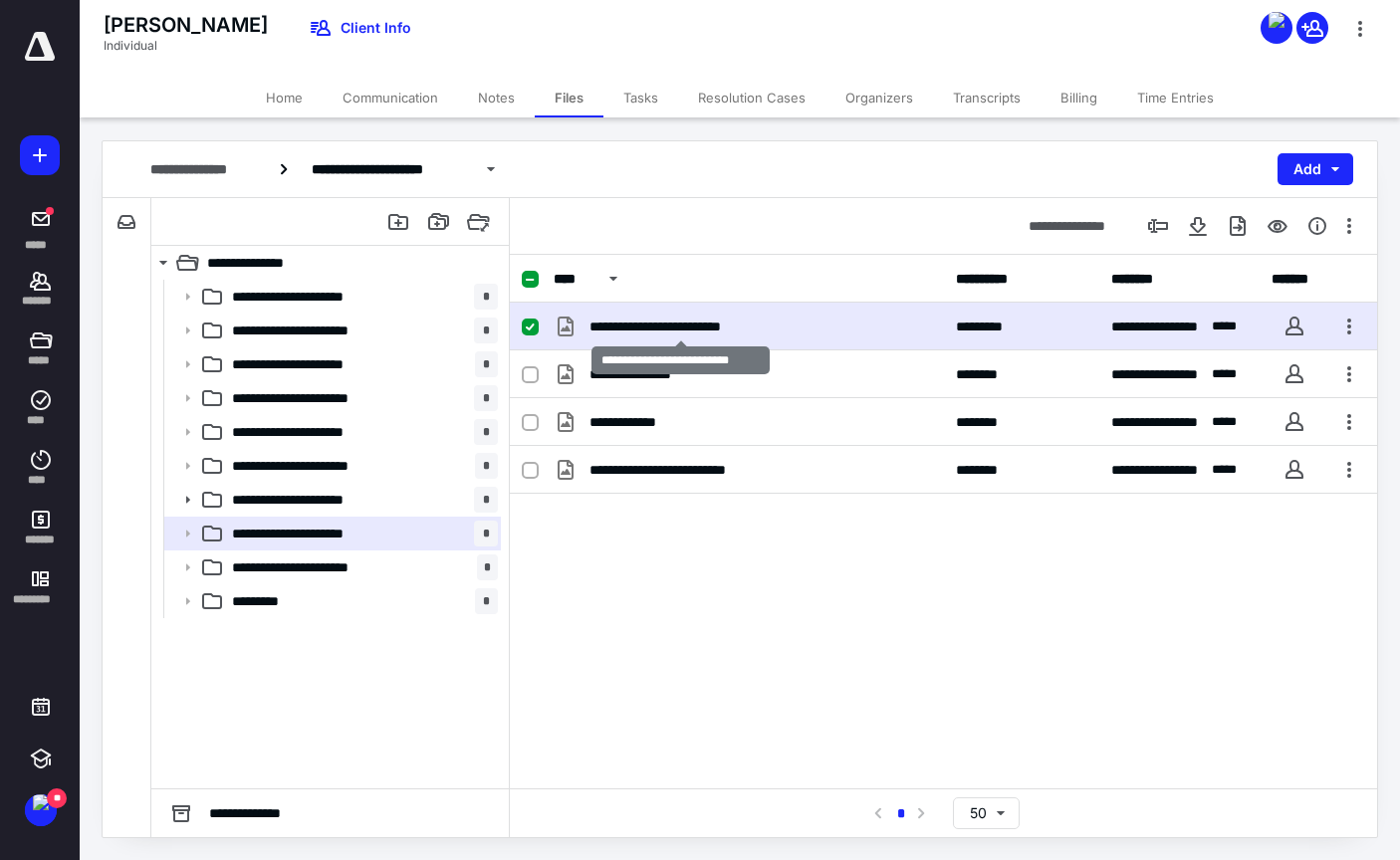 click on "**********" at bounding box center (681, 326) 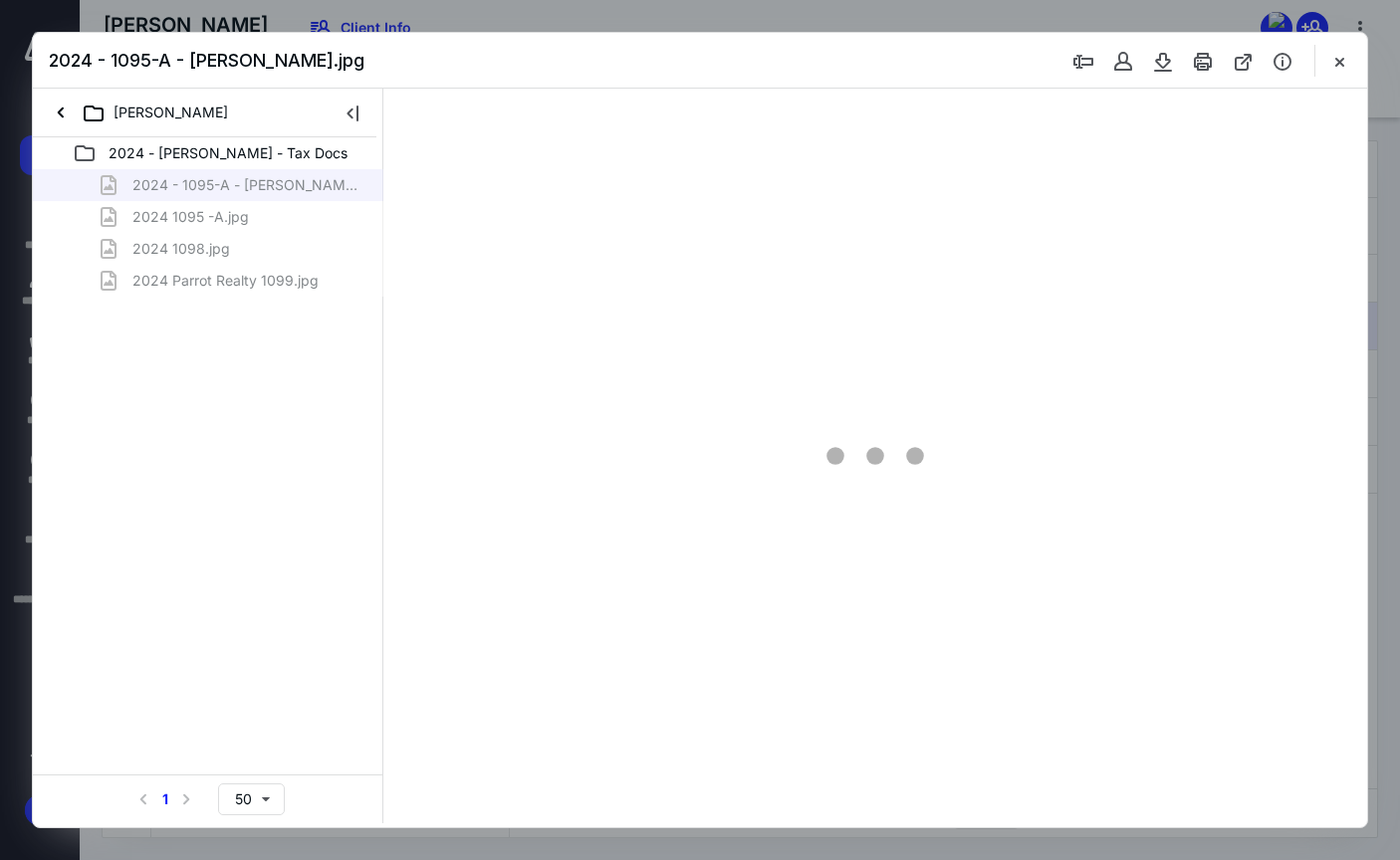 scroll, scrollTop: 0, scrollLeft: 0, axis: both 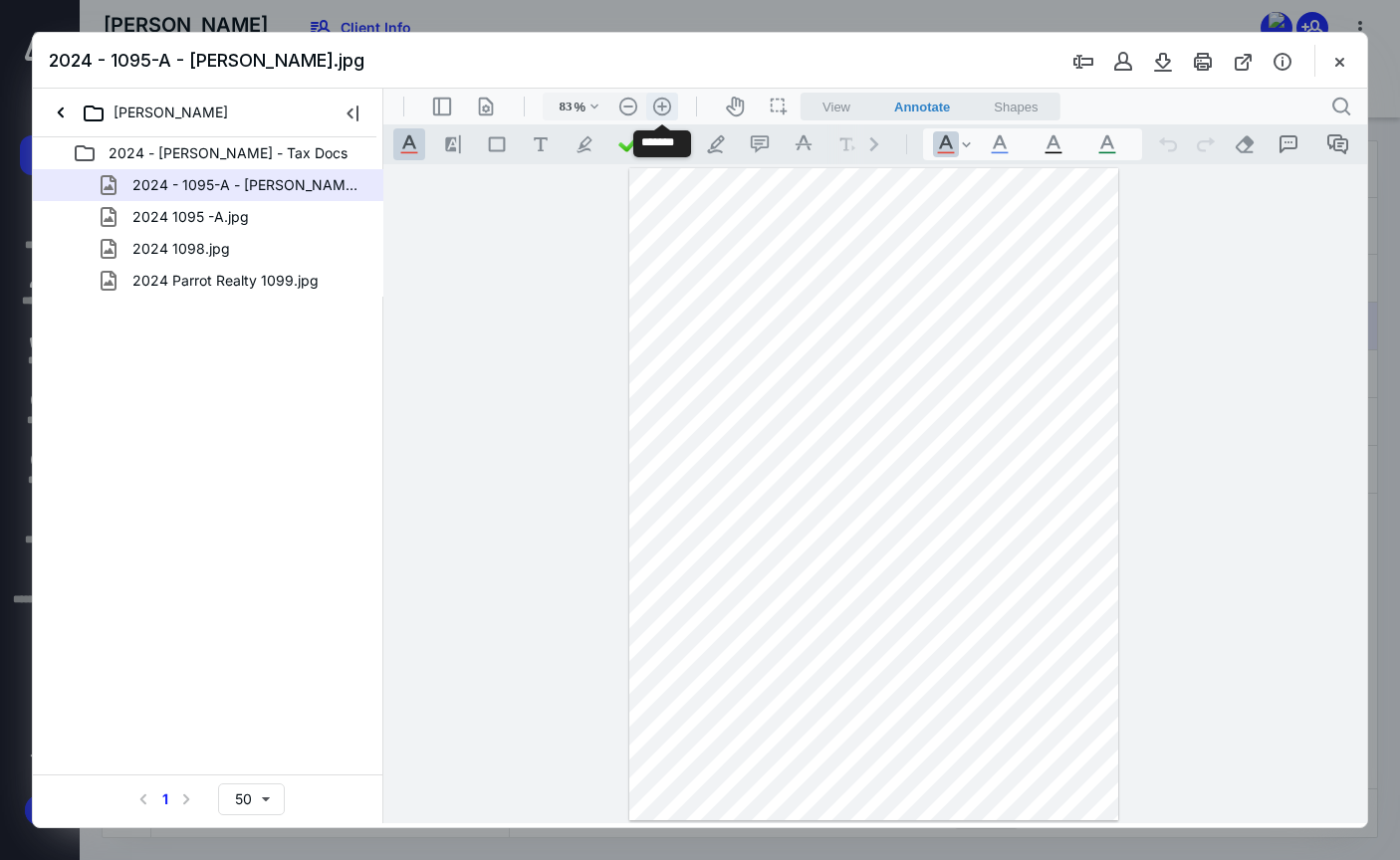click on ".cls-1{fill:#abb0c4;} icon - header - zoom - in - line" at bounding box center [662, 107] 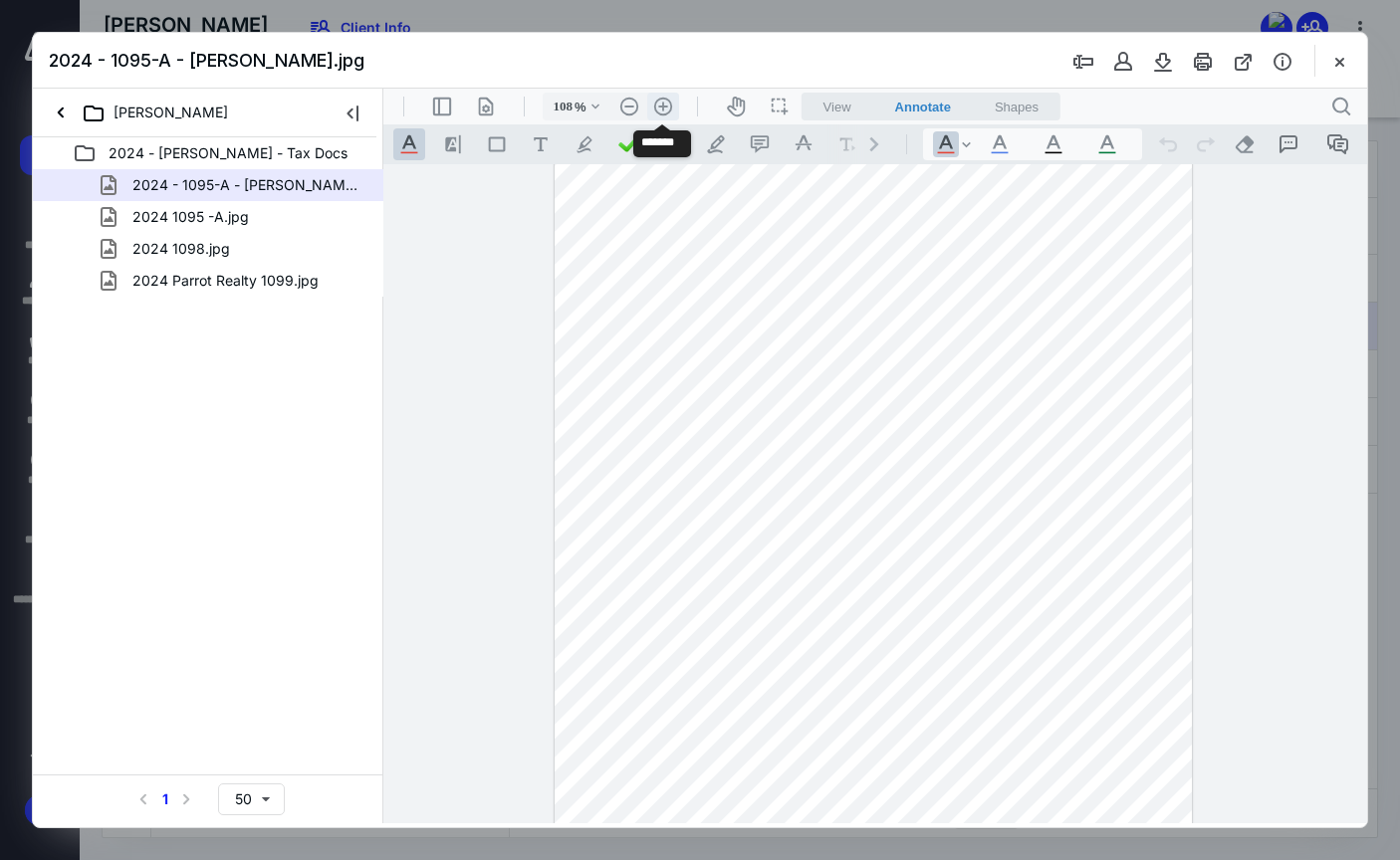 click on ".cls-1{fill:#abb0c4;} icon - header - zoom - in - line" at bounding box center [663, 107] 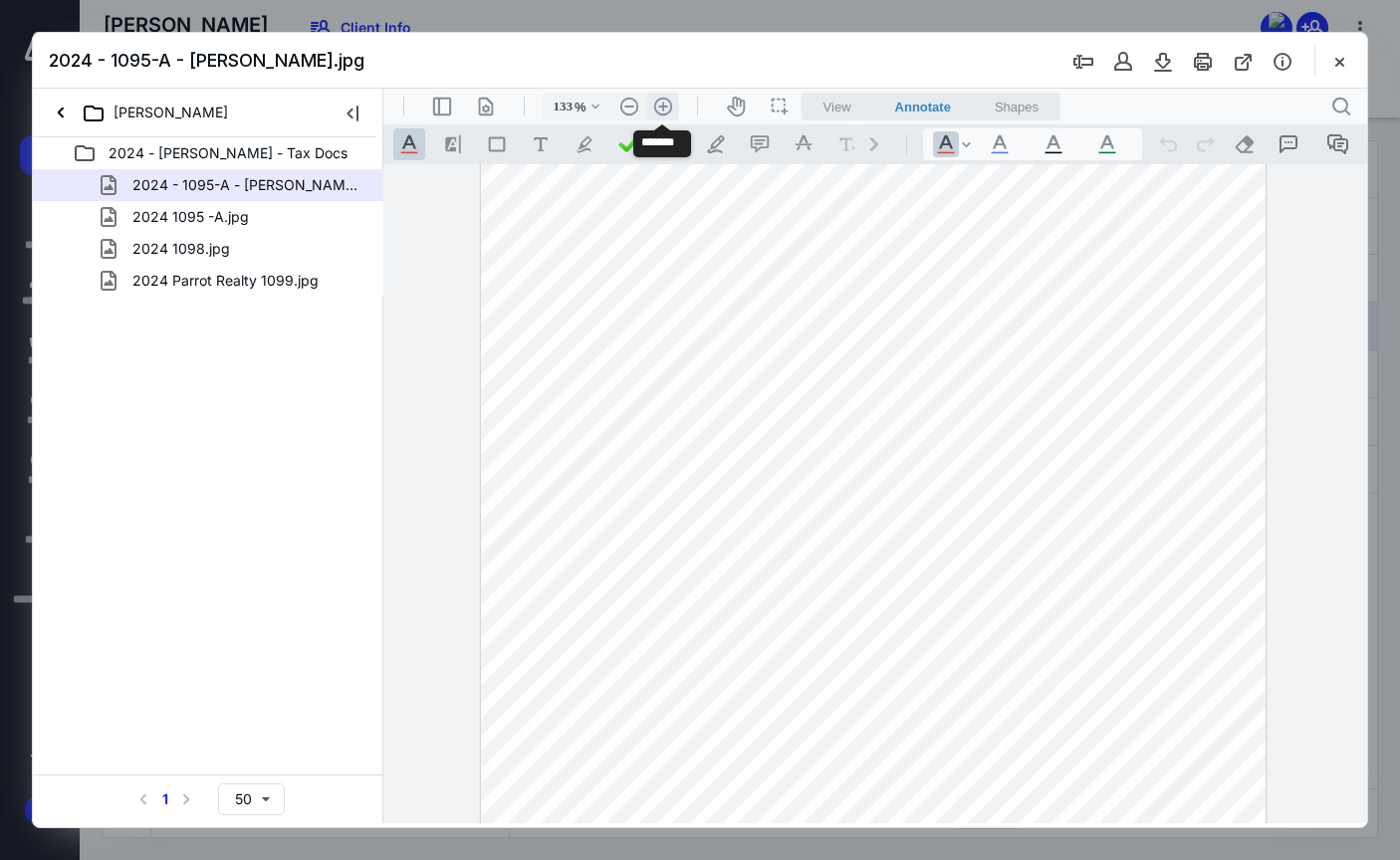 click on ".cls-1{fill:#abb0c4;} icon - header - zoom - in - line" at bounding box center (663, 107) 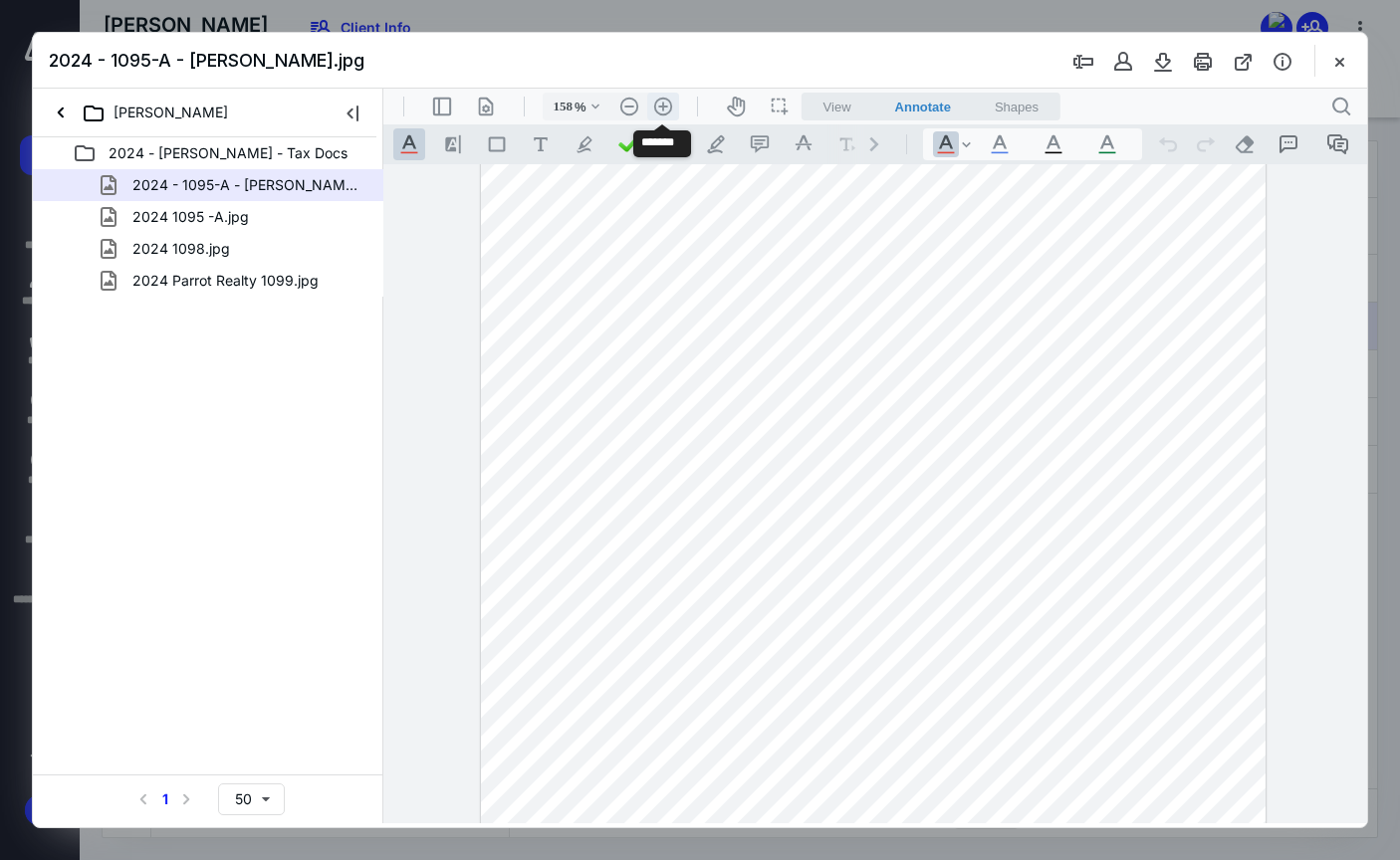 scroll, scrollTop: 262, scrollLeft: 0, axis: vertical 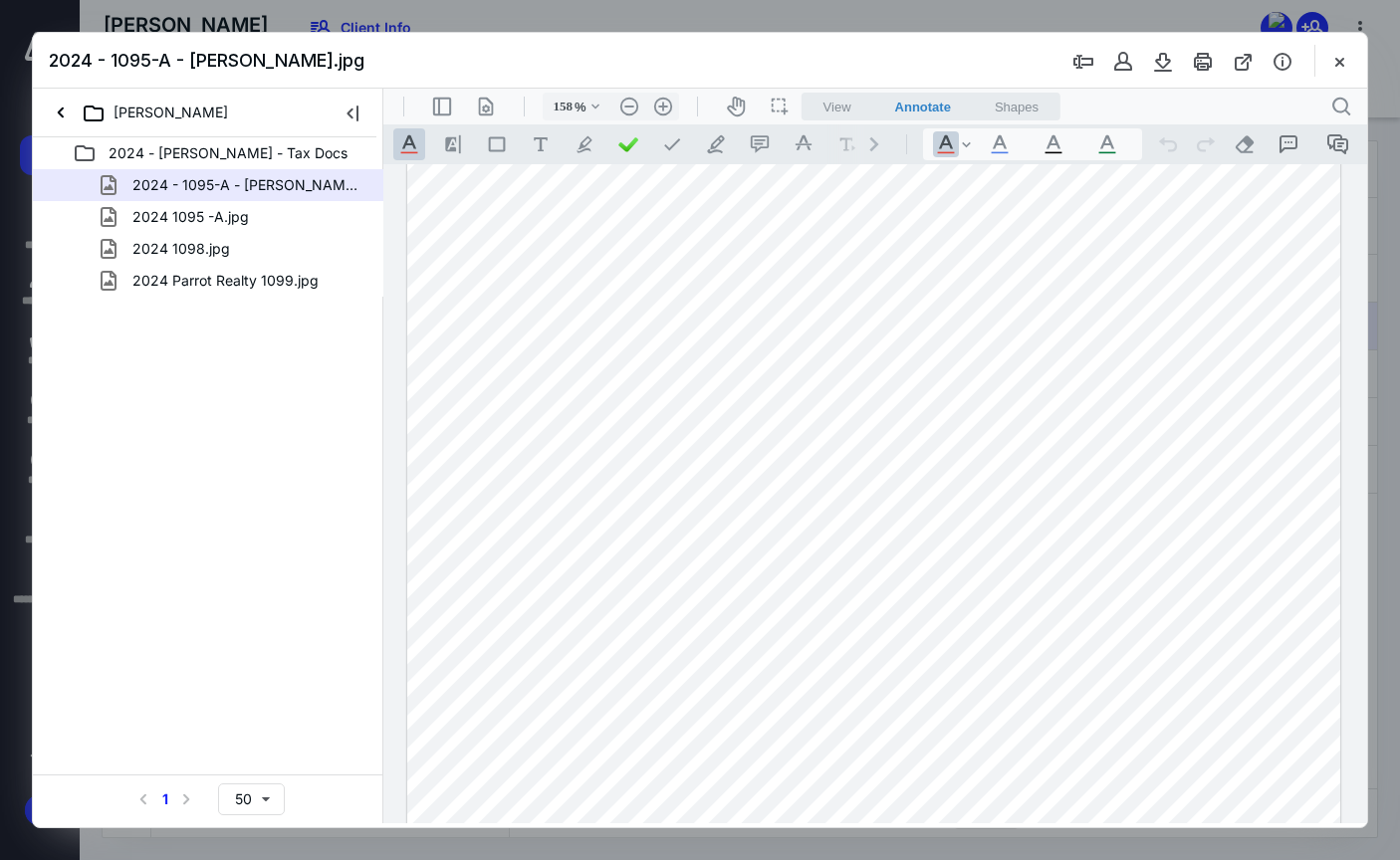 drag, startPoint x: 679, startPoint y: 306, endPoint x: 672, endPoint y: 378, distance: 72.33948 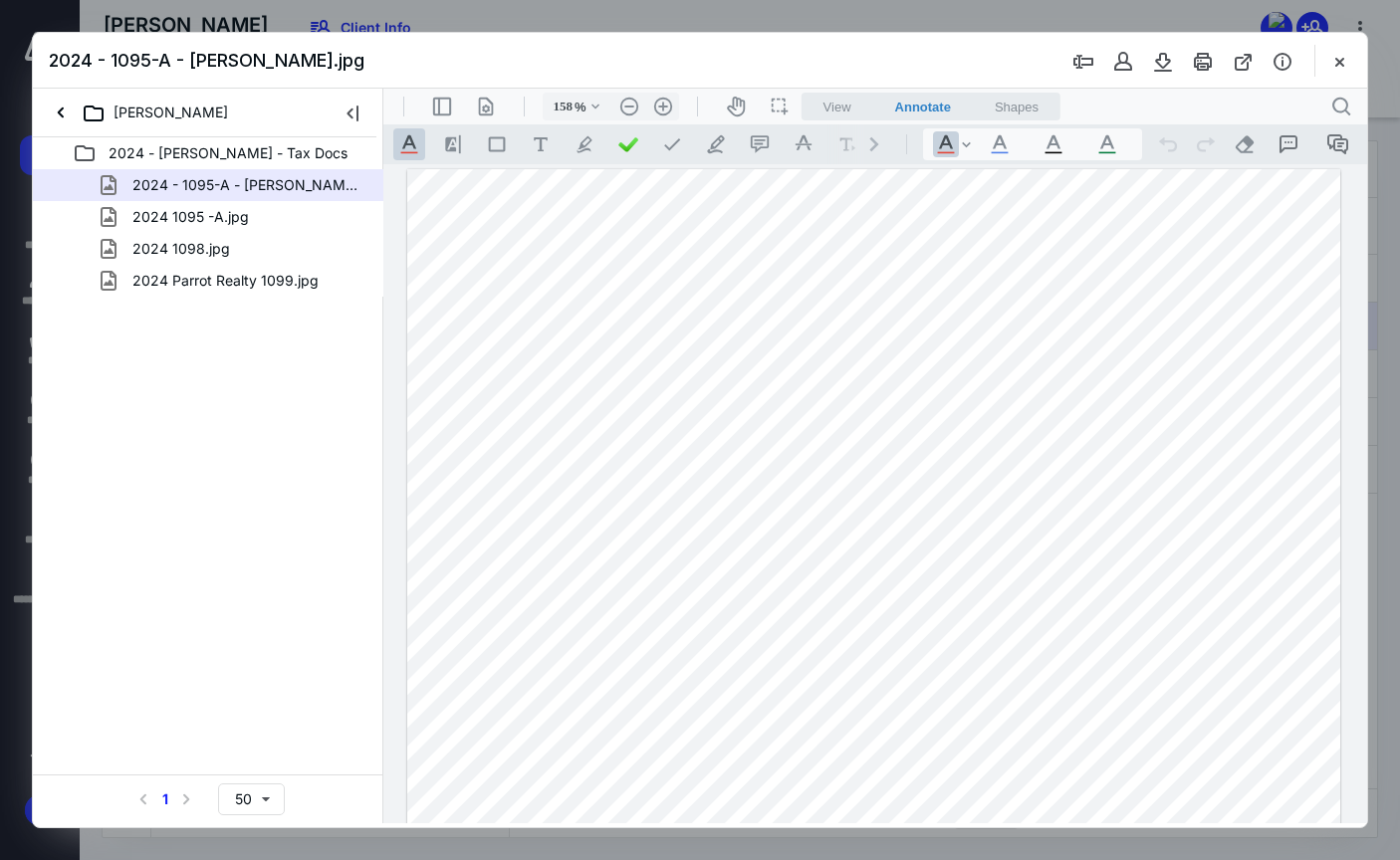 scroll, scrollTop: 0, scrollLeft: 0, axis: both 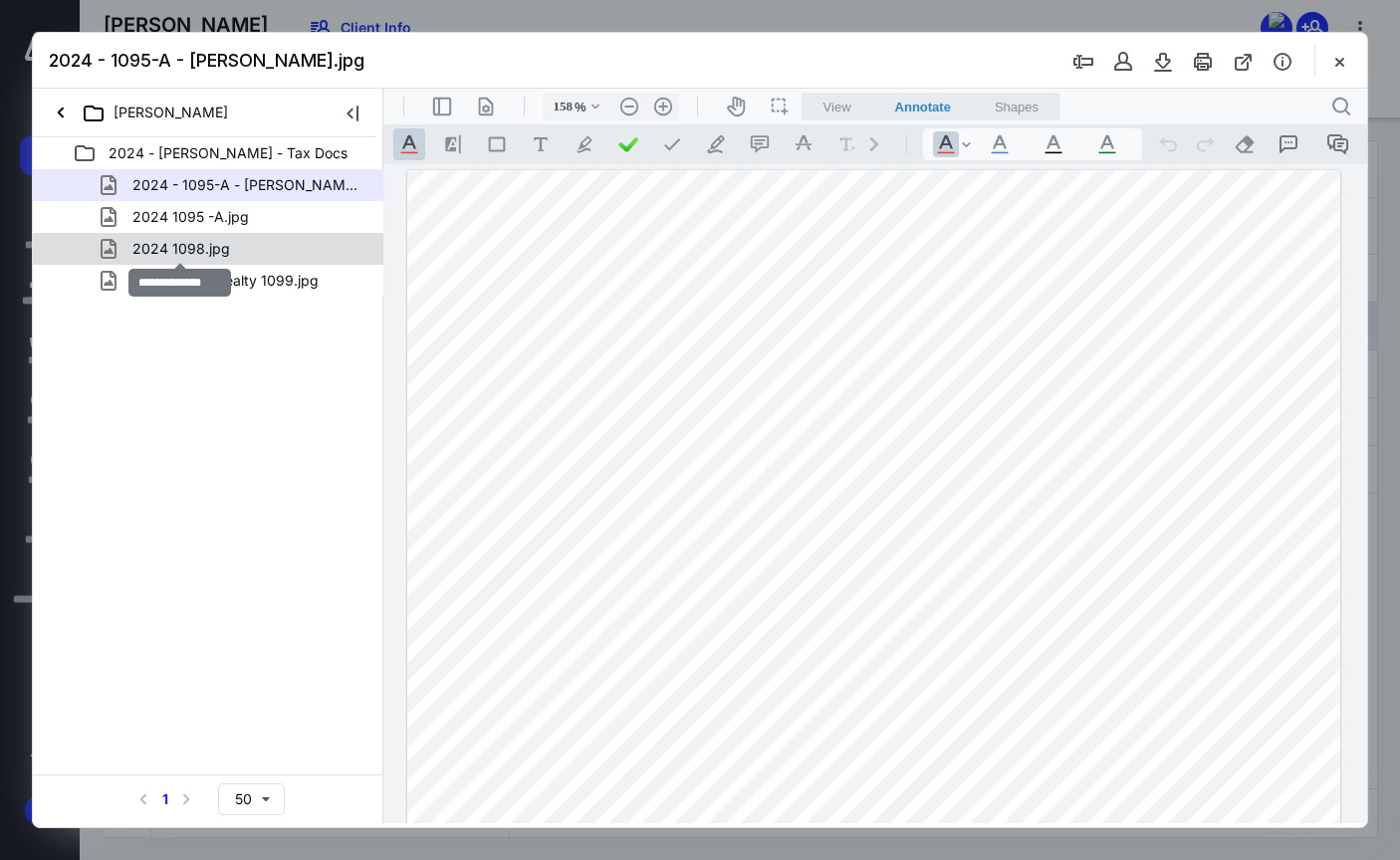 click on "2024 1098.jpg" at bounding box center [181, 249] 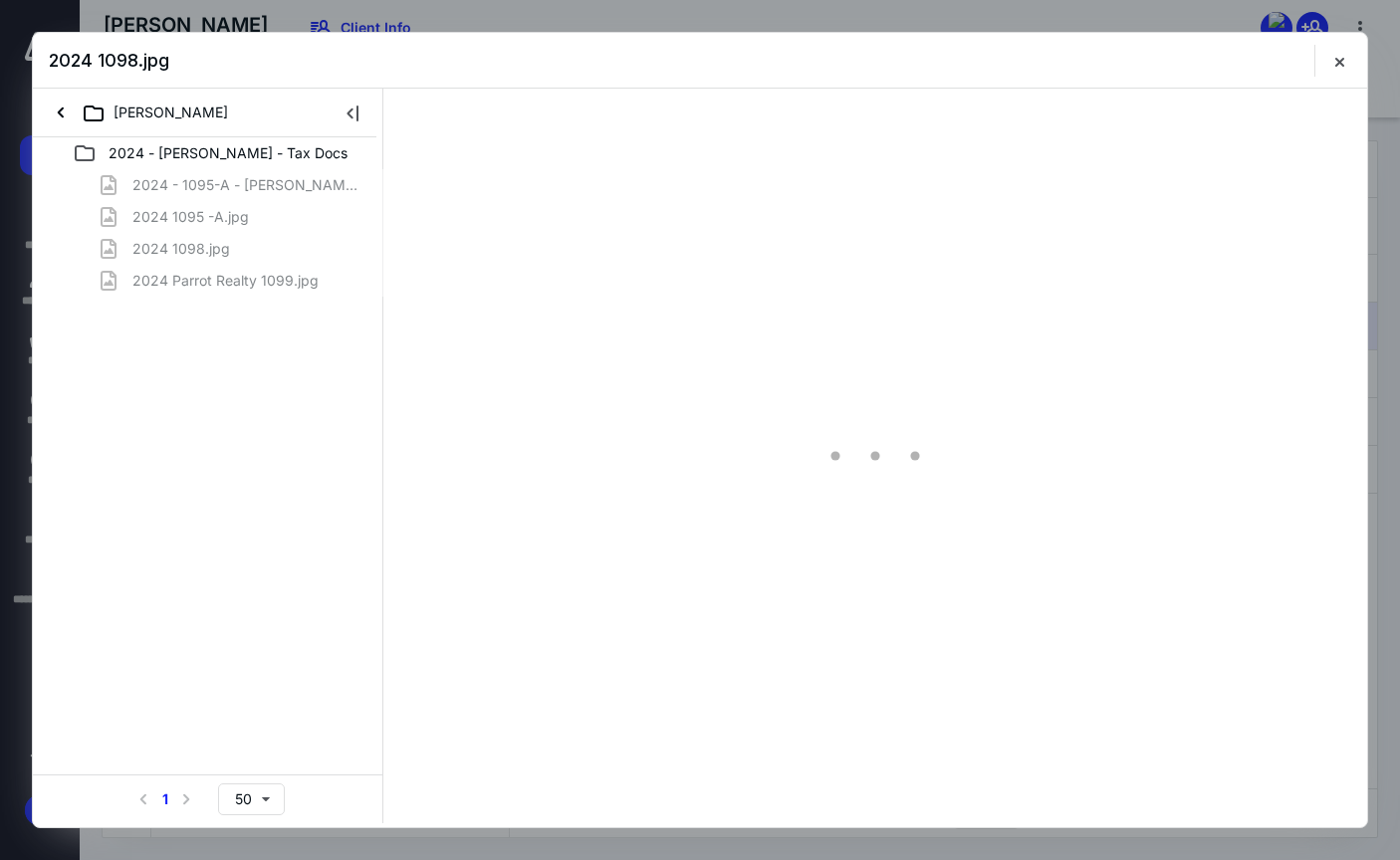 click on "2024 - 1095-A - Simons.jpg 2024 1095 -A.jpg 2024 1098.jpg 2024 Parrot Realty 1099.jpg" at bounding box center (208, 233) 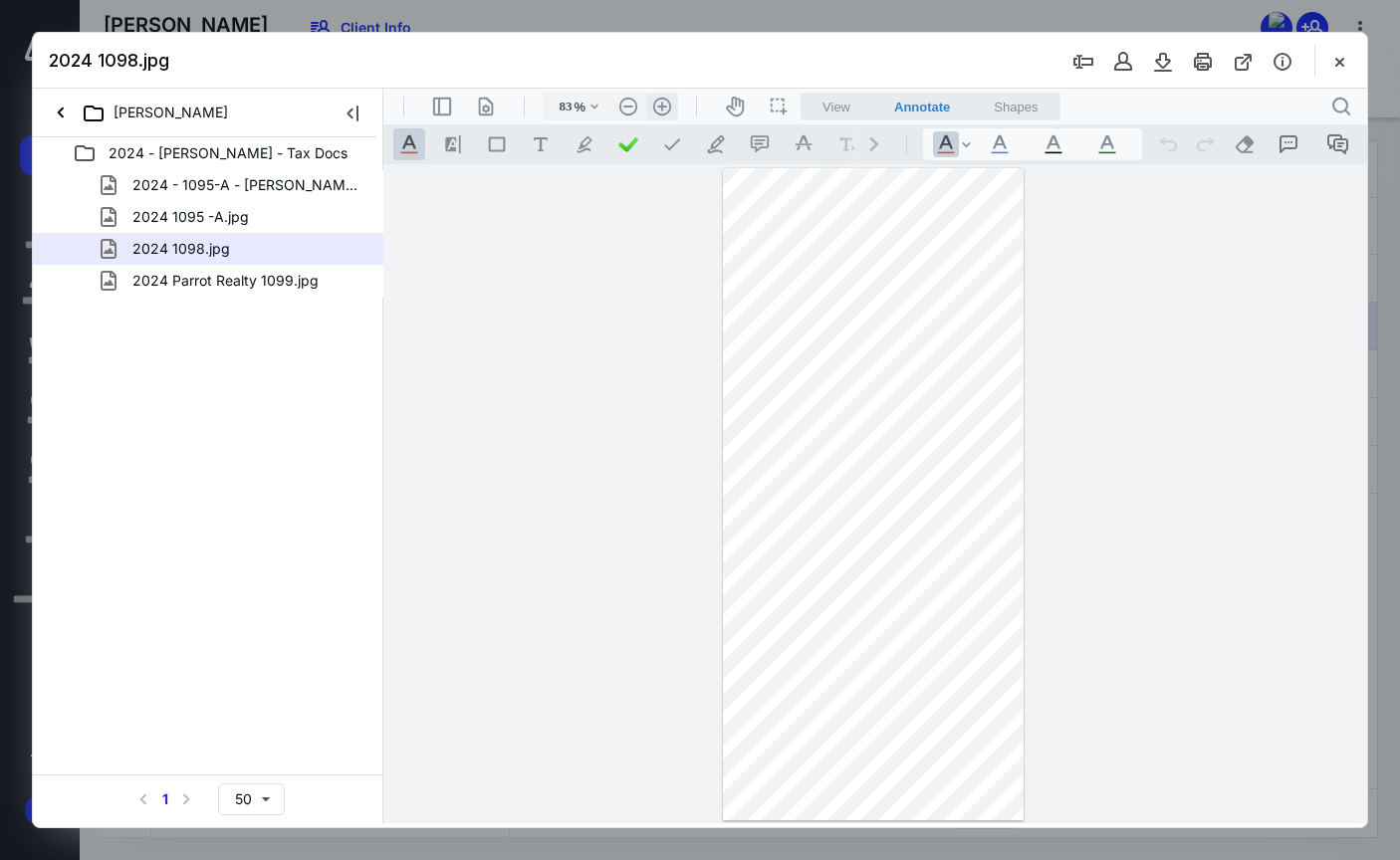click on ".cls-1{fill:#abb0c4;} icon - header - zoom - in - line" at bounding box center (662, 107) 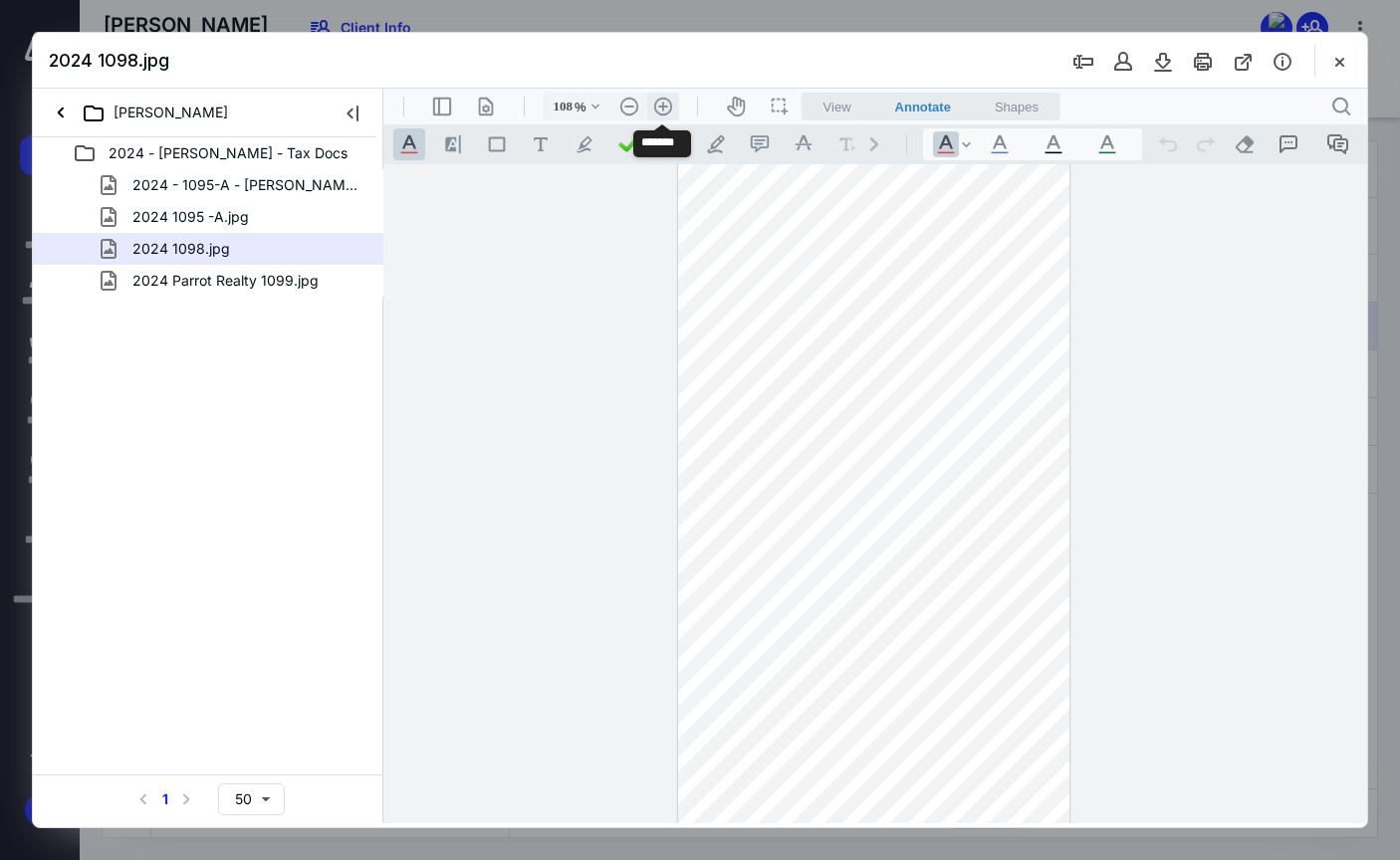 click on ".cls-1{fill:#abb0c4;} icon - header - zoom - in - line" at bounding box center [663, 107] 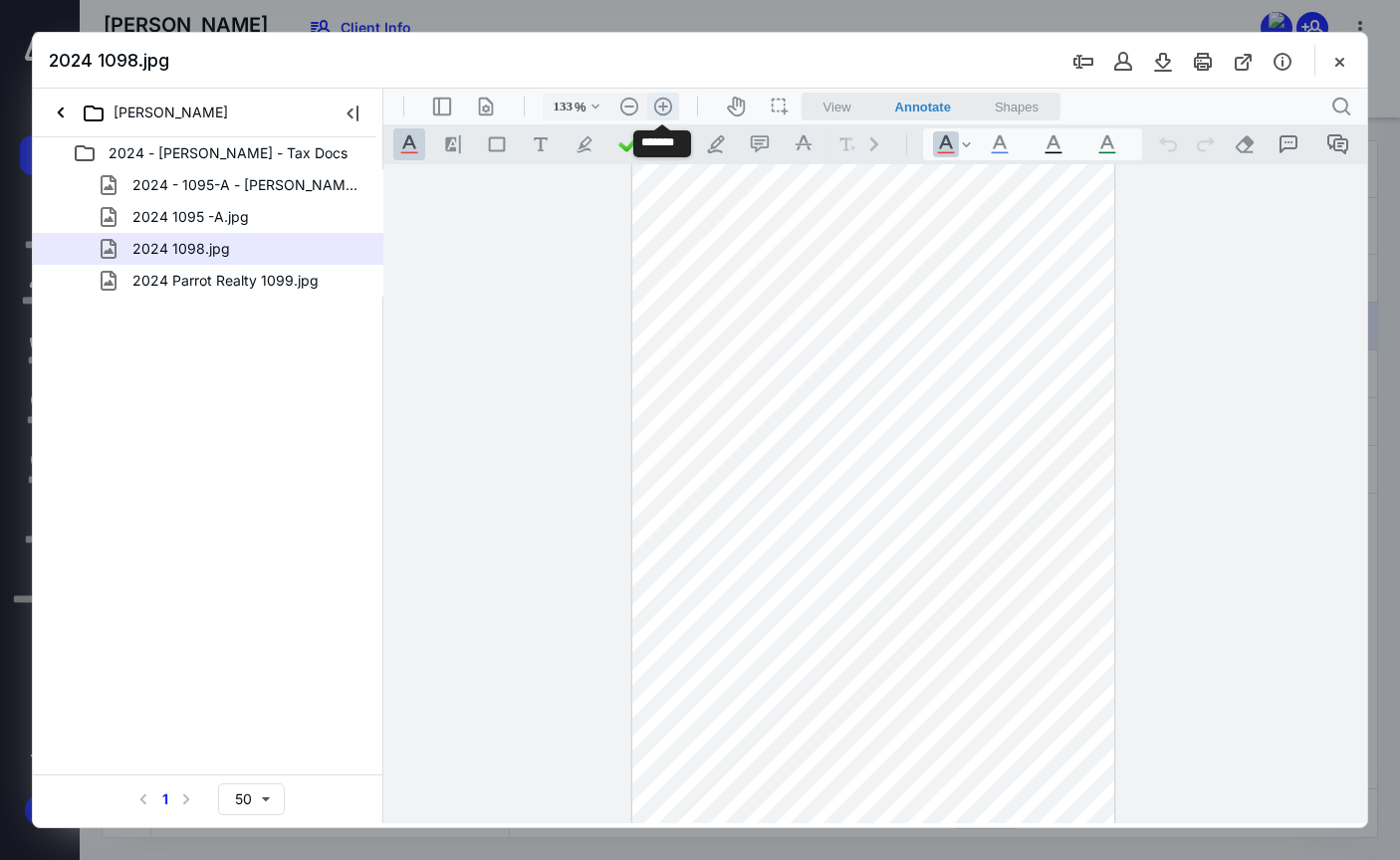 click on ".cls-1{fill:#abb0c4;} icon - header - zoom - in - line" at bounding box center [663, 107] 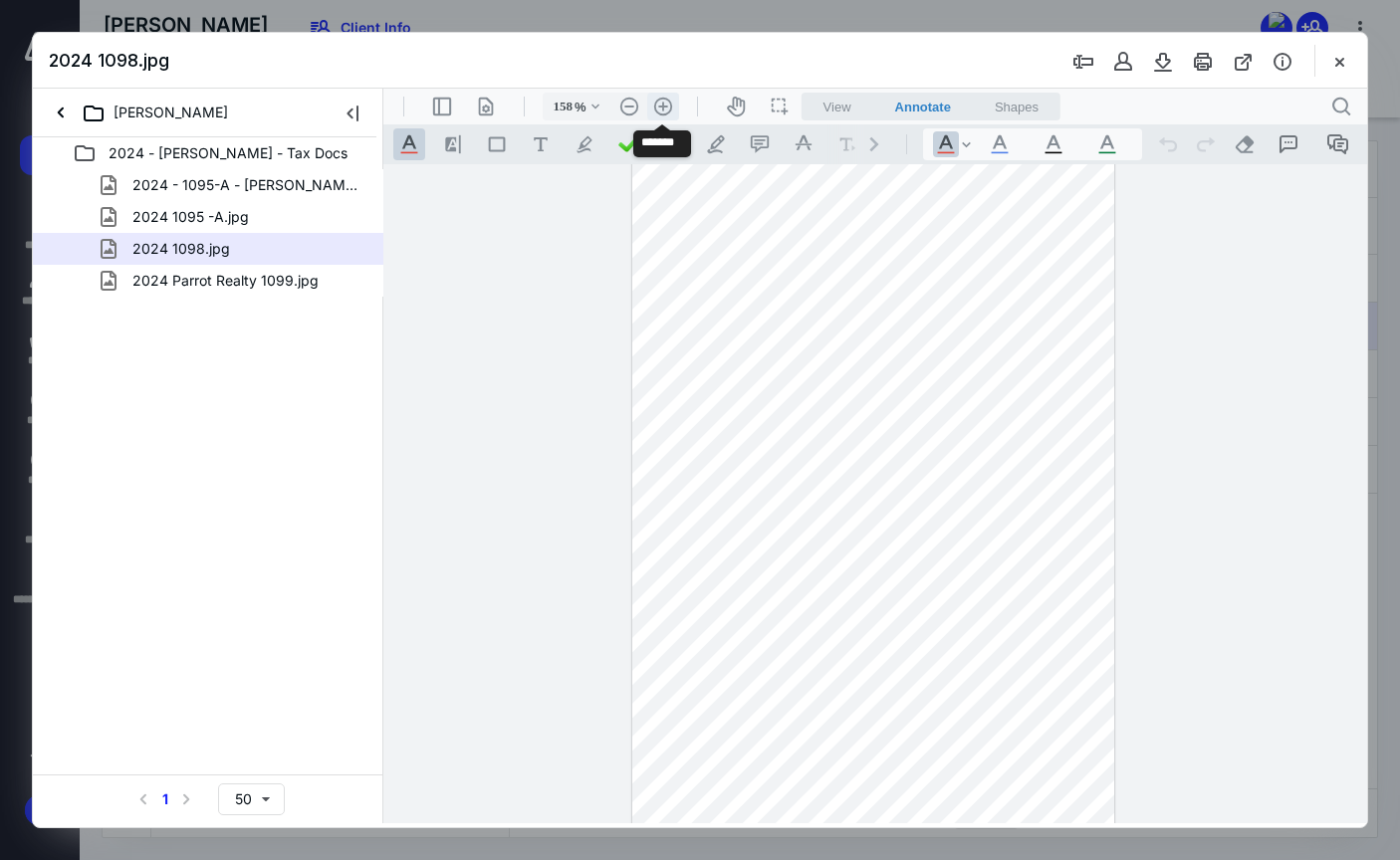 scroll, scrollTop: 262, scrollLeft: 0, axis: vertical 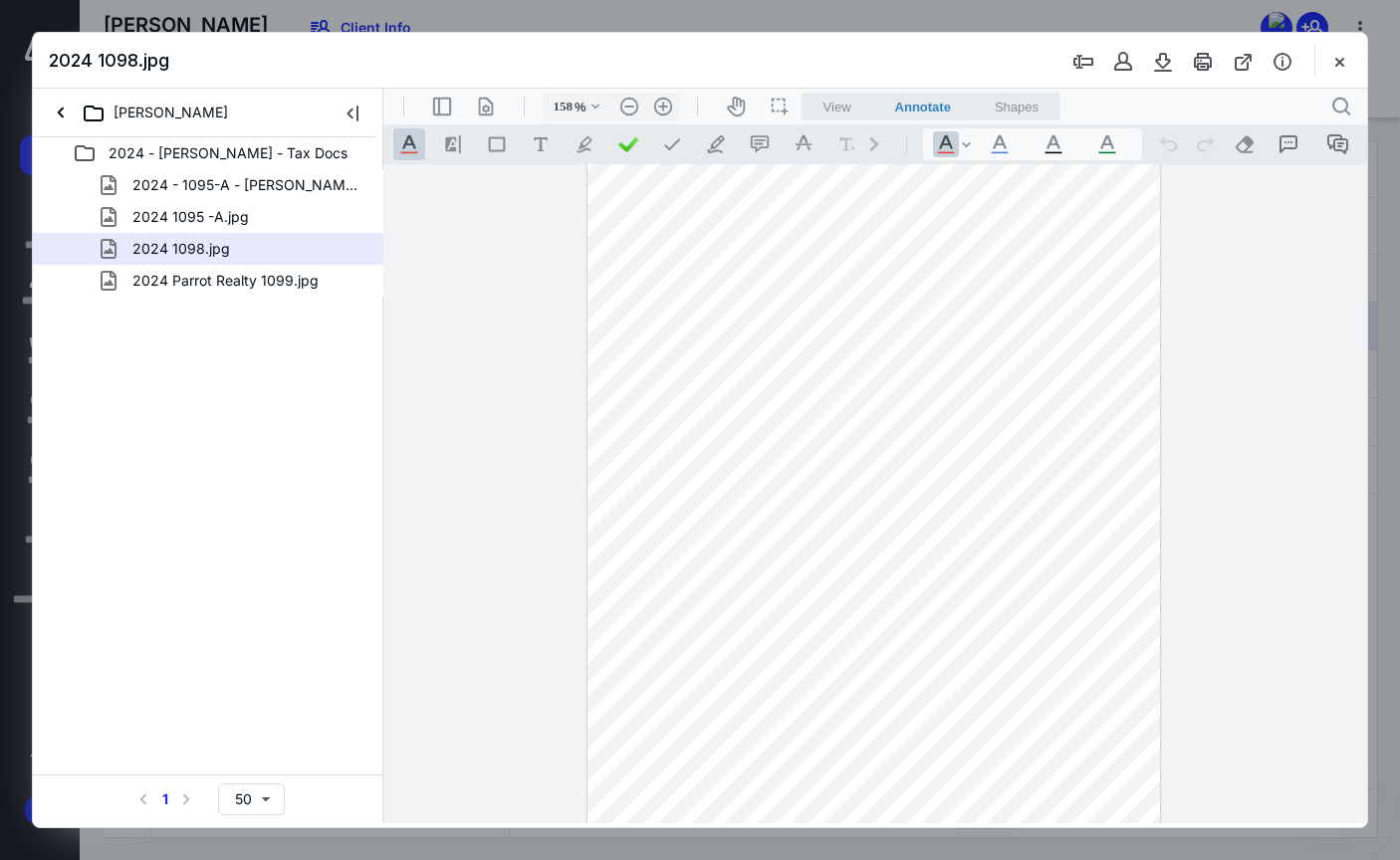 drag, startPoint x: 832, startPoint y: 299, endPoint x: 821, endPoint y: 391, distance: 92.65528 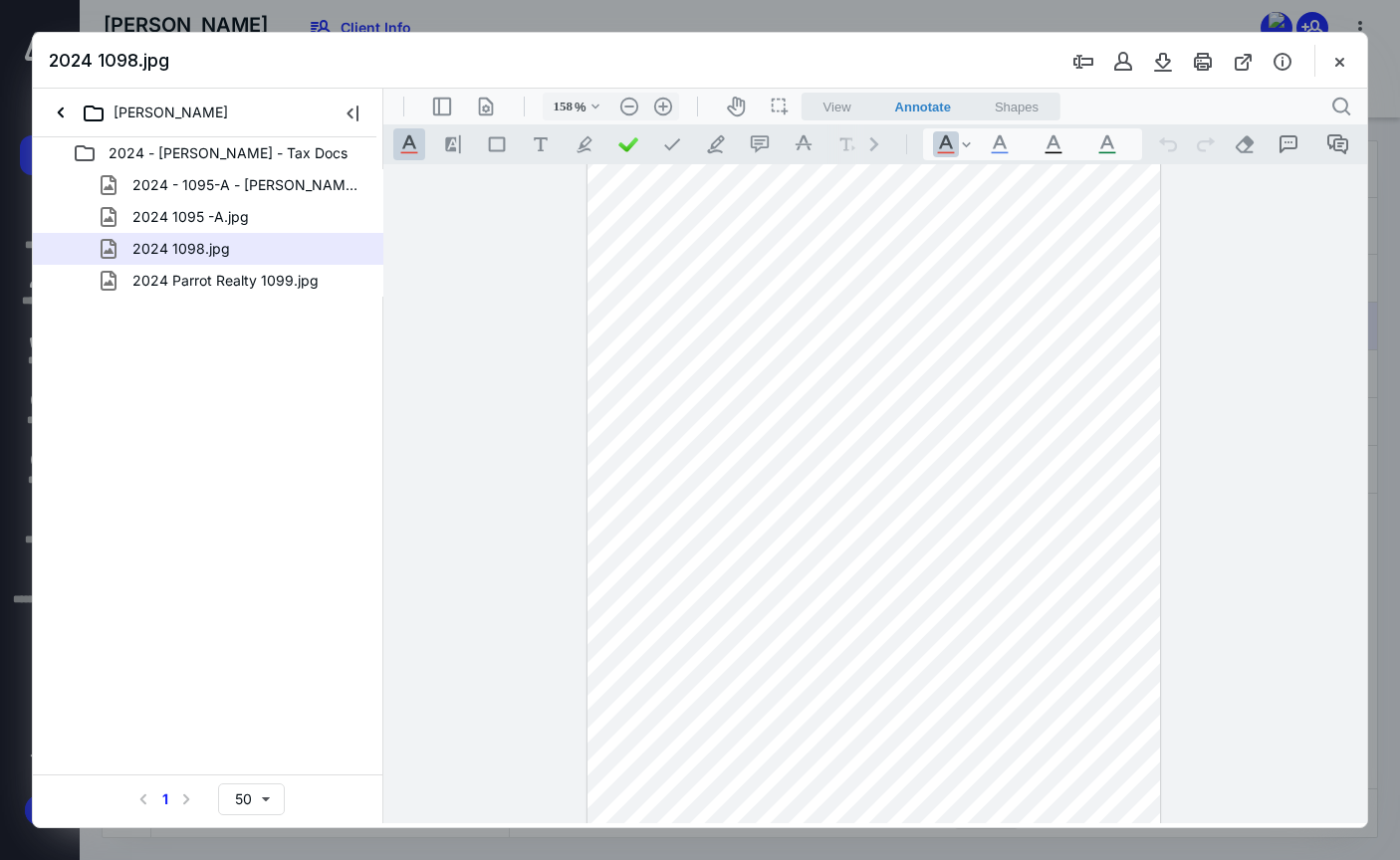 scroll, scrollTop: 560, scrollLeft: 0, axis: vertical 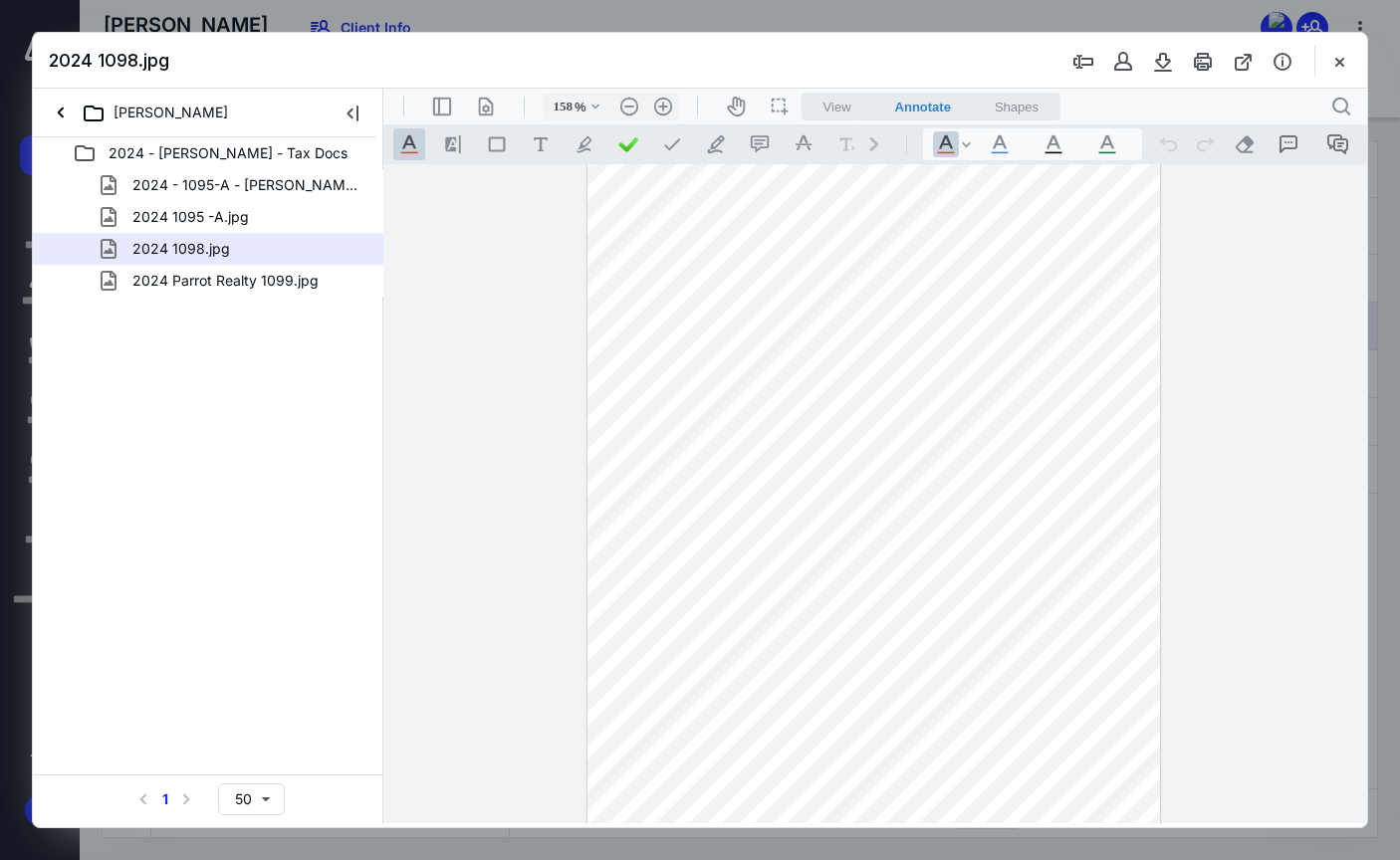 click at bounding box center (1207, 61) 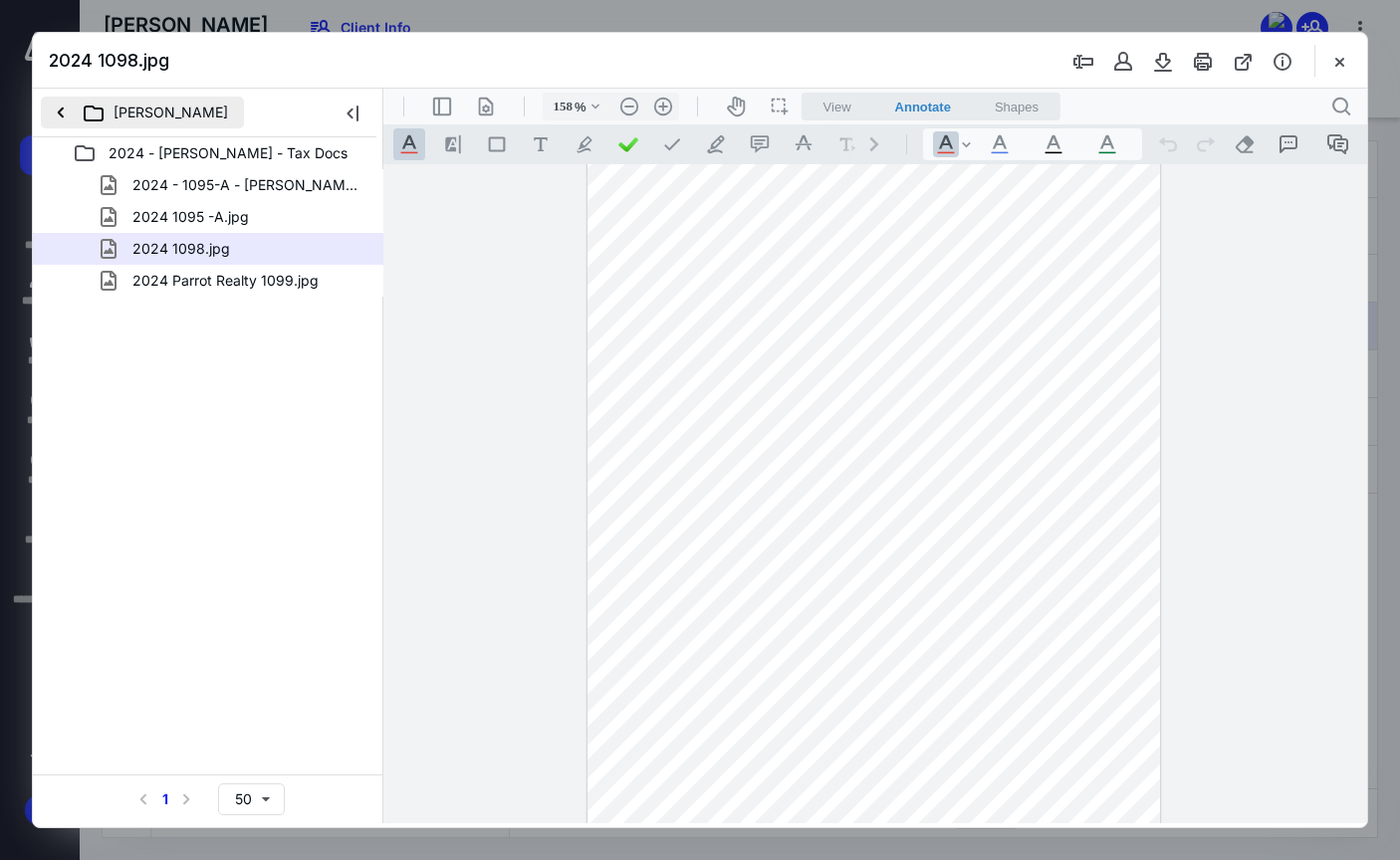 click on "Simons, Jeffrey" at bounding box center (142, 112) 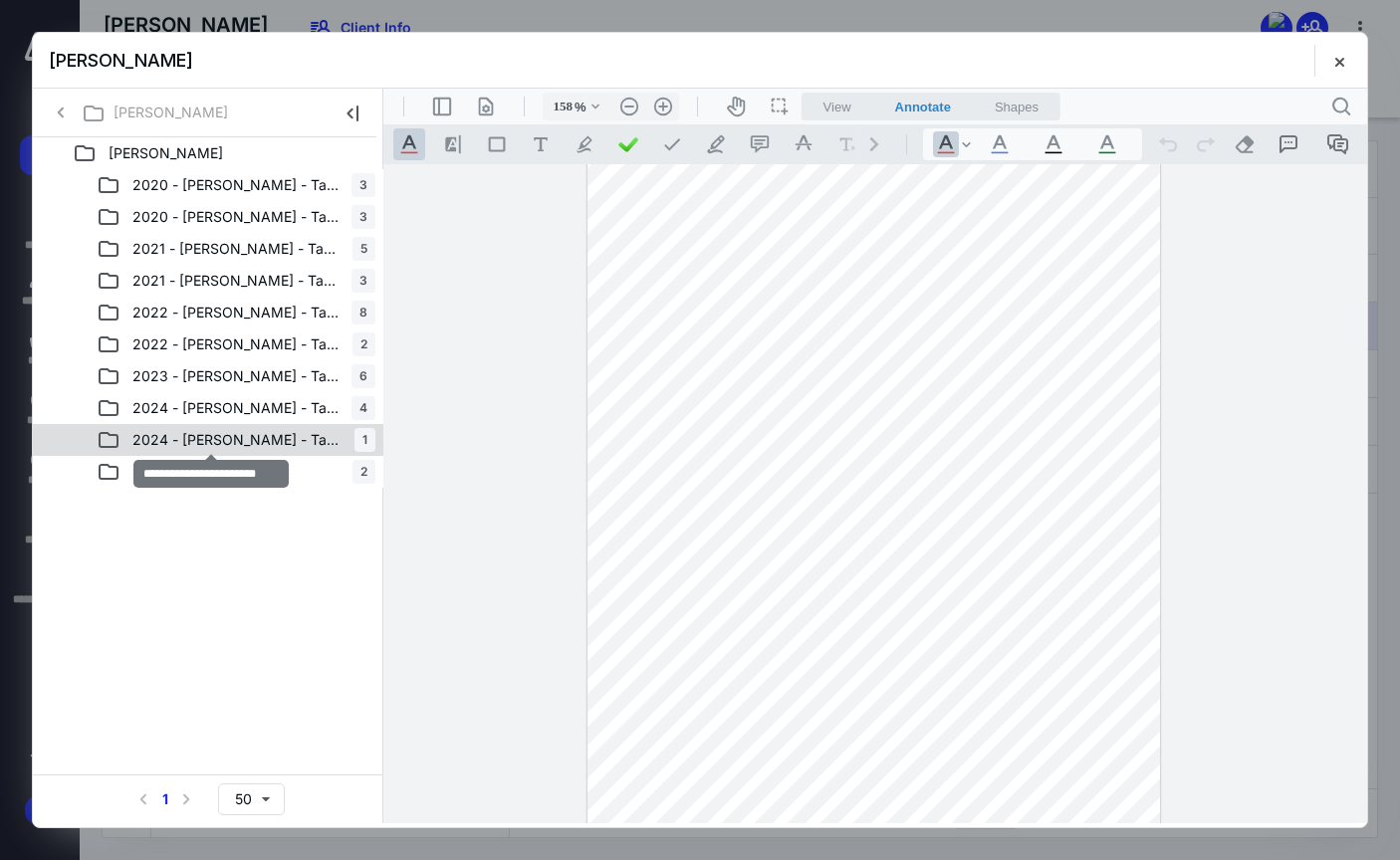 click on "2024 - Tyler - Tax Docs" at bounding box center (237, 440) 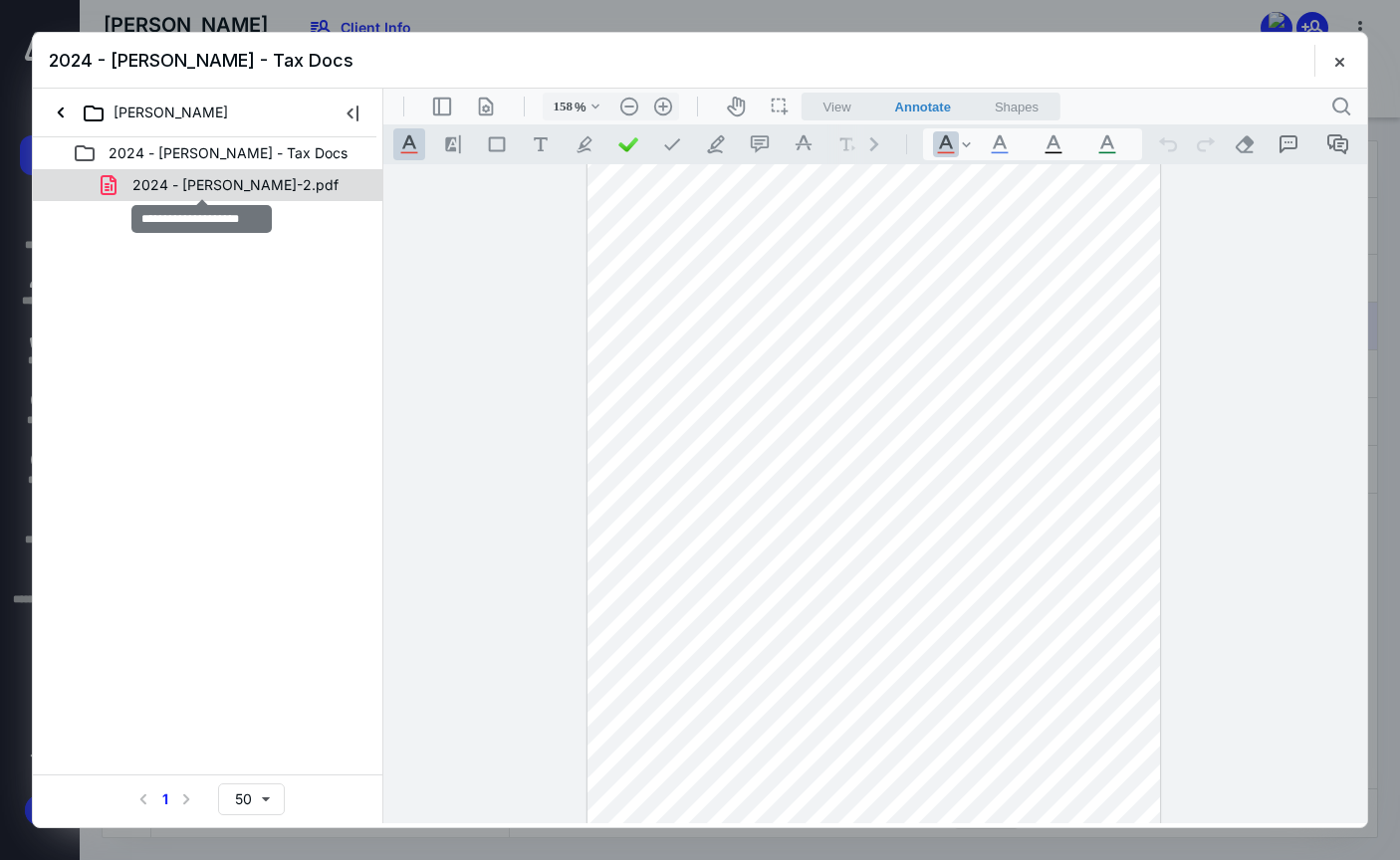 click on "2024 - Tyler W-2.pdf" at bounding box center (235, 185) 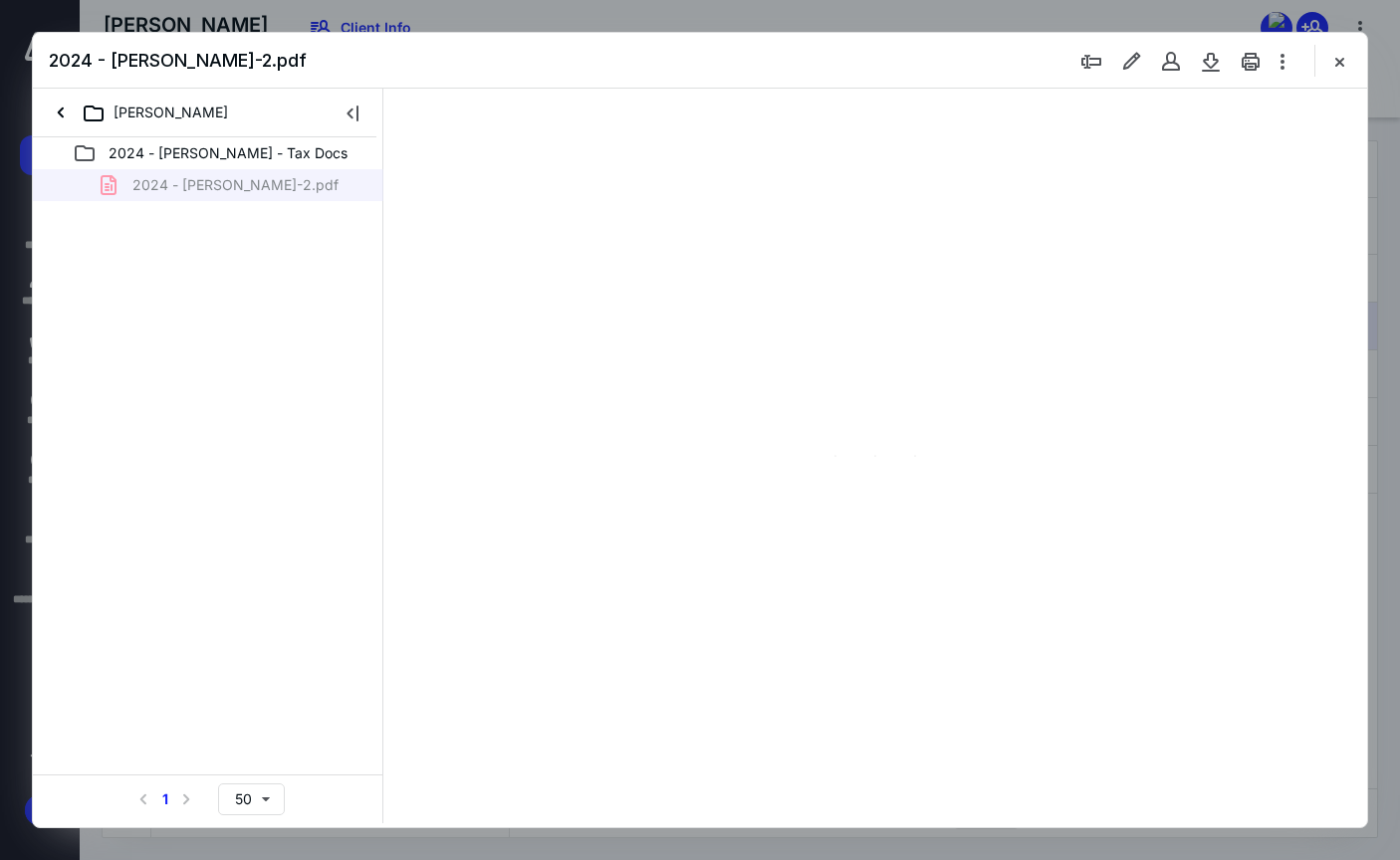 click on "2024 - Tyler W-2.pdf" at bounding box center [208, 185] 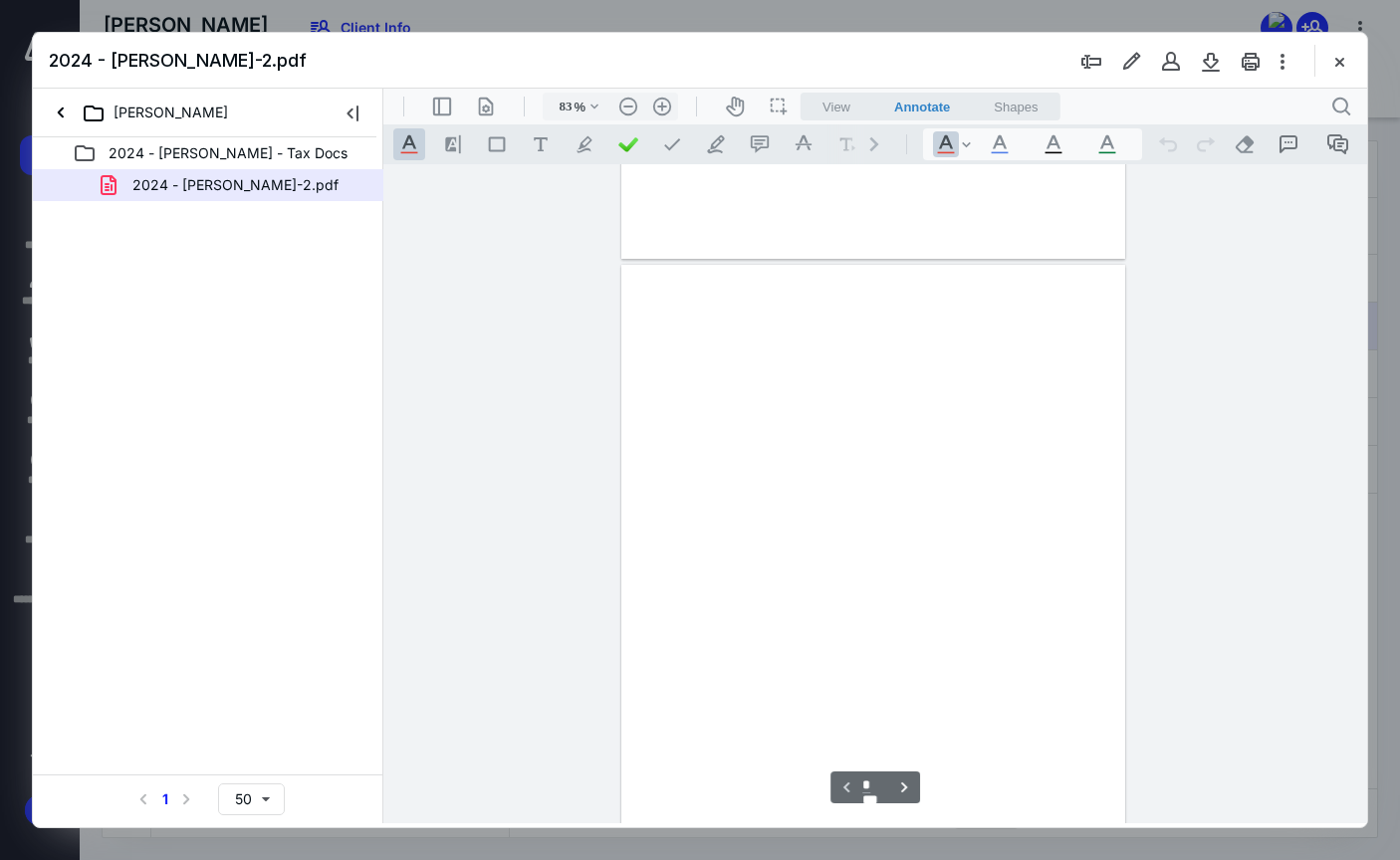 scroll, scrollTop: 79, scrollLeft: 0, axis: vertical 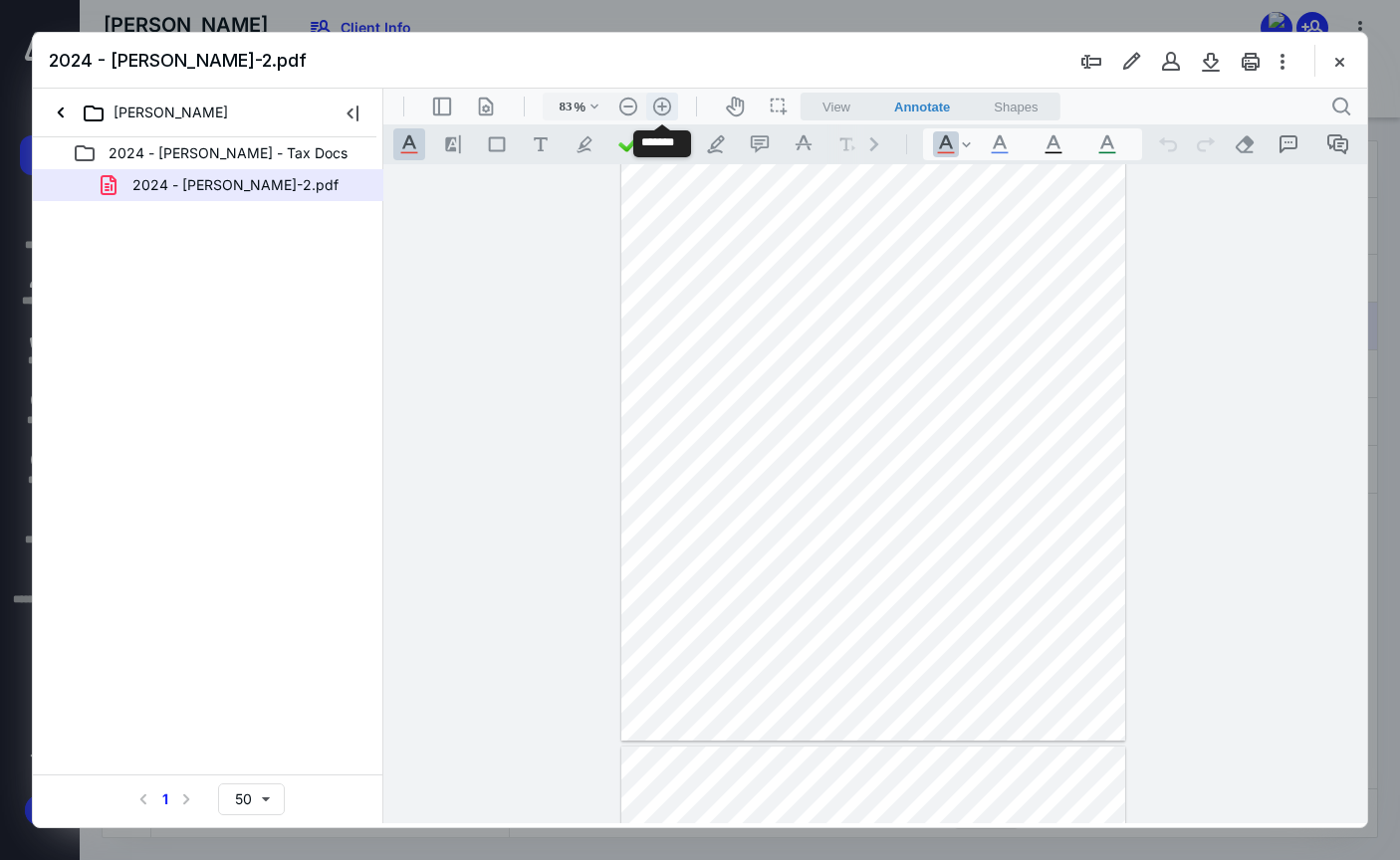 click on ".cls-1{fill:#abb0c4;} icon - header - zoom - in - line" at bounding box center (662, 107) 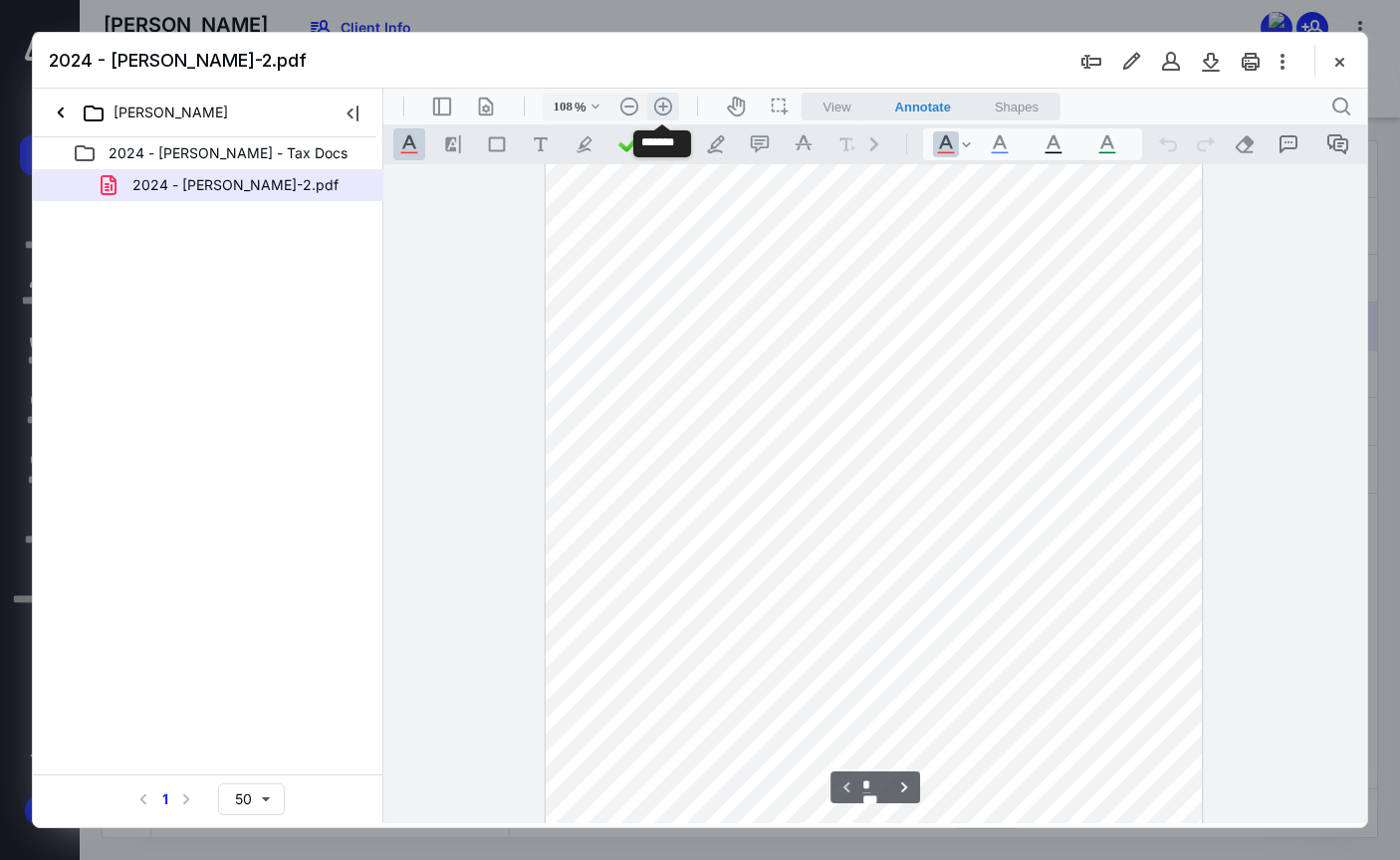 click on ".cls-1{fill:#abb0c4;} icon - header - zoom - in - line" at bounding box center [663, 107] 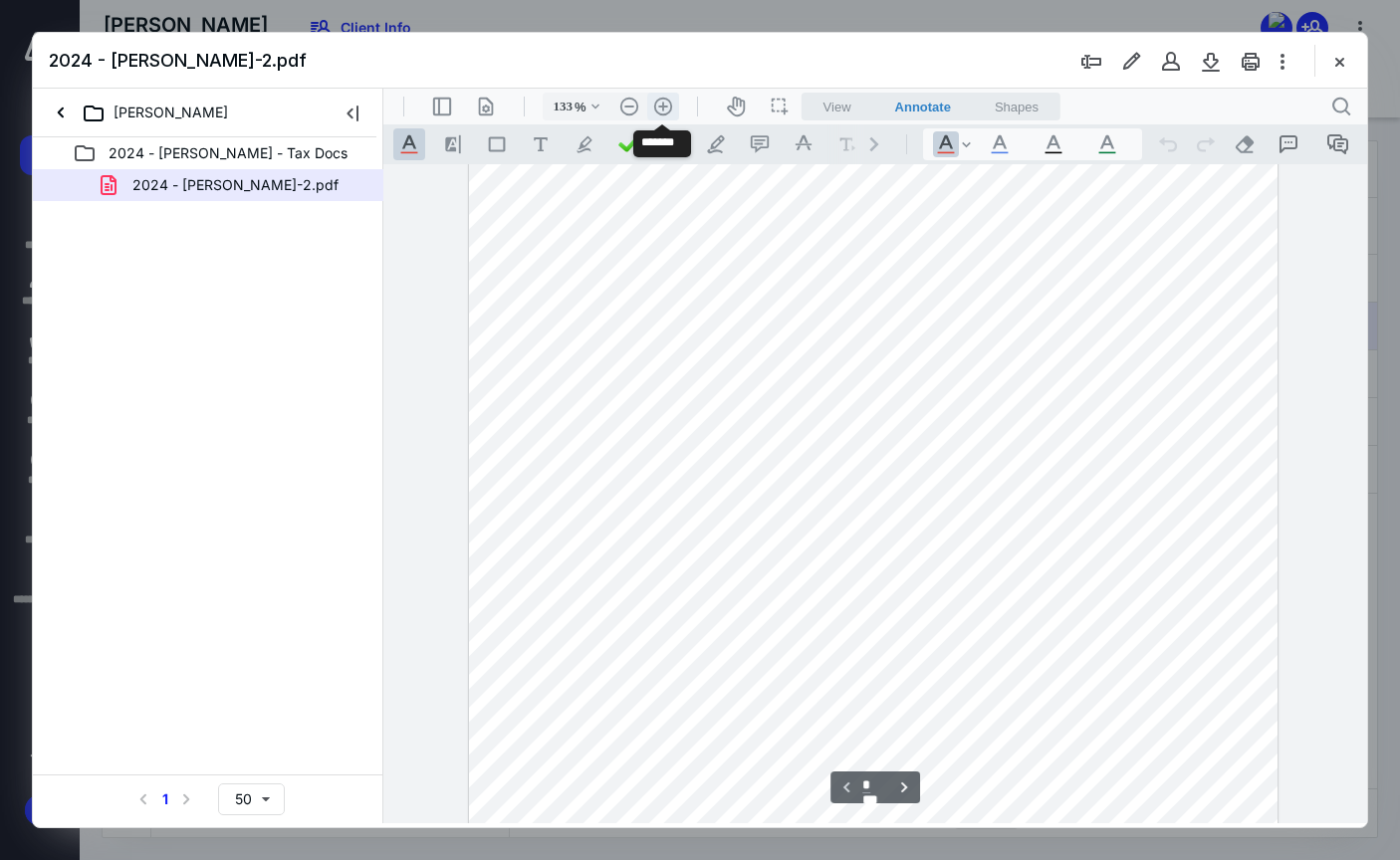 click on ".cls-1{fill:#abb0c4;} icon - header - zoom - in - line" at bounding box center [663, 107] 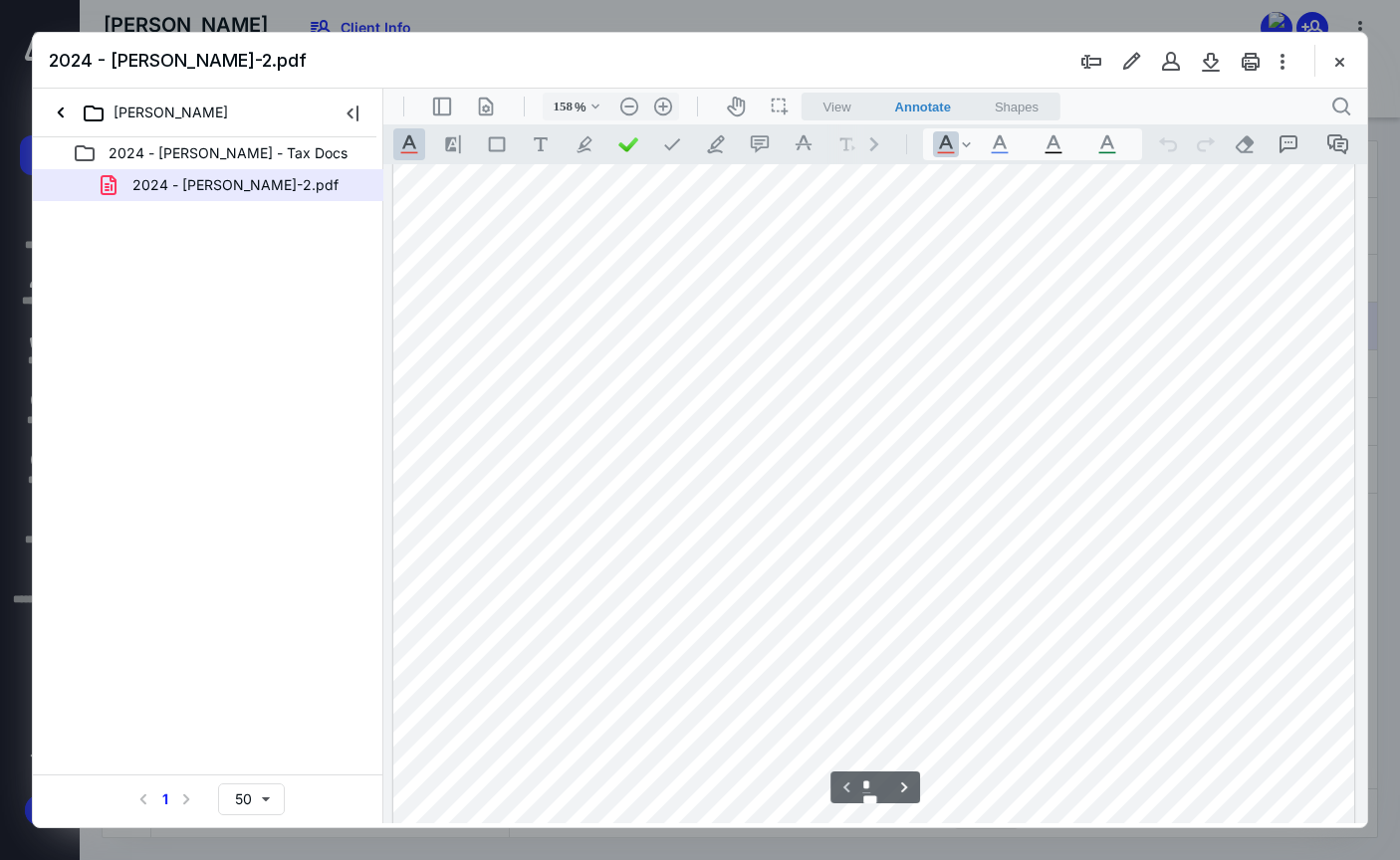 scroll, scrollTop: 0, scrollLeft: 0, axis: both 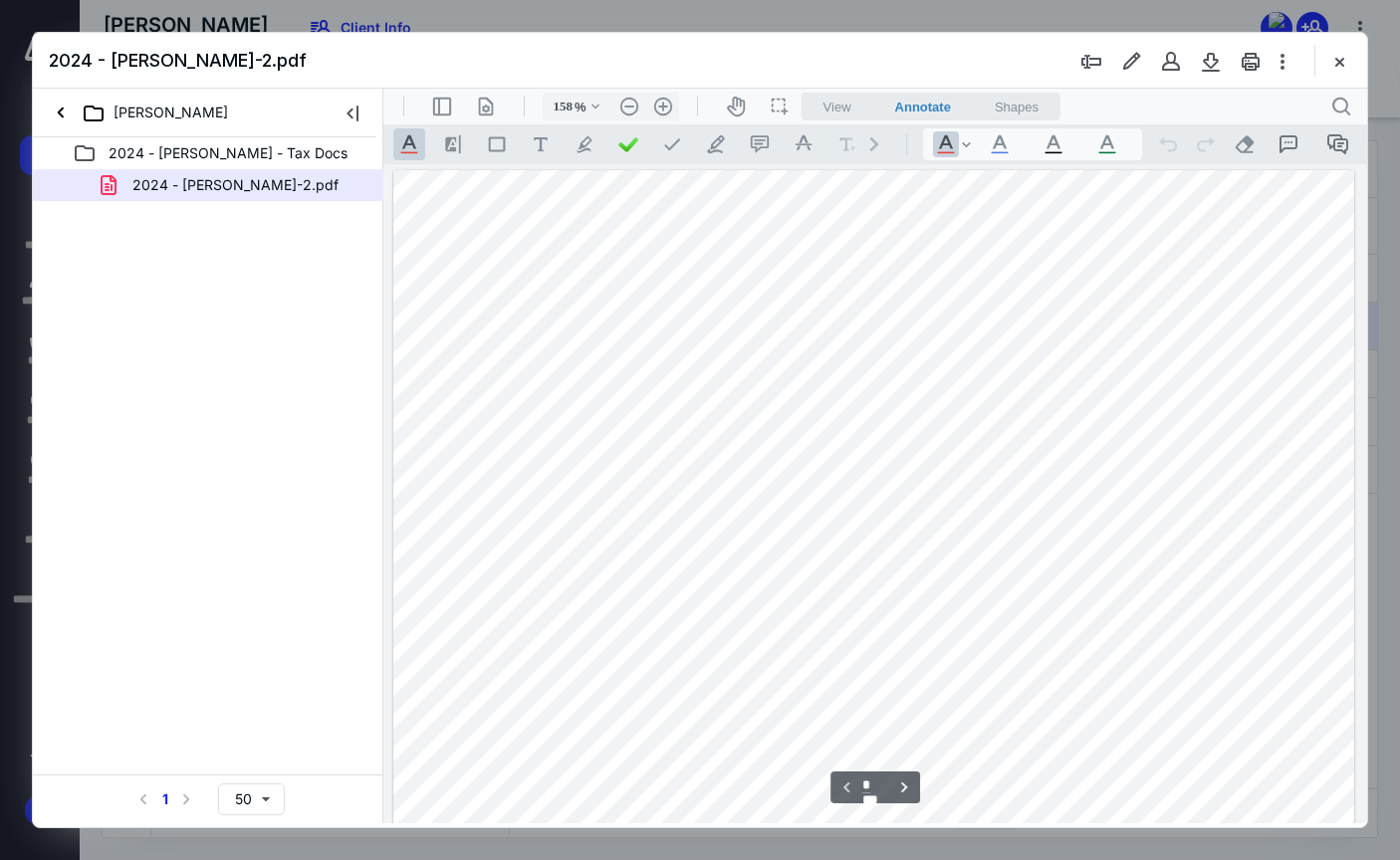 click at bounding box center (1339, 61) 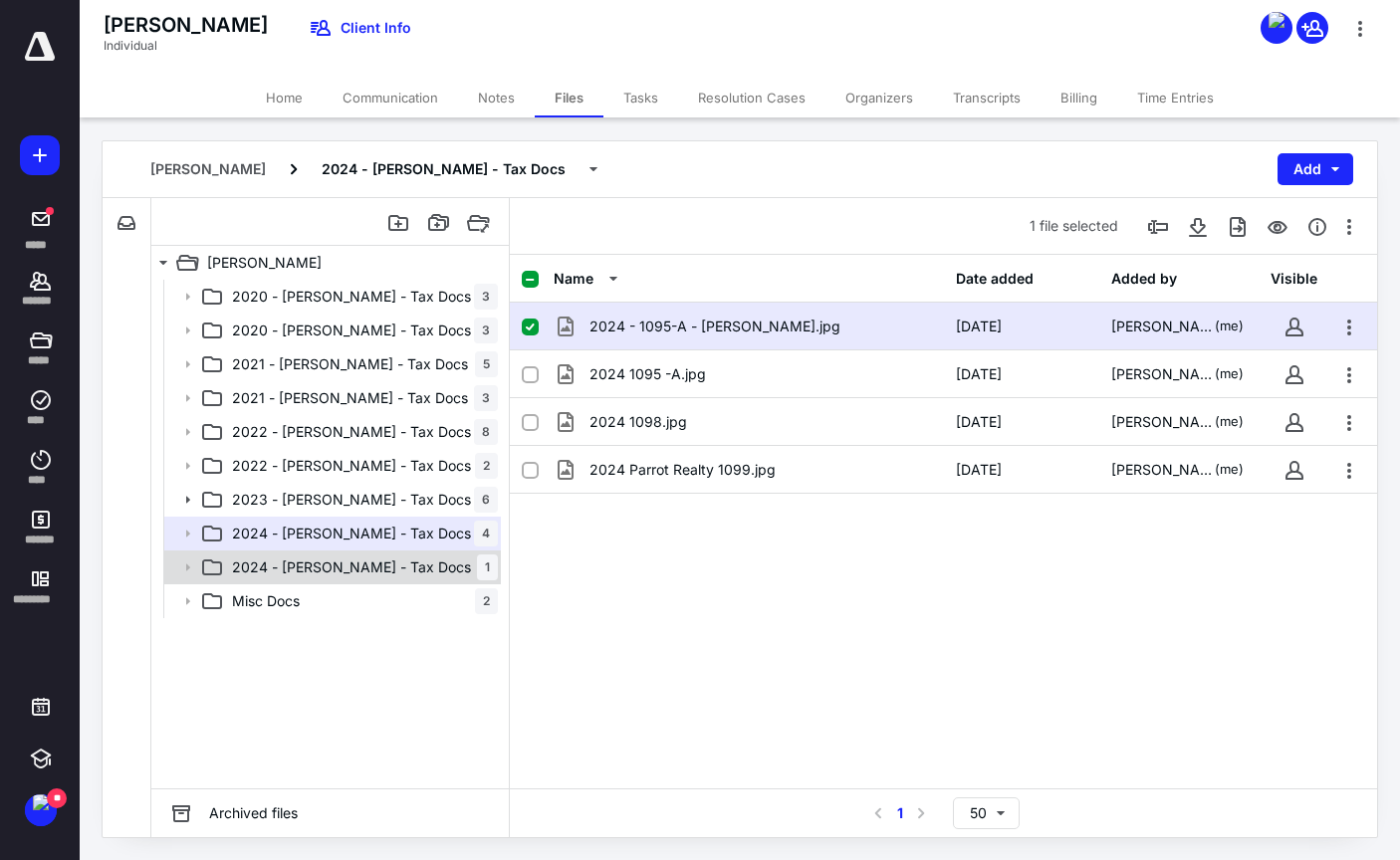 click 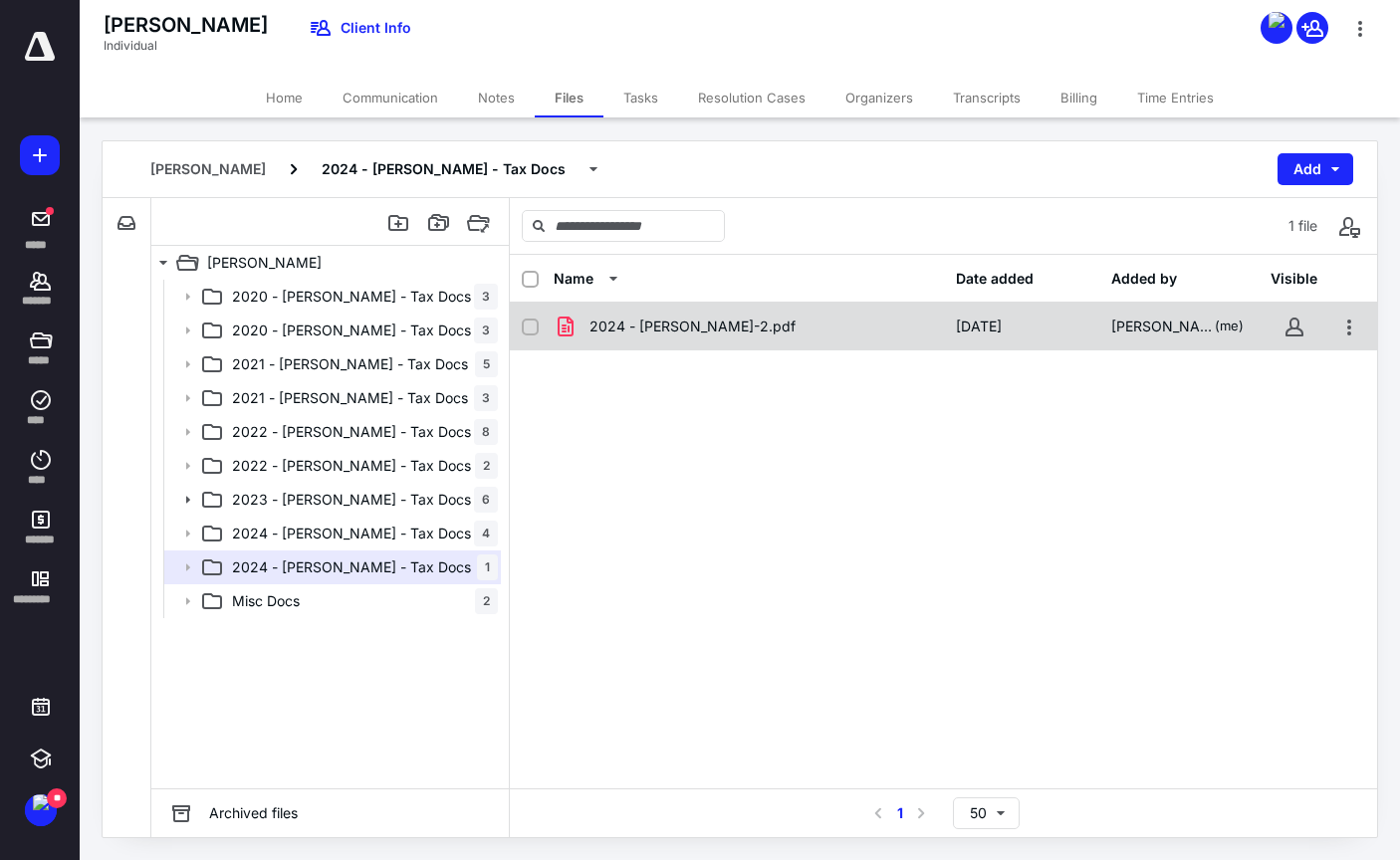 click on "2024 - Tyler W-2.pdf" at bounding box center (749, 326) 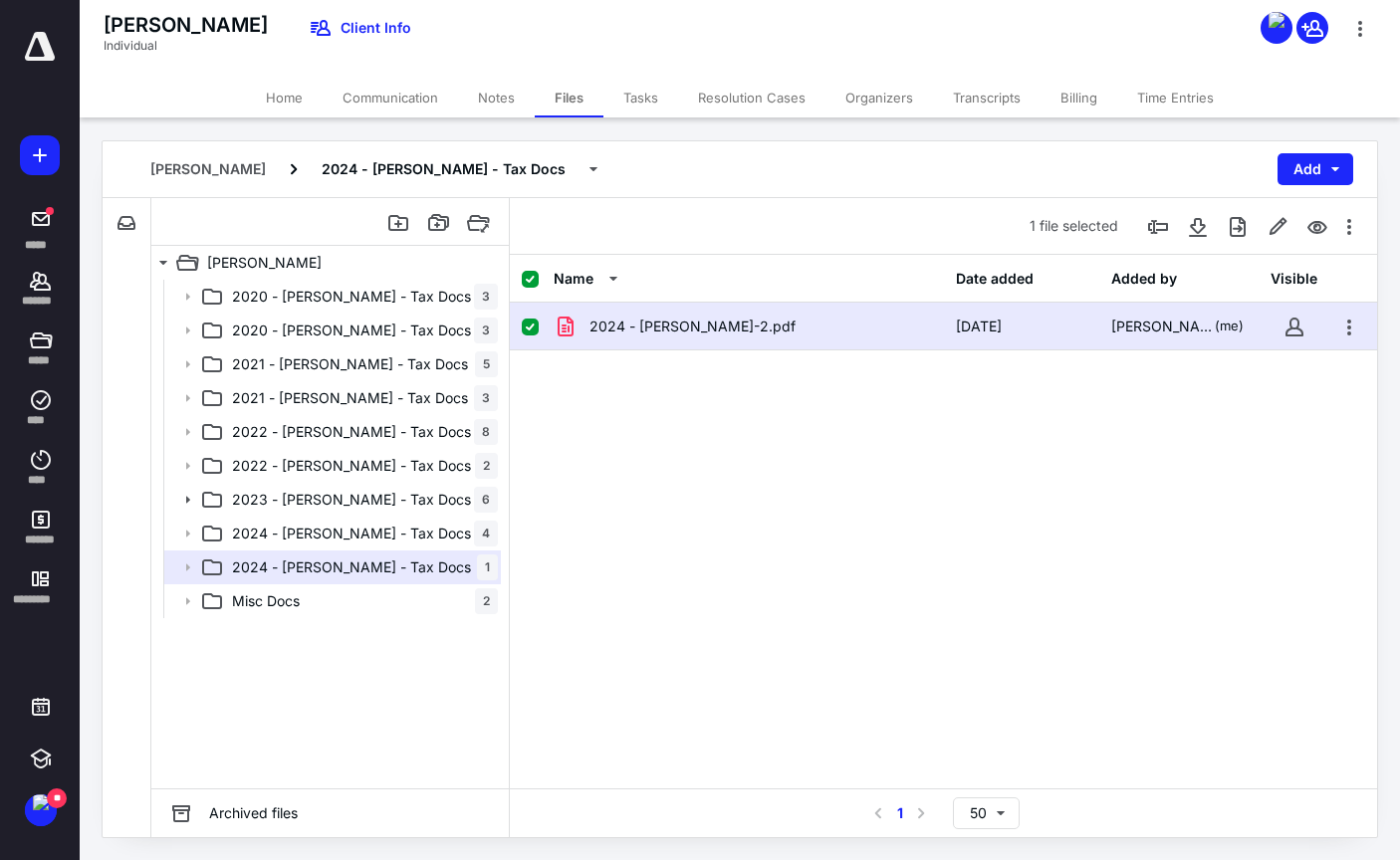 click on "2024 - Tyler W-2.pdf" at bounding box center [749, 326] 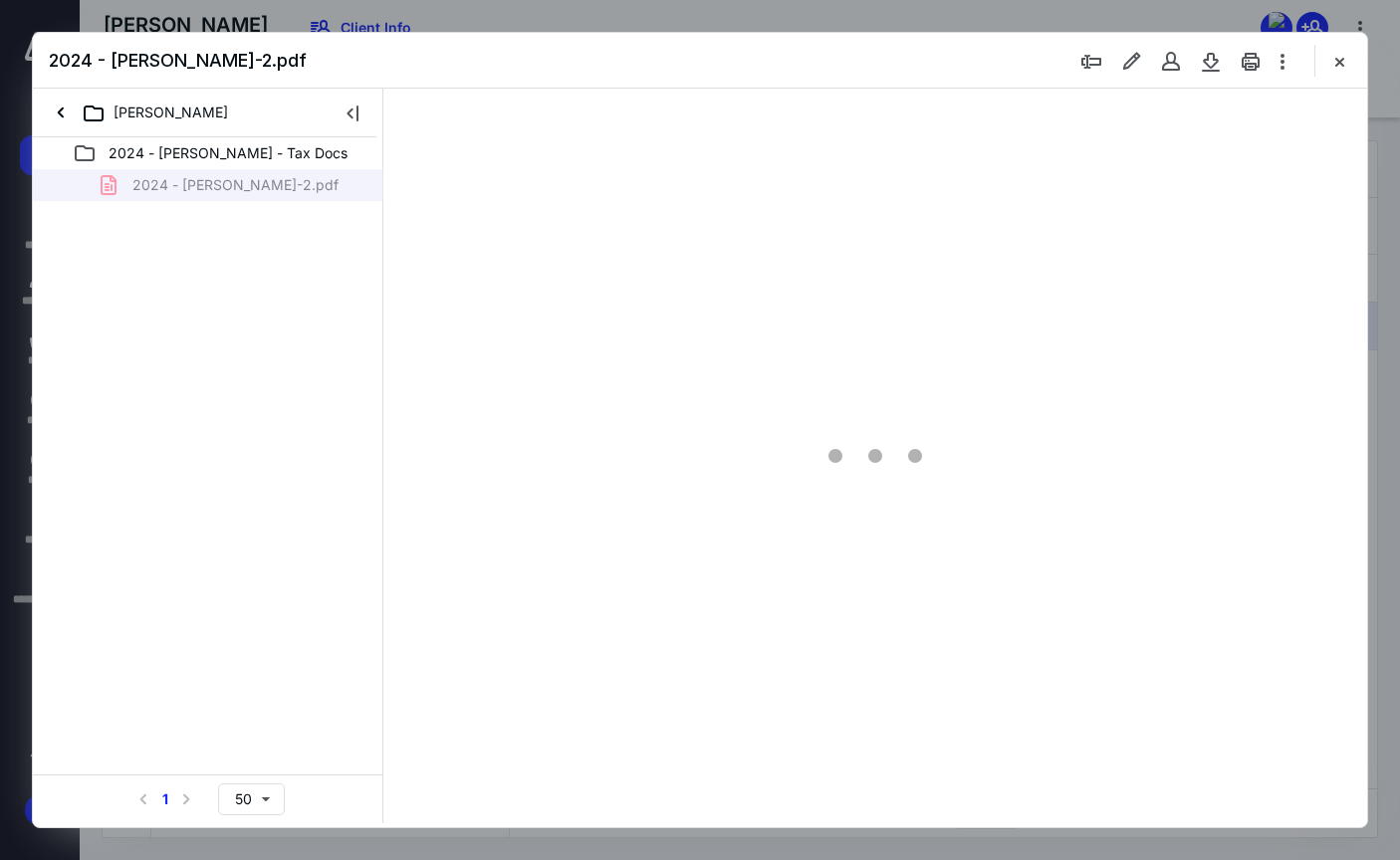 scroll, scrollTop: 0, scrollLeft: 0, axis: both 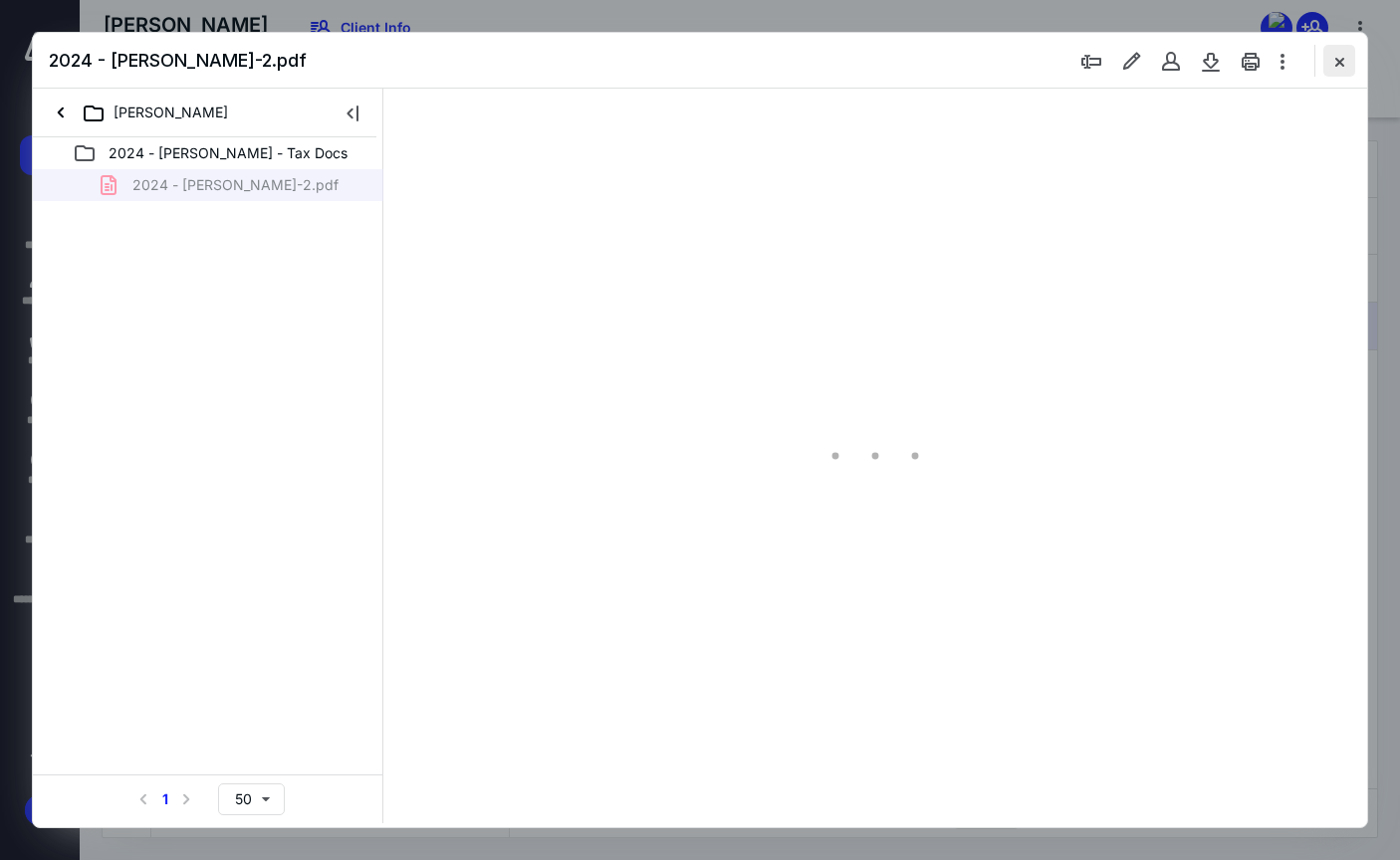 type on "83" 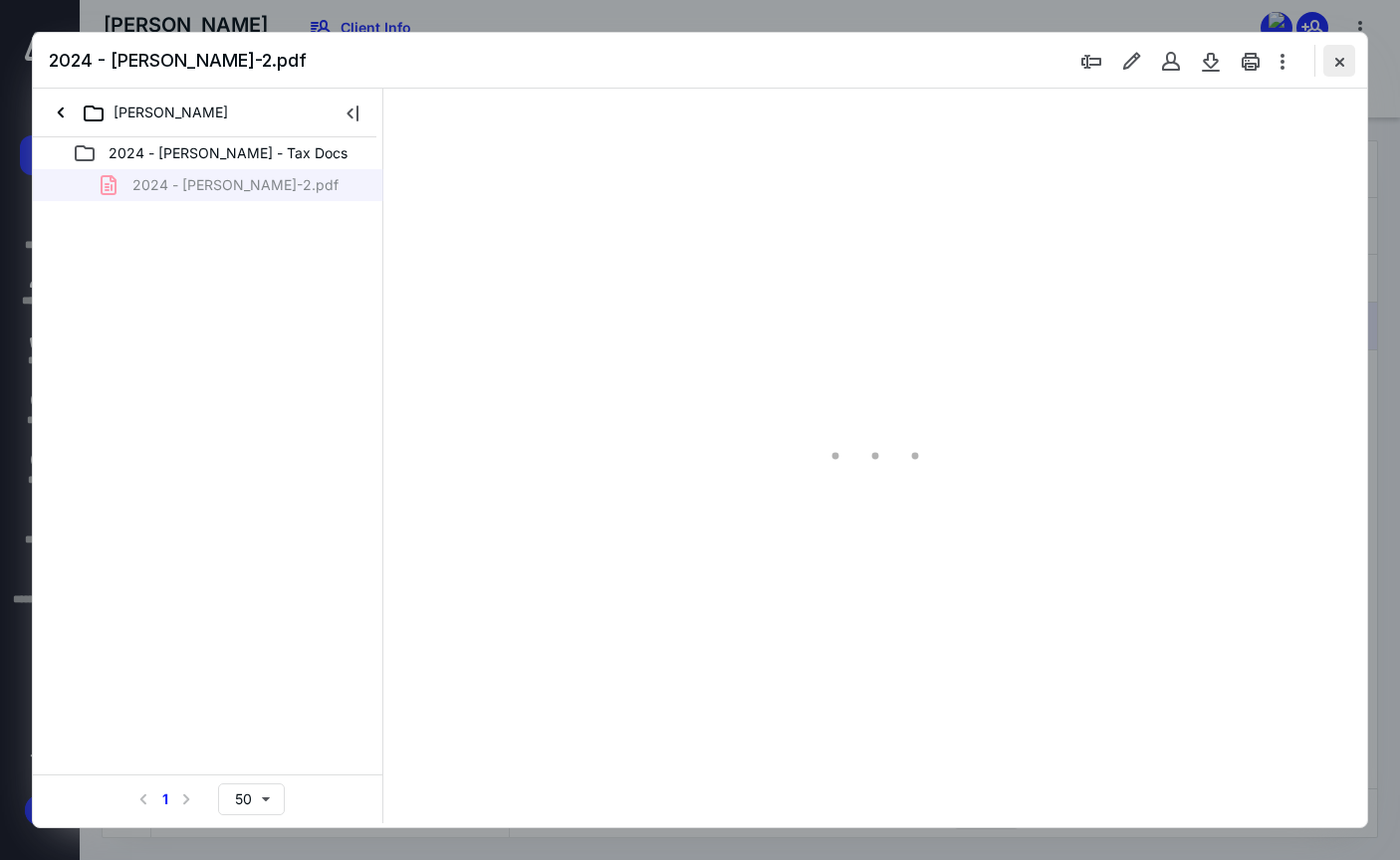 scroll, scrollTop: 79, scrollLeft: 0, axis: vertical 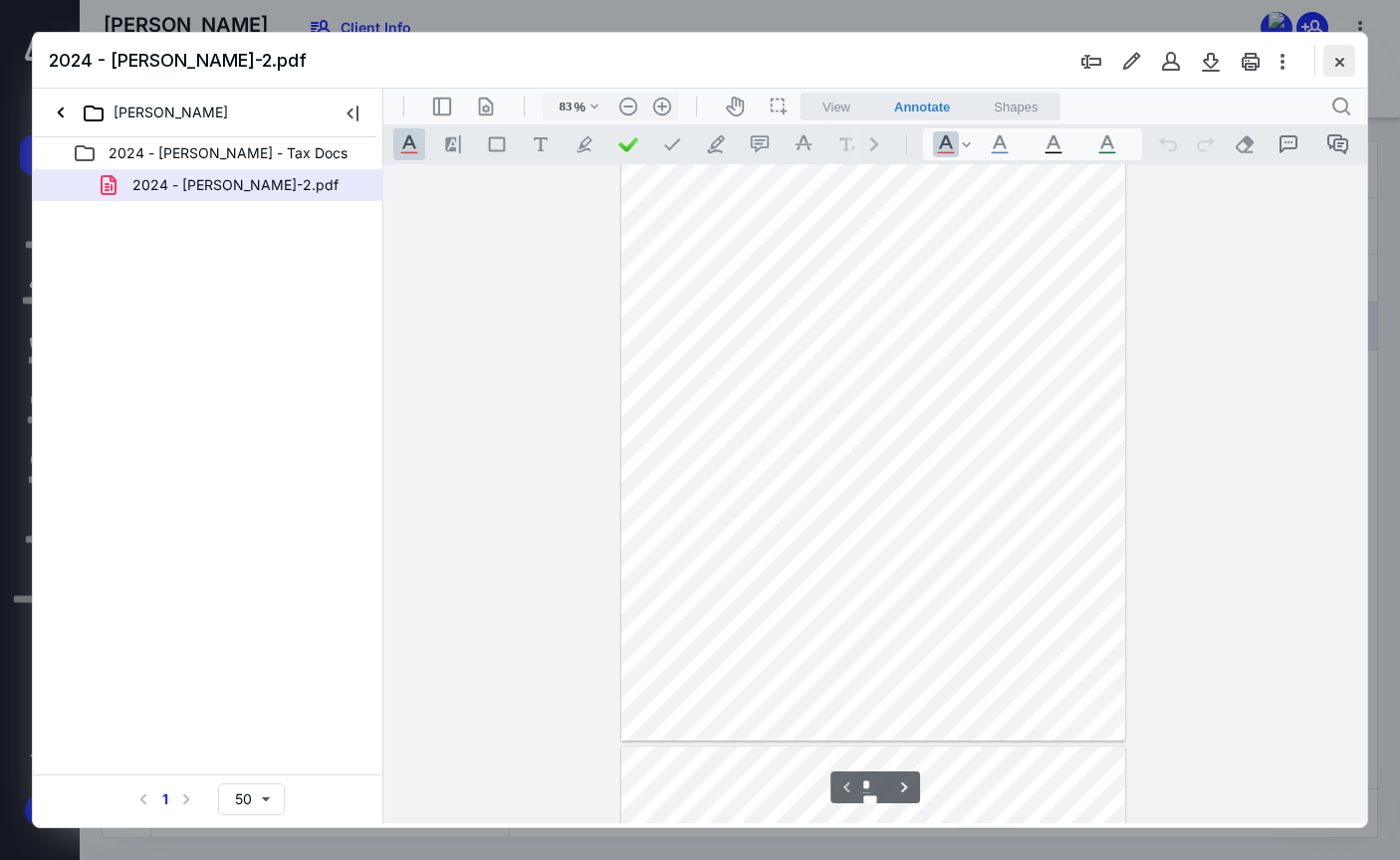 drag, startPoint x: 1334, startPoint y: 61, endPoint x: 1324, endPoint y: 57, distance: 10.77033 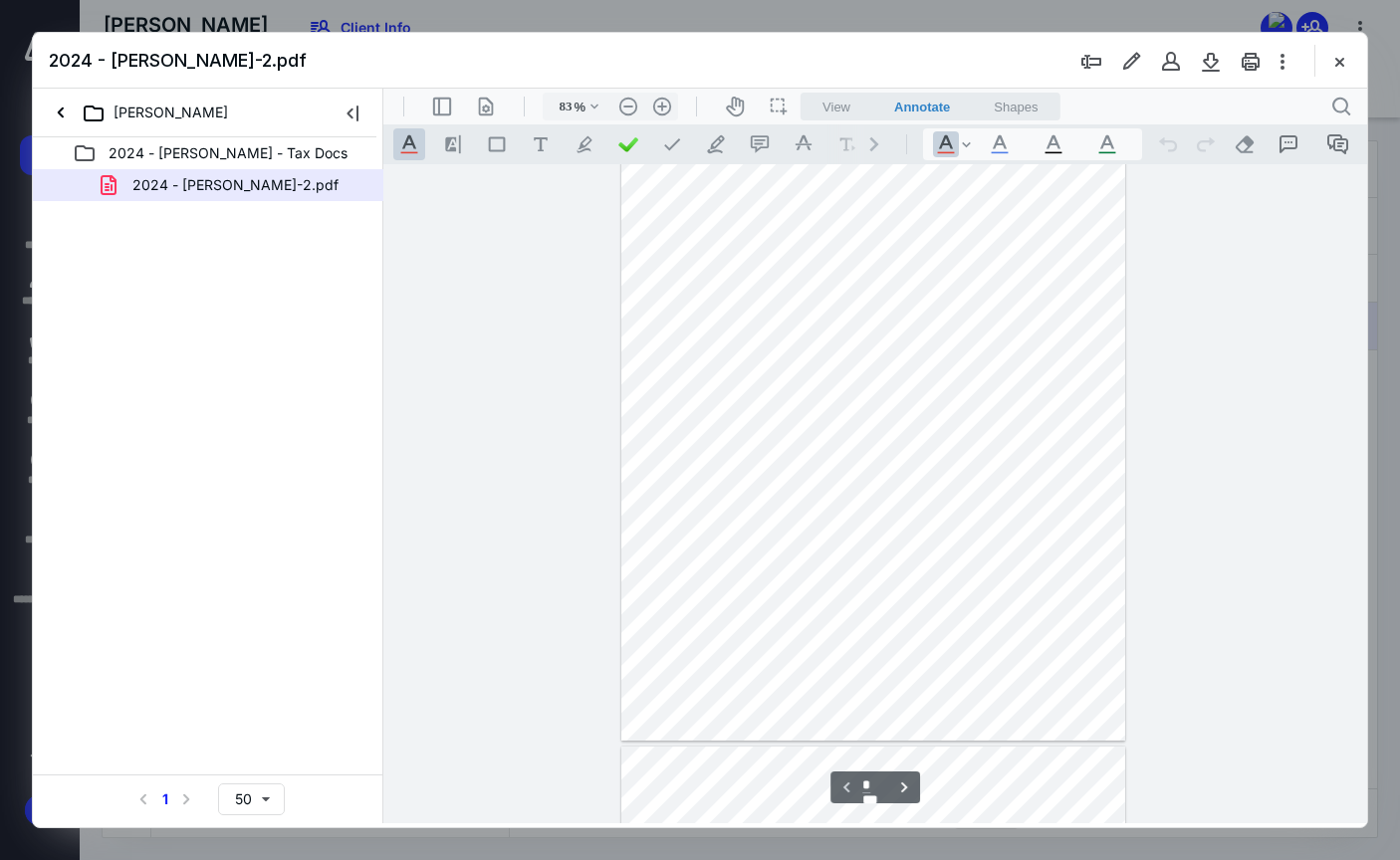 click at bounding box center [1339, 61] 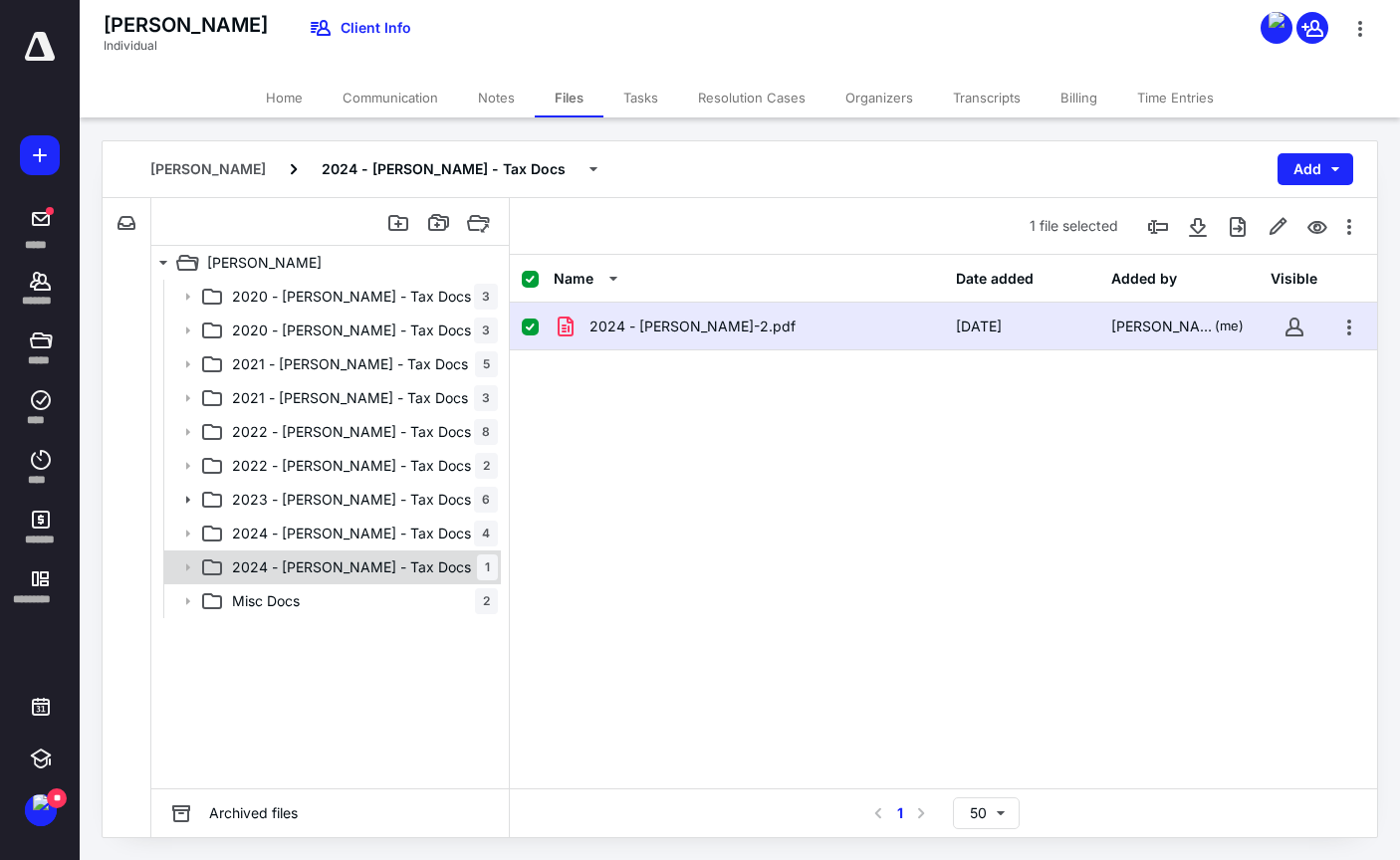 checkbox on "false" 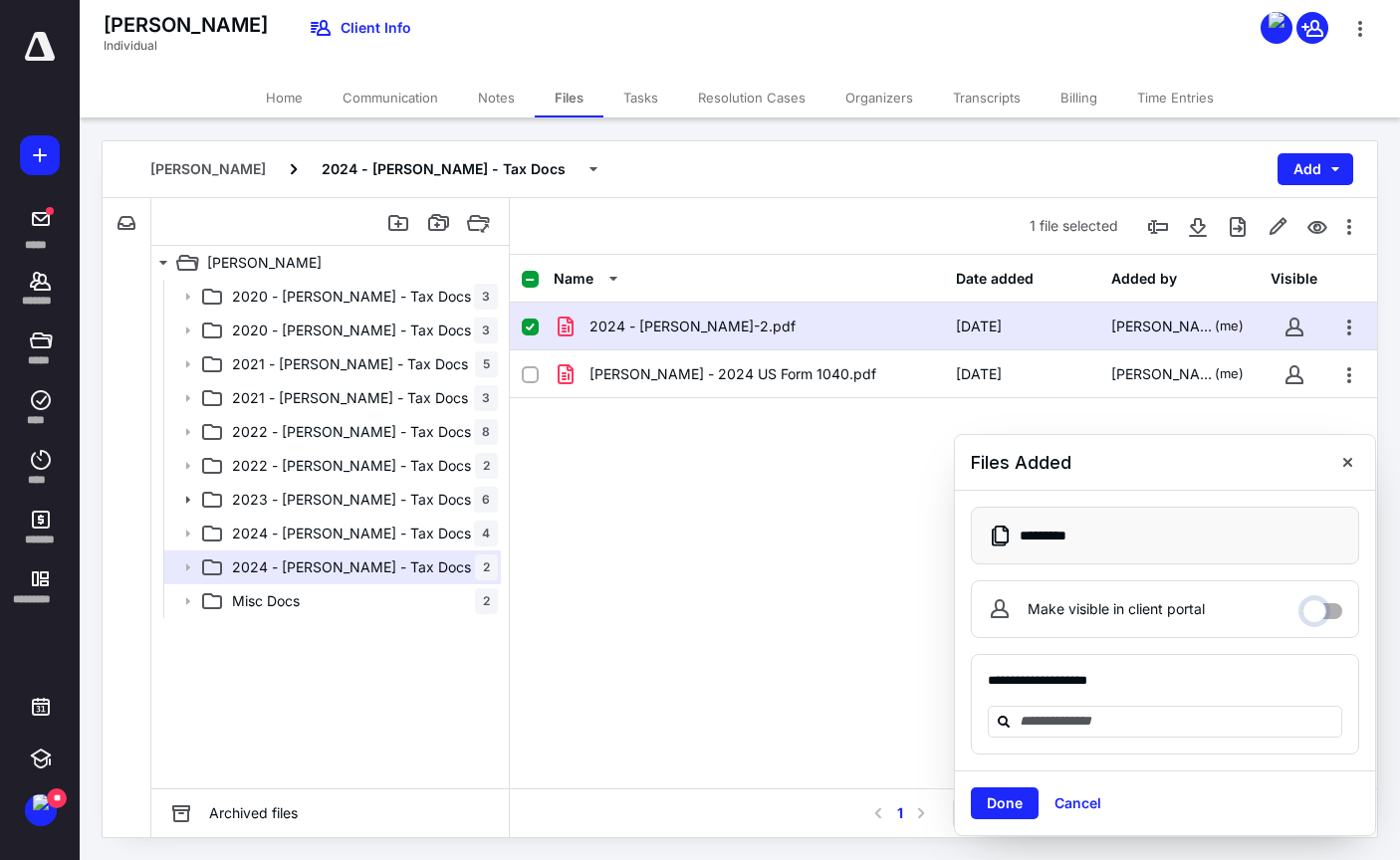 click on "Make visible in client portal" at bounding box center (1322, 606) 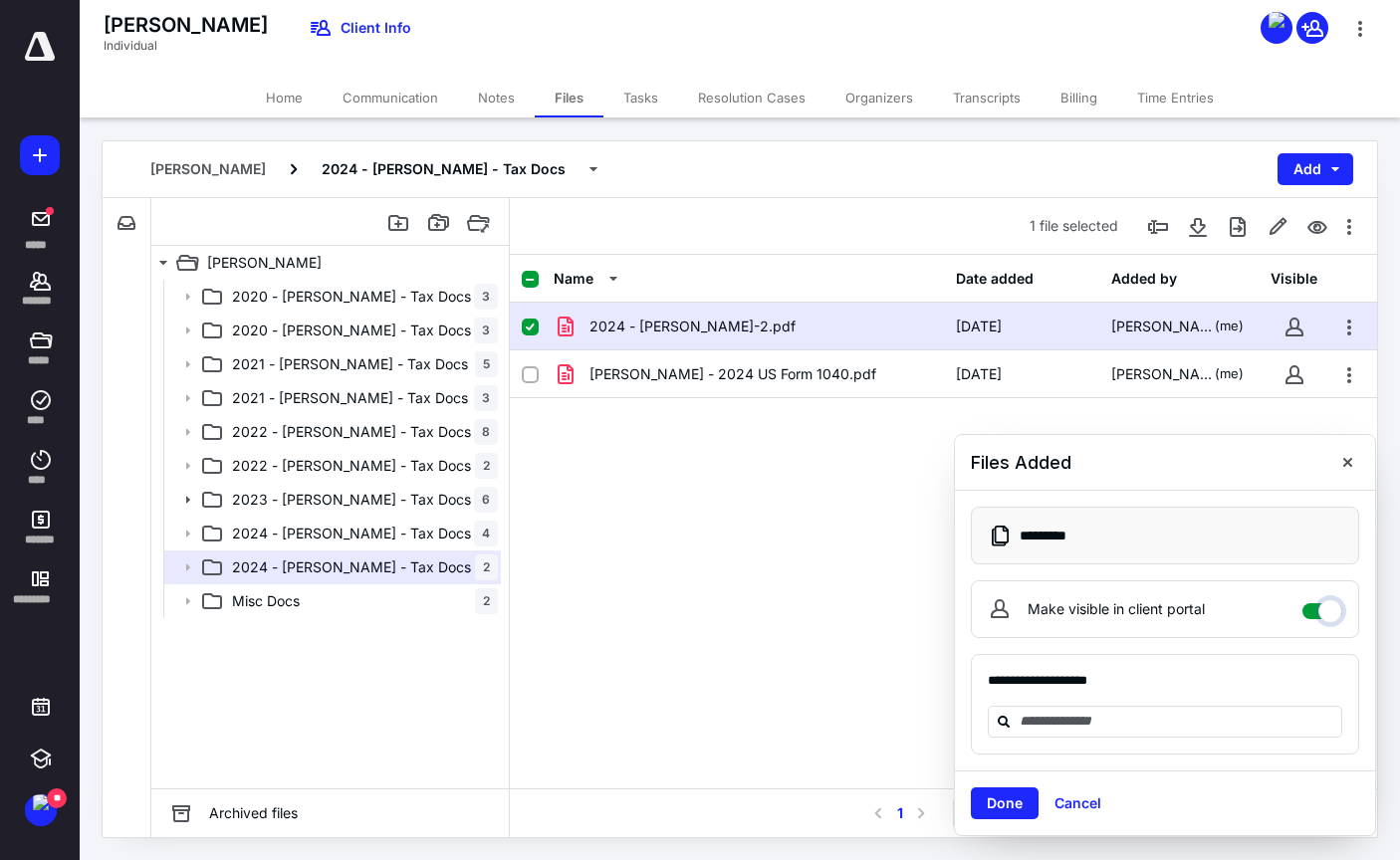 checkbox on "****" 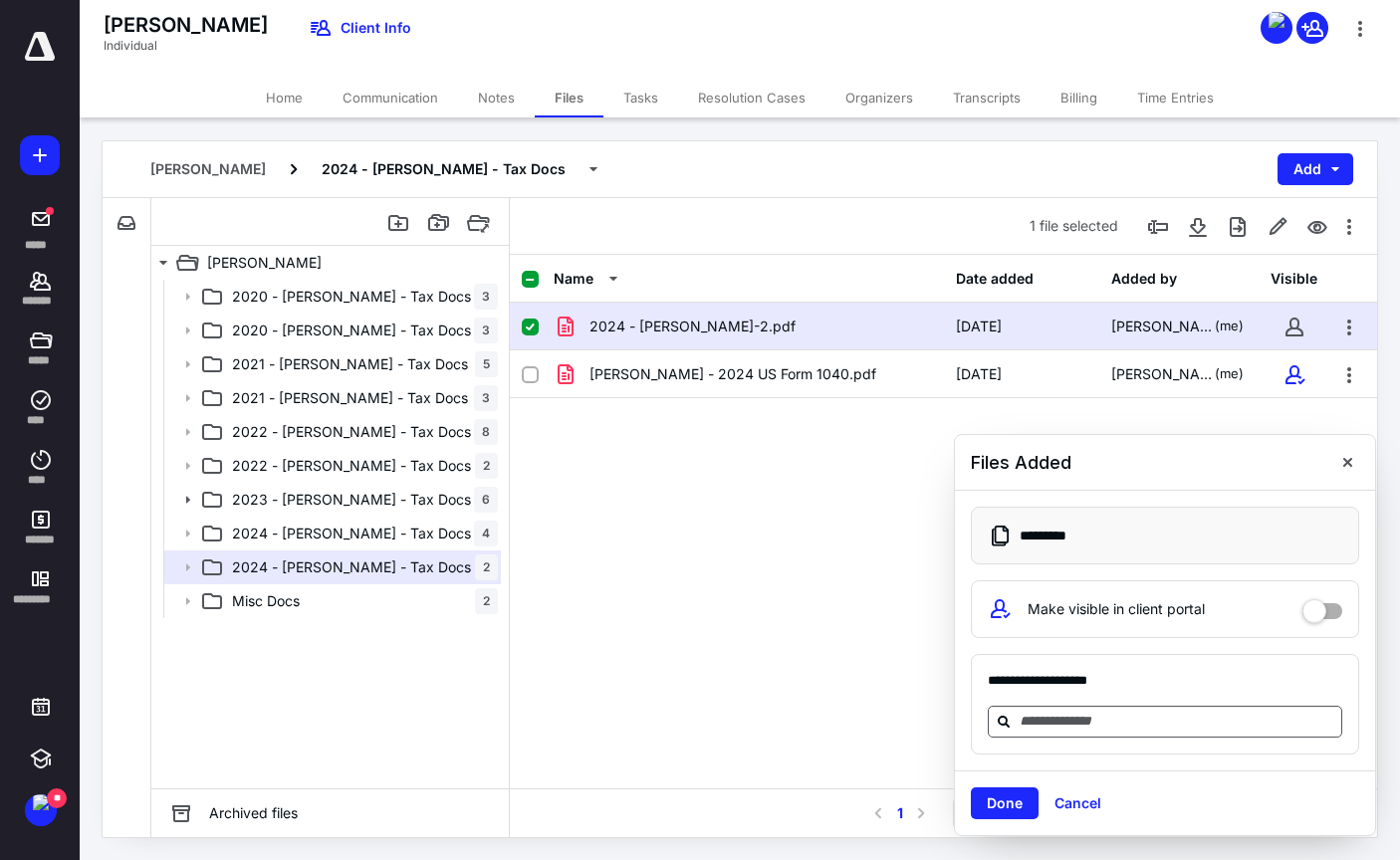 click at bounding box center [1177, 721] 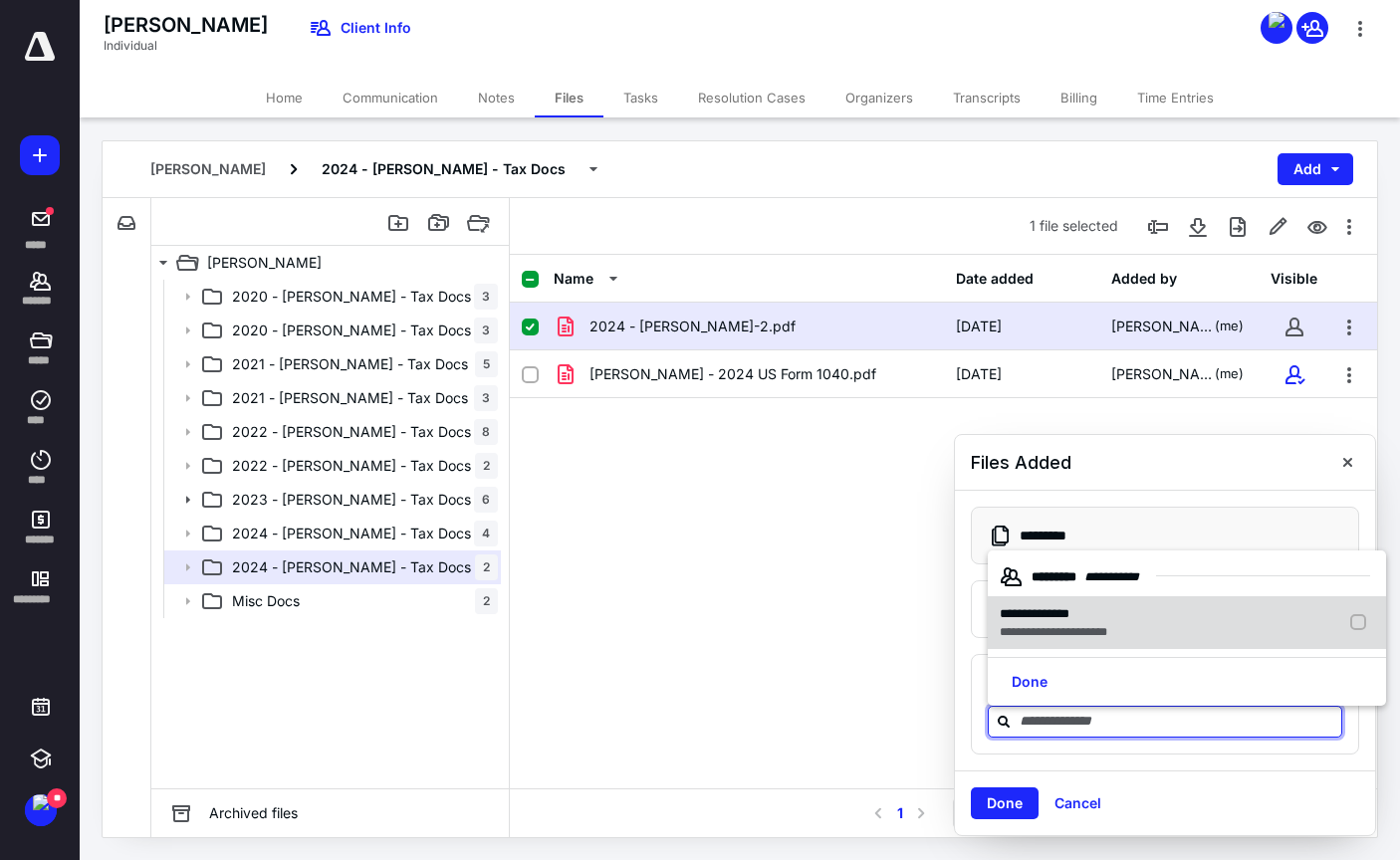 click on "**********" at bounding box center [1035, 613] 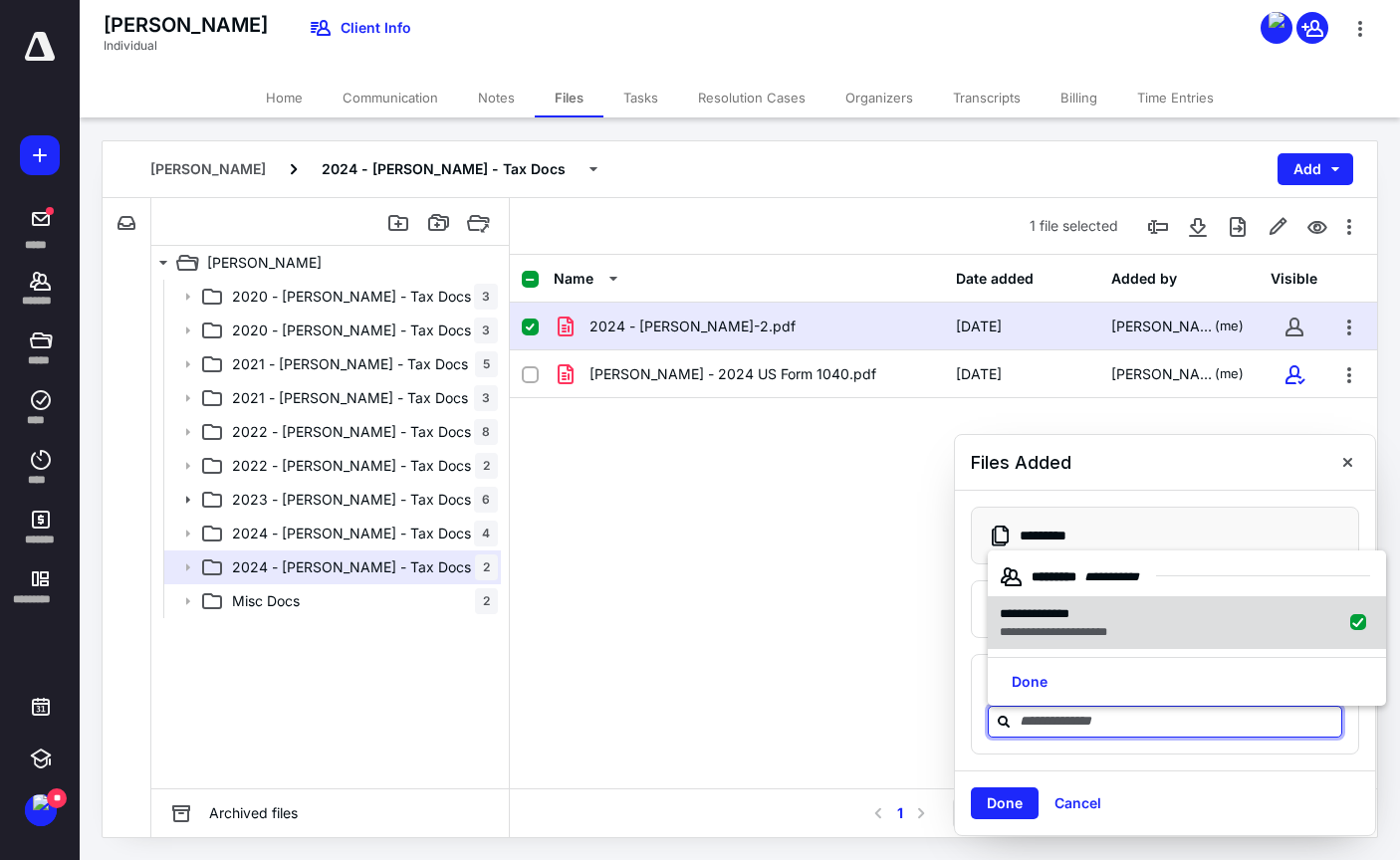 checkbox on "true" 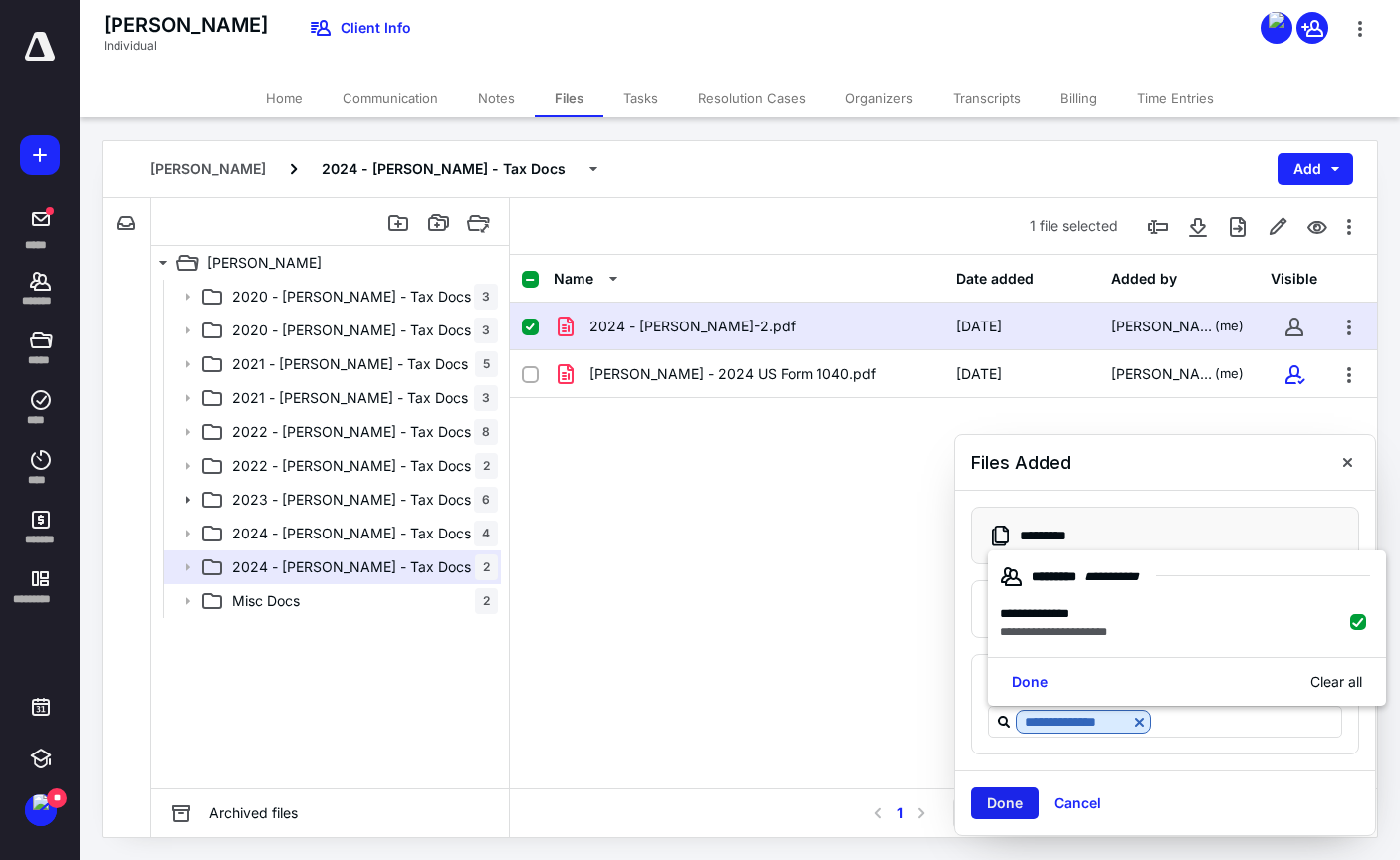 click on "Done" at bounding box center [1005, 803] 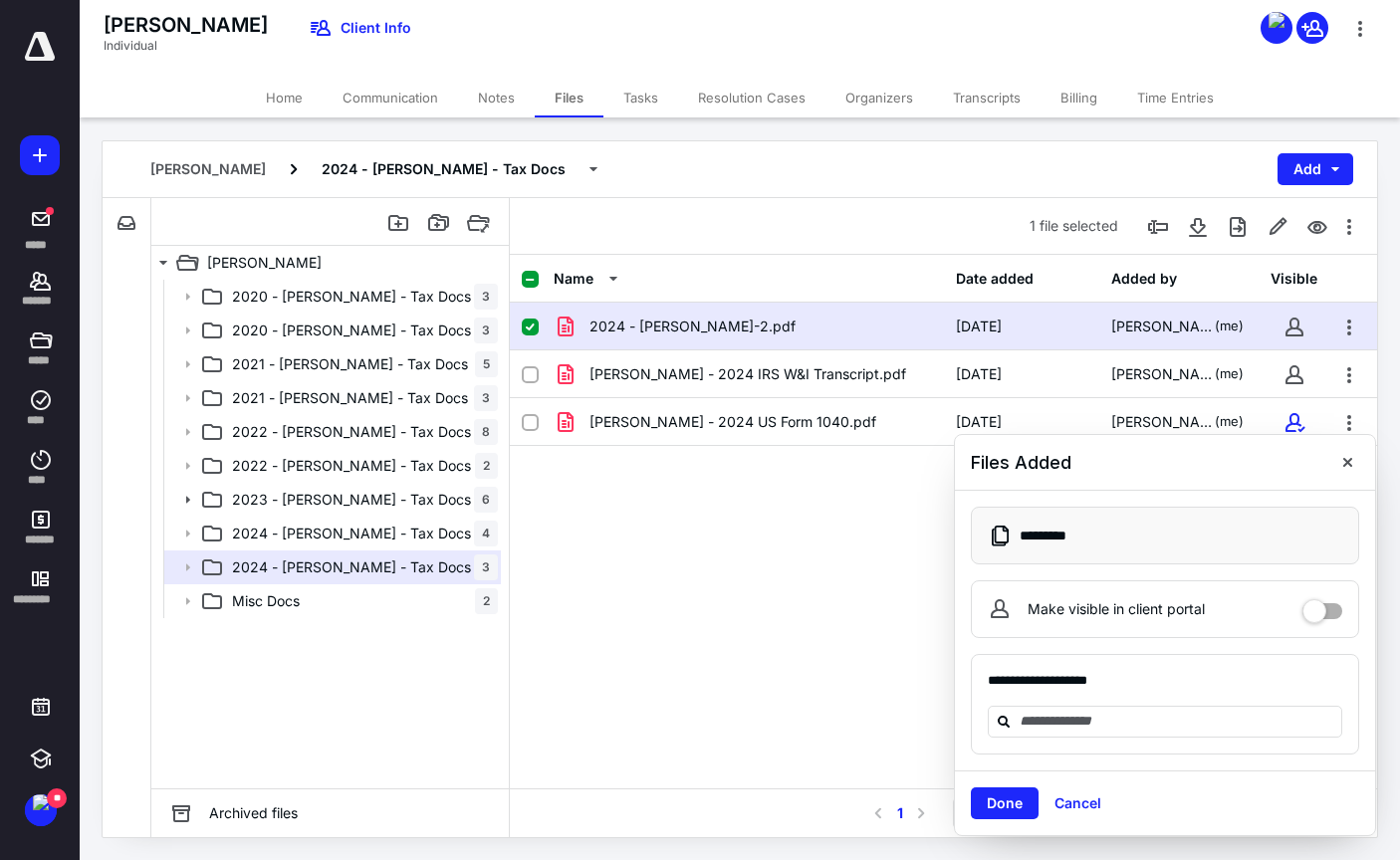click on "Cancel" at bounding box center (1077, 803) 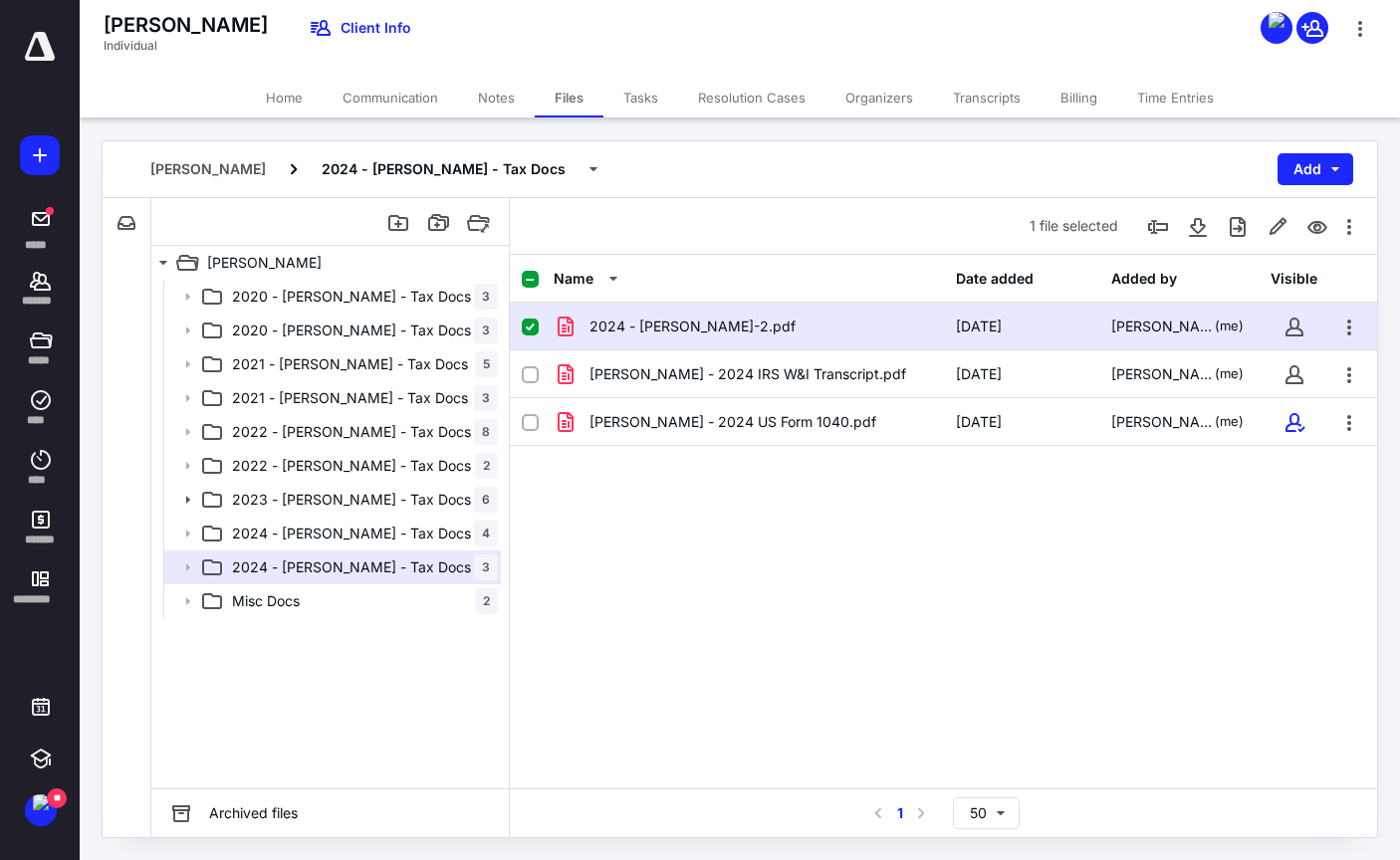 click on "Communication" at bounding box center (390, 98) 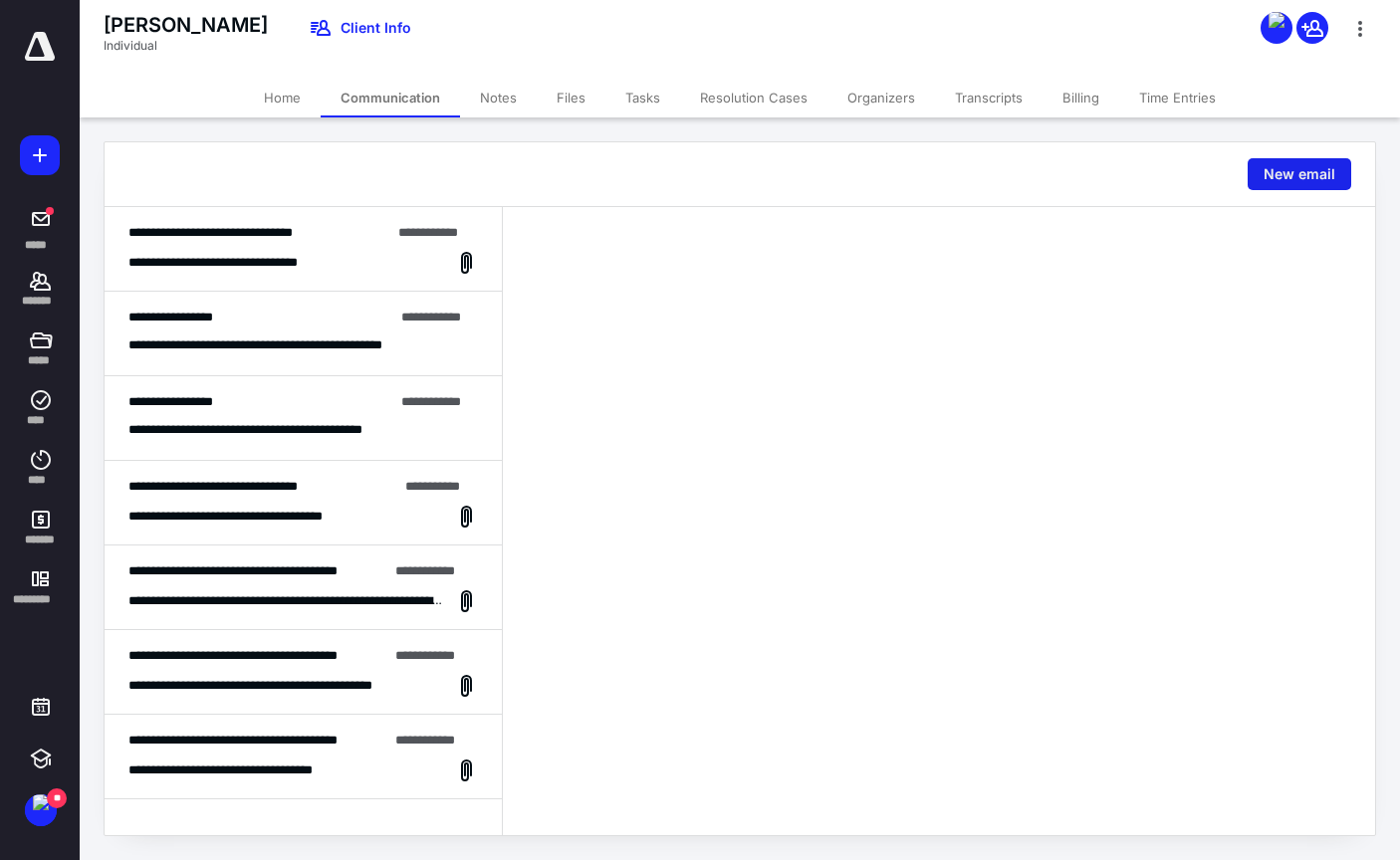 click on "New email" at bounding box center [1299, 174] 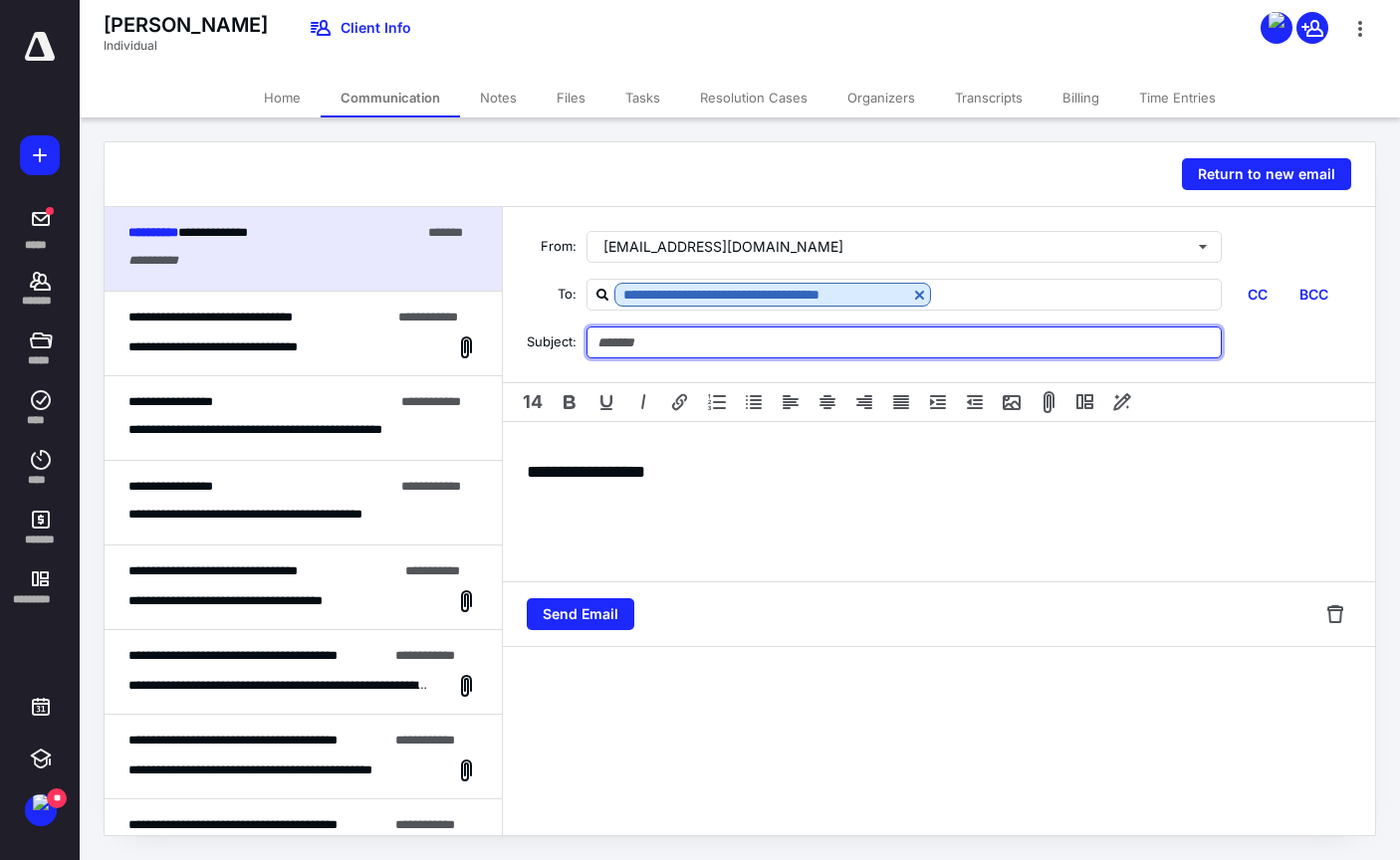 click at bounding box center [904, 342] 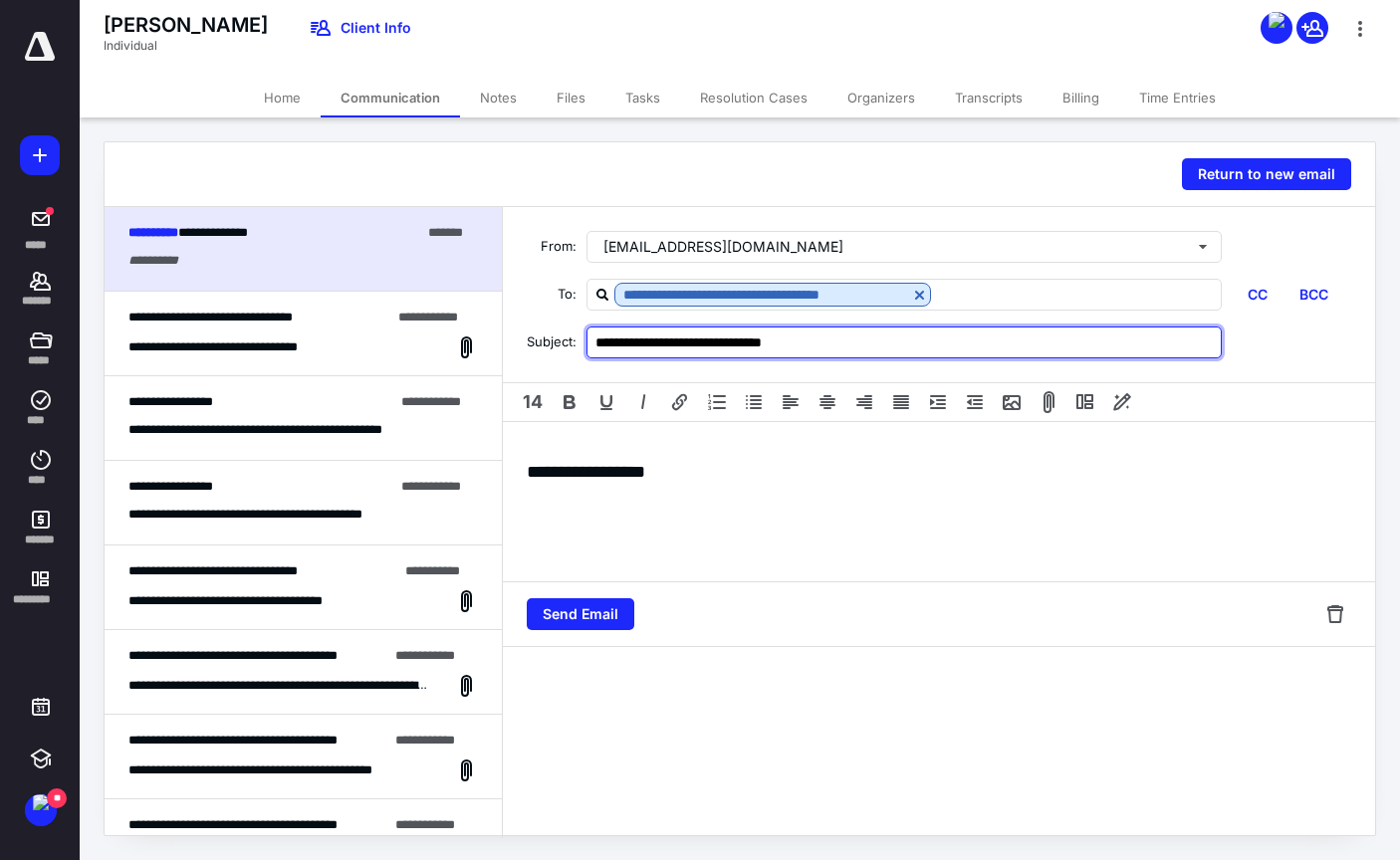 type on "**********" 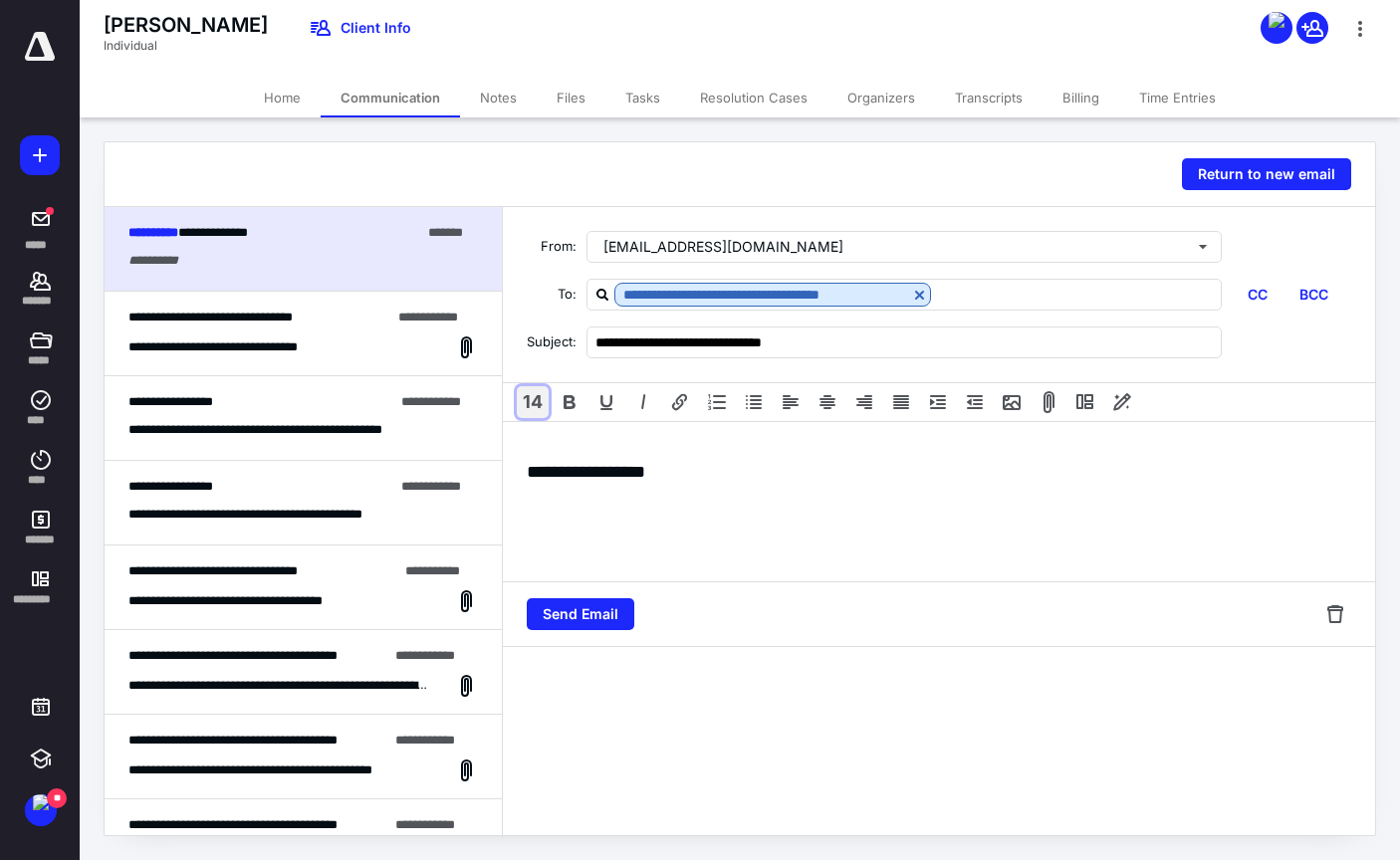 type 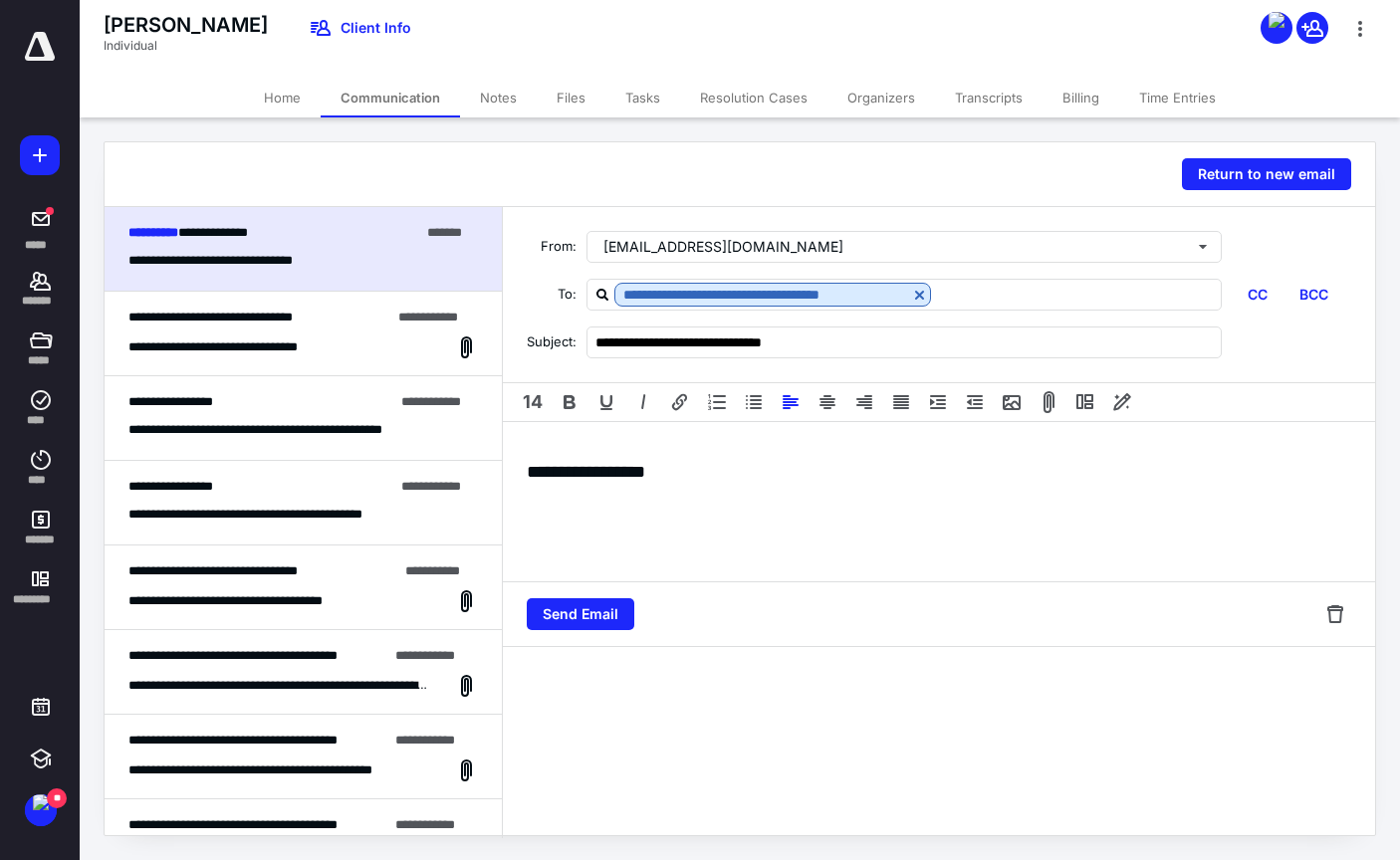click on "**********" at bounding box center (939, 502) 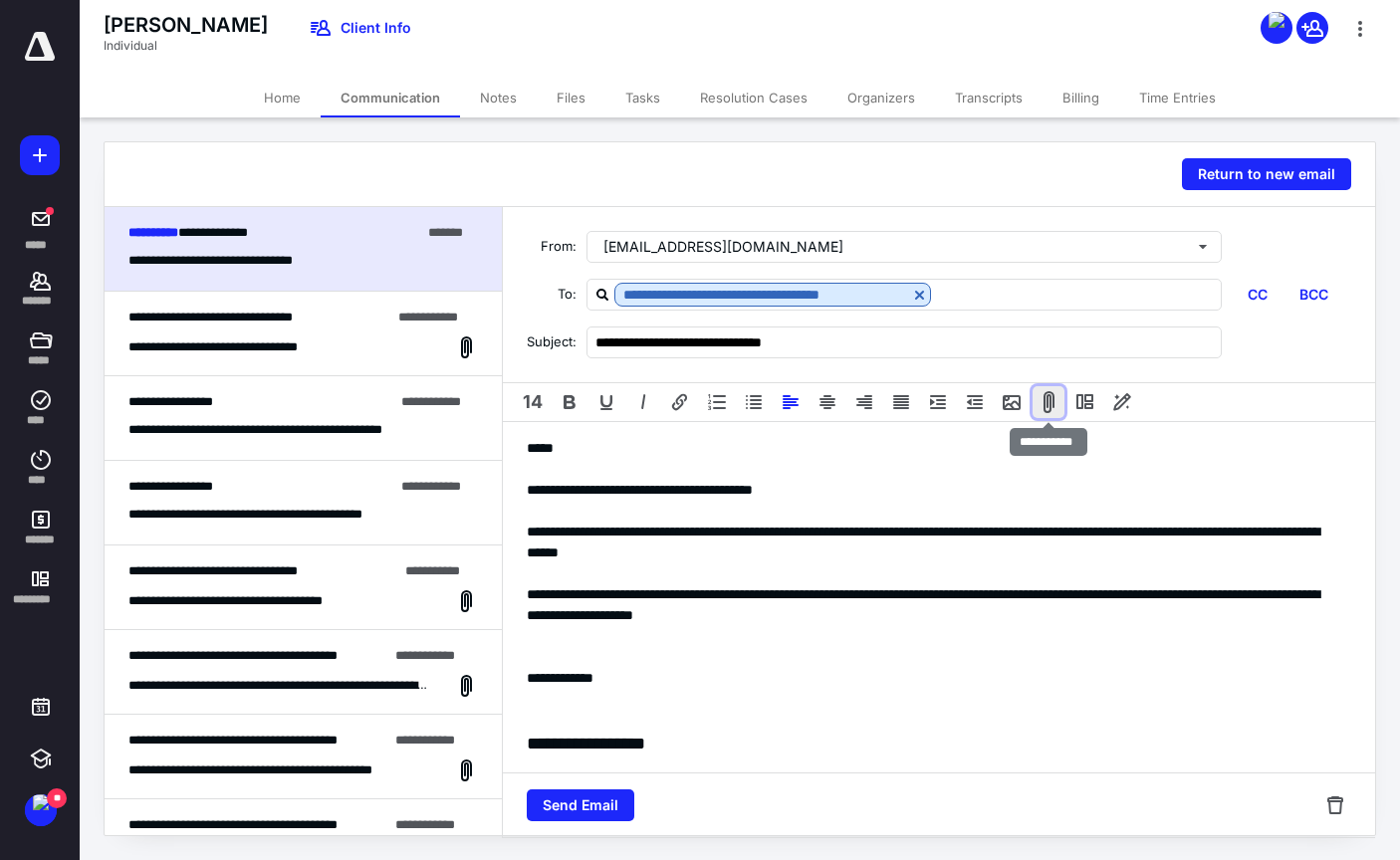 click at bounding box center (1049, 402) 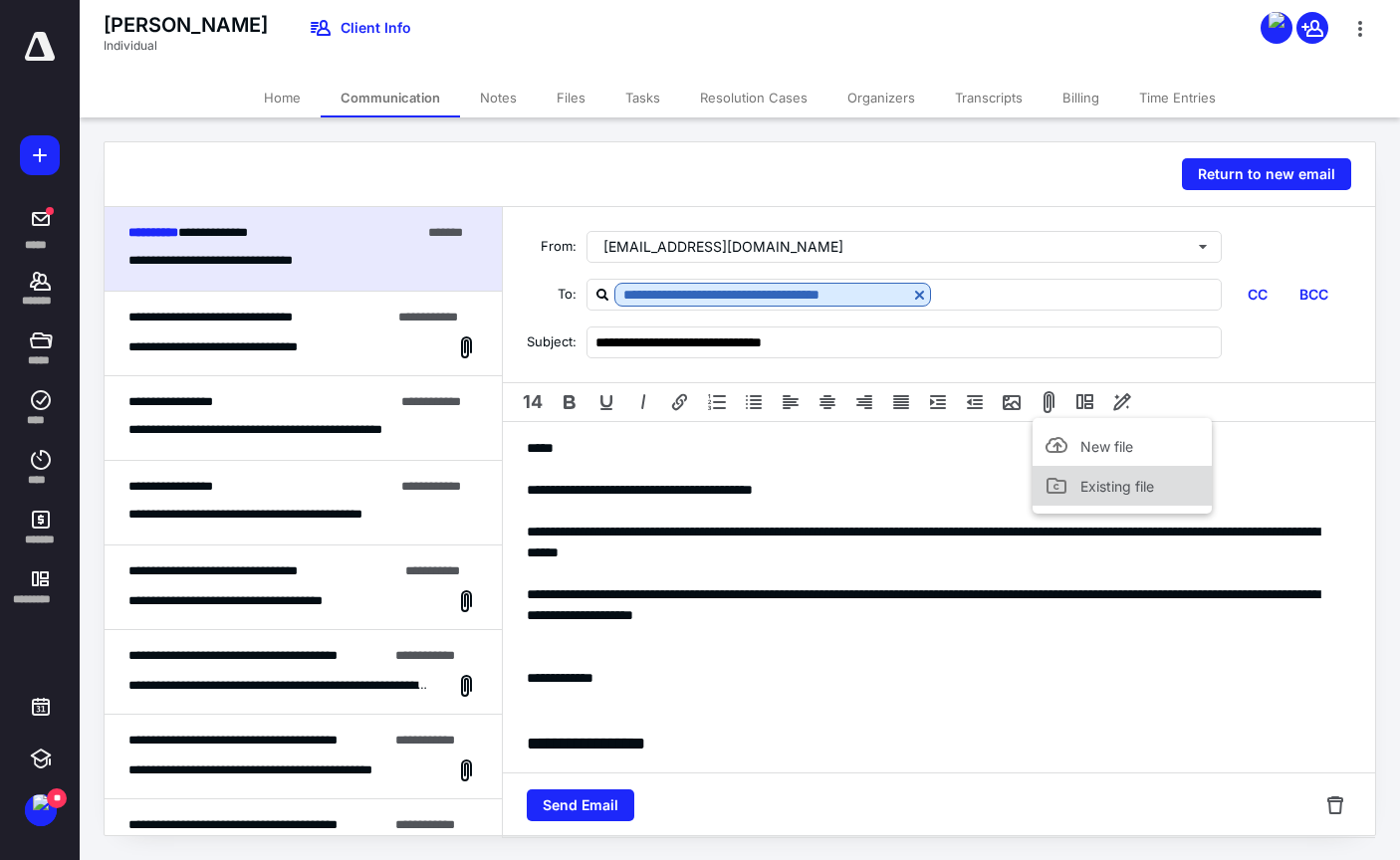 click on "Existing file" at bounding box center [1117, 486] 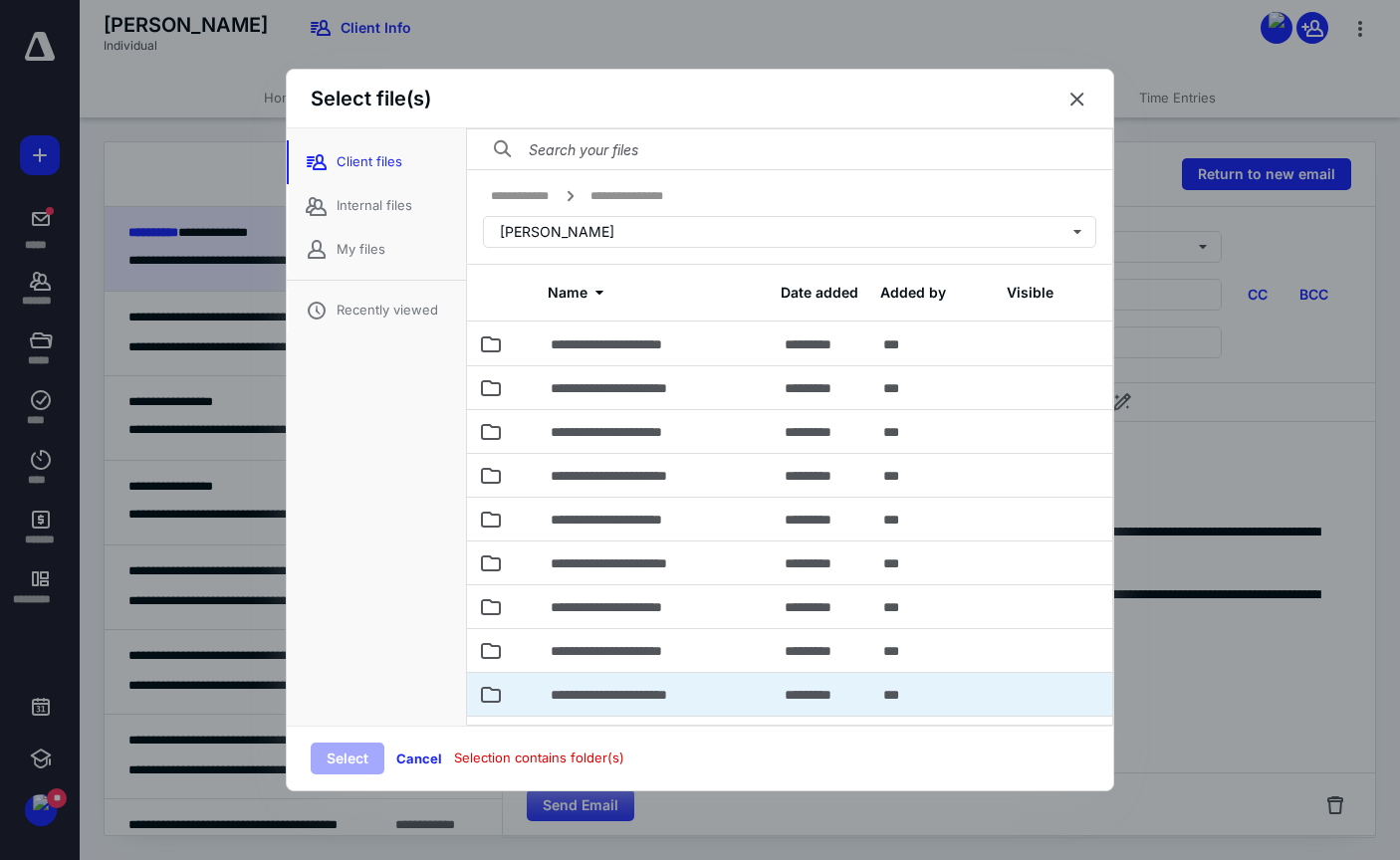 click on "**********" at bounding box center (655, 694) 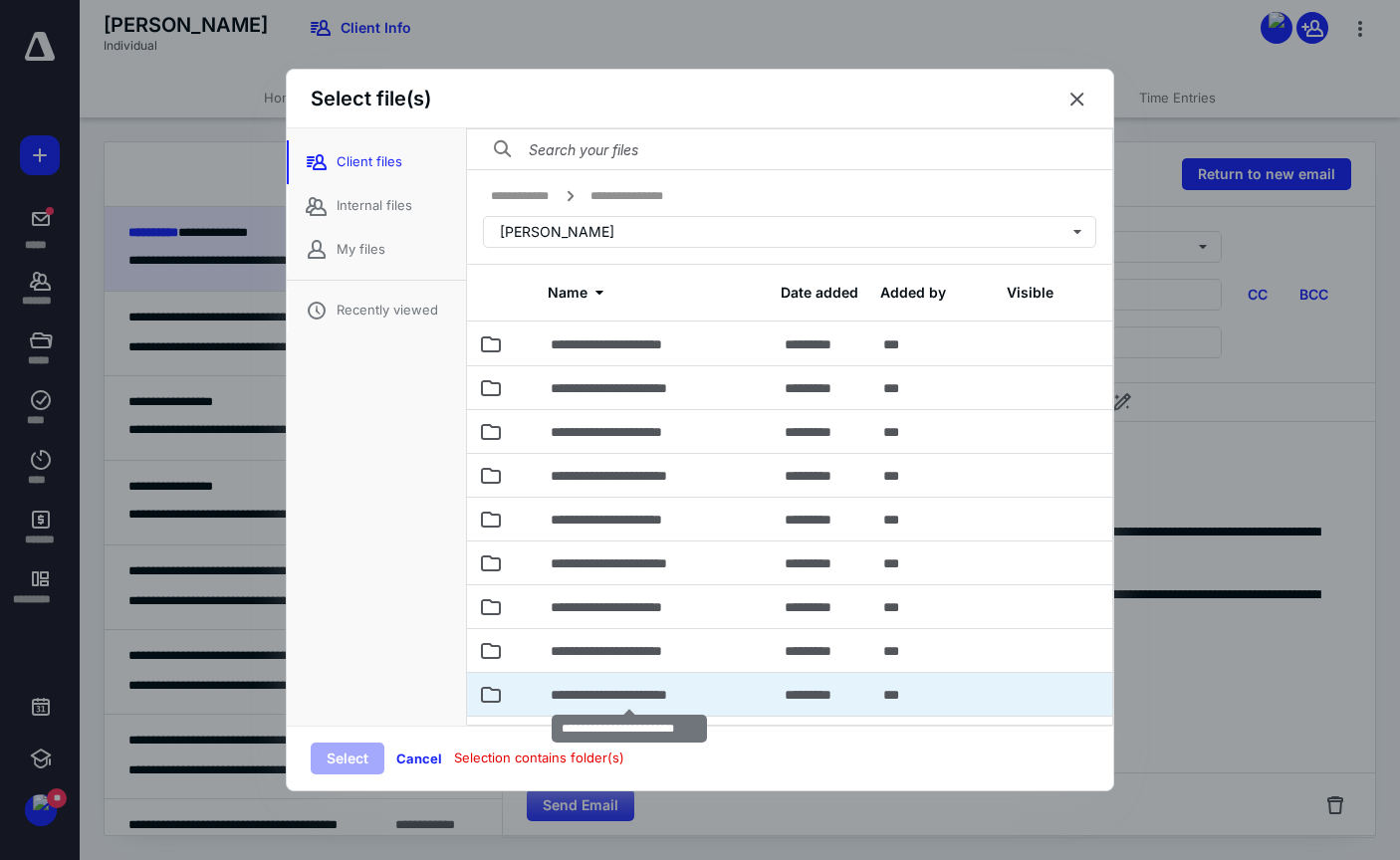 click on "**********" at bounding box center [629, 695] 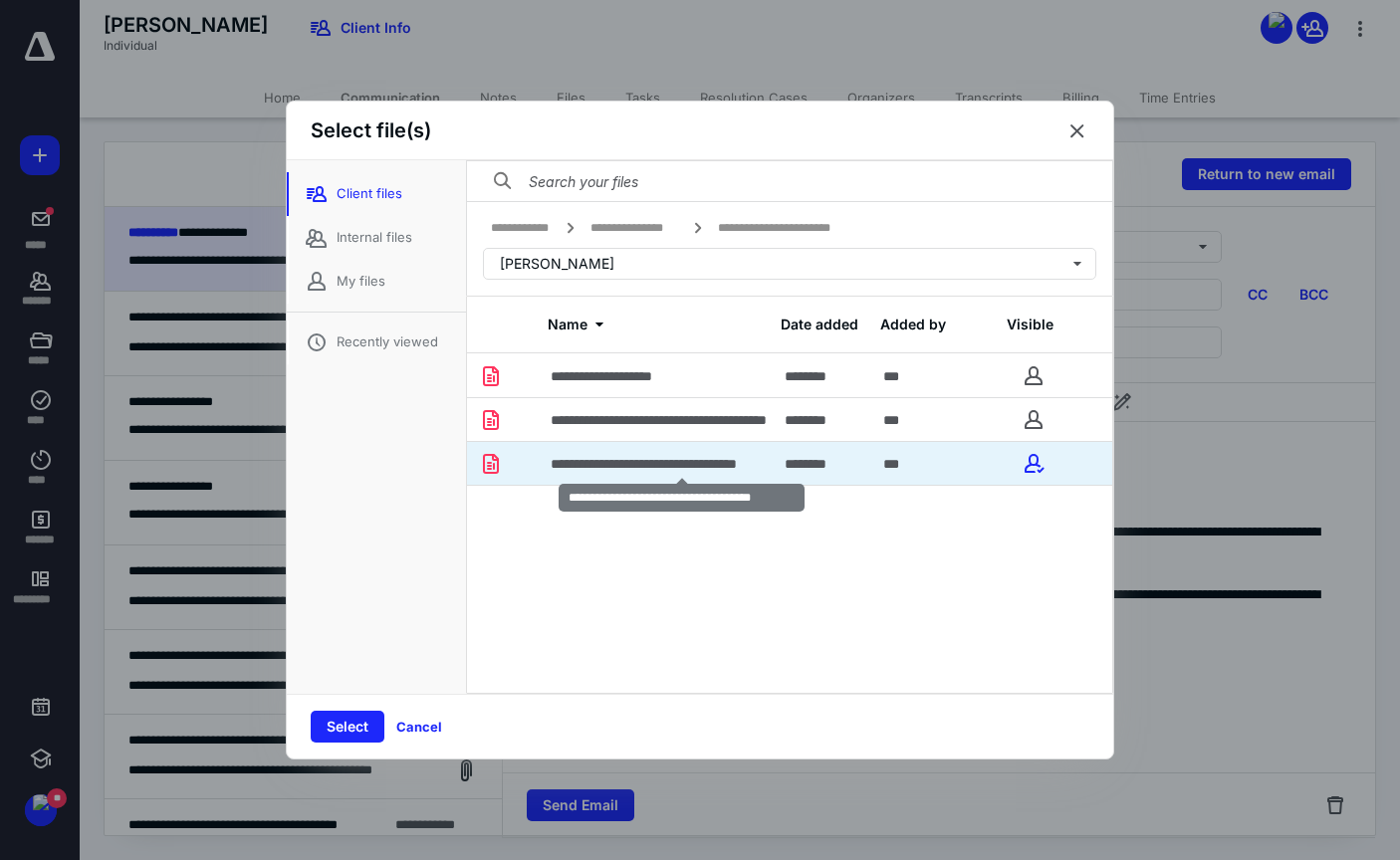 click on "**********" at bounding box center (681, 464) 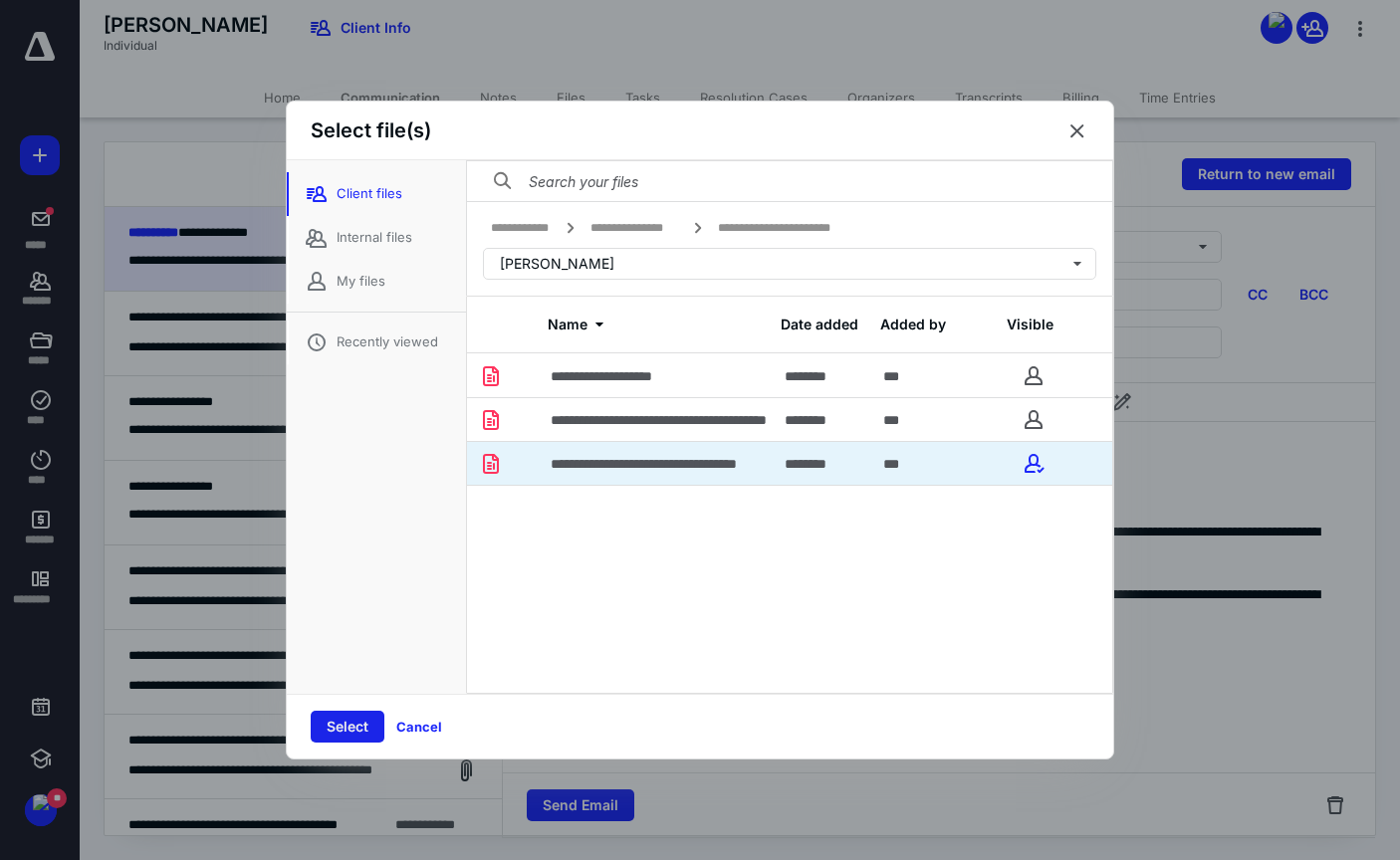 click on "Select" at bounding box center [348, 727] 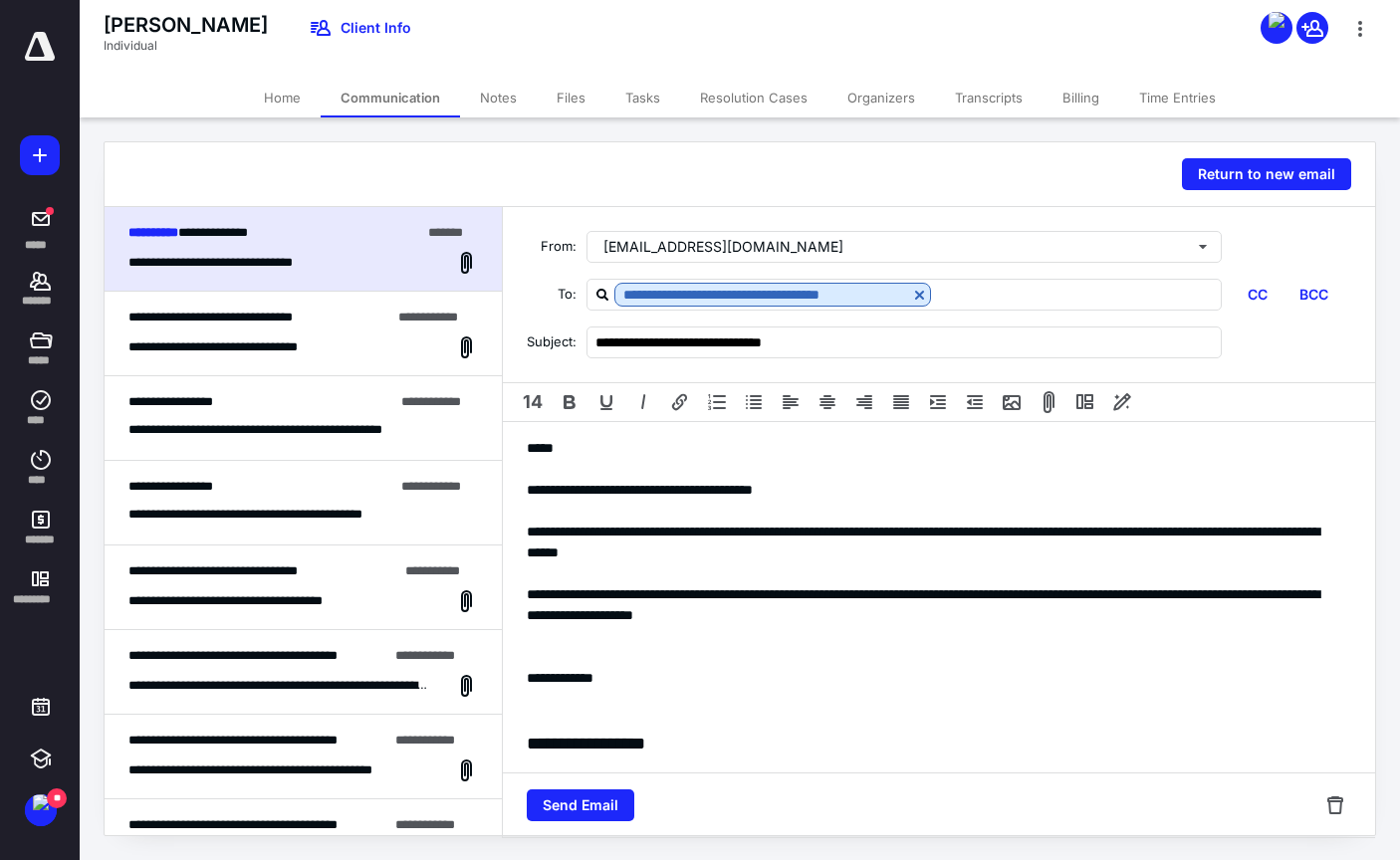 click on "**********" at bounding box center [931, 605] 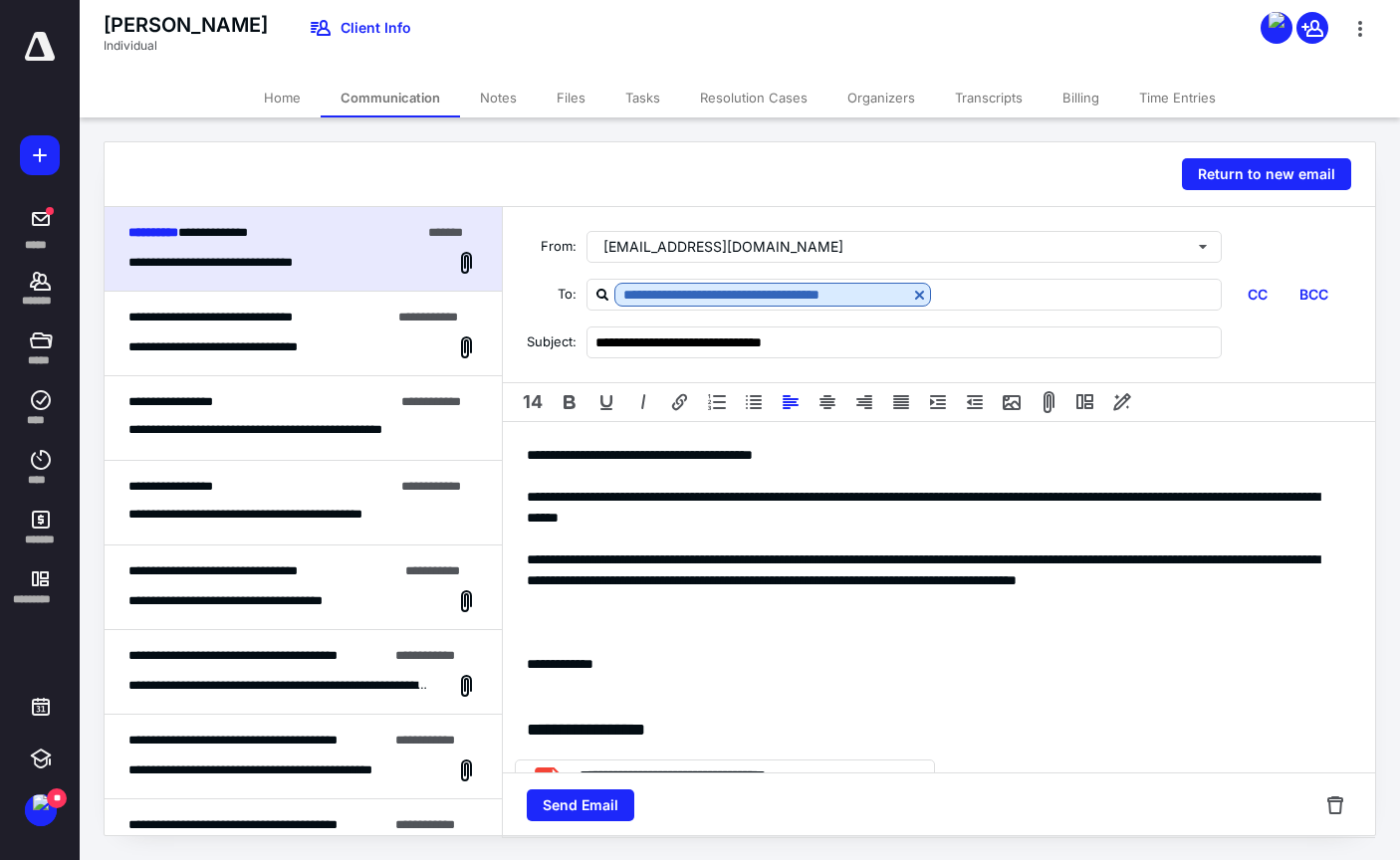 scroll, scrollTop: 82, scrollLeft: 0, axis: vertical 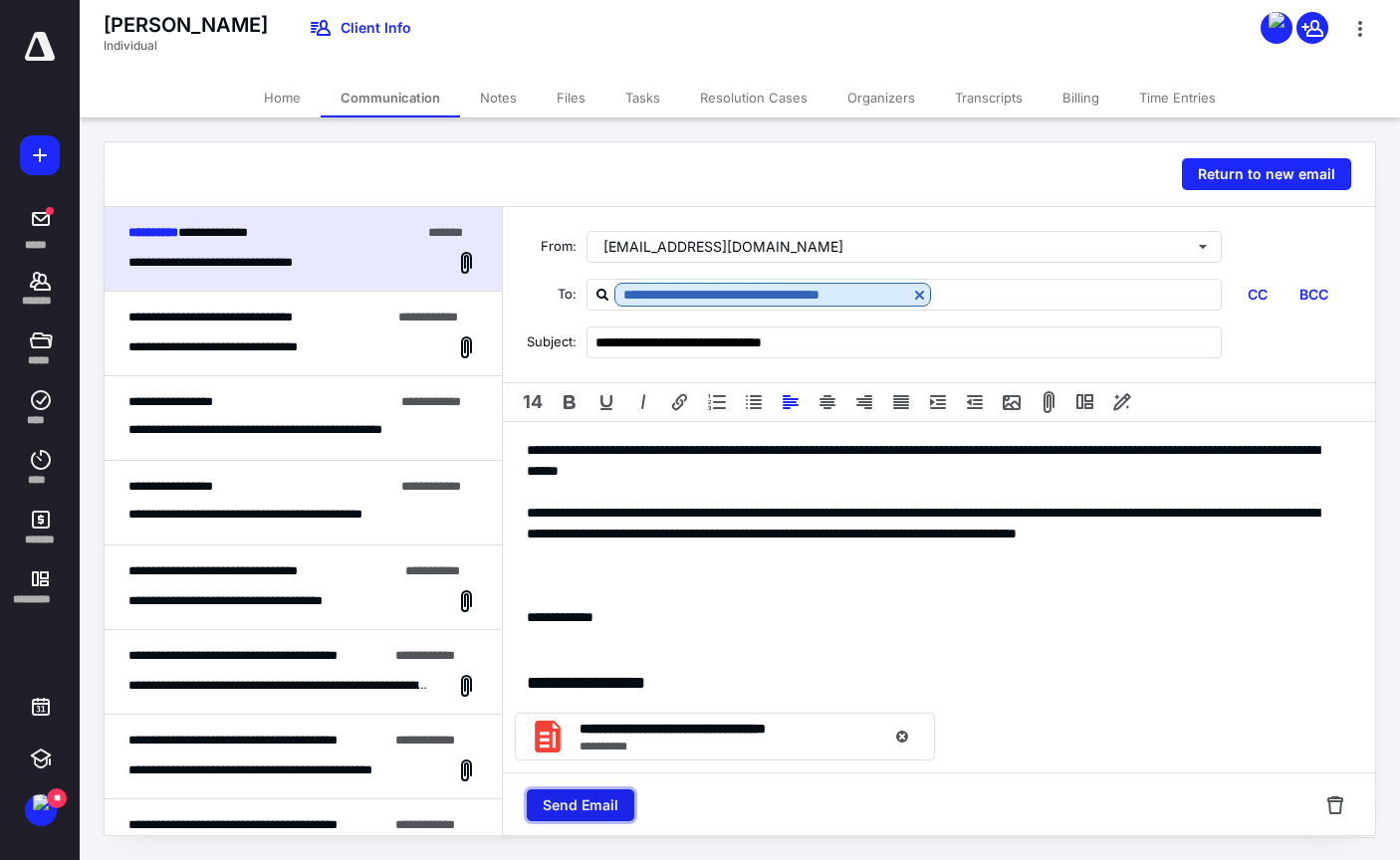 click on "Send Email" at bounding box center [581, 805] 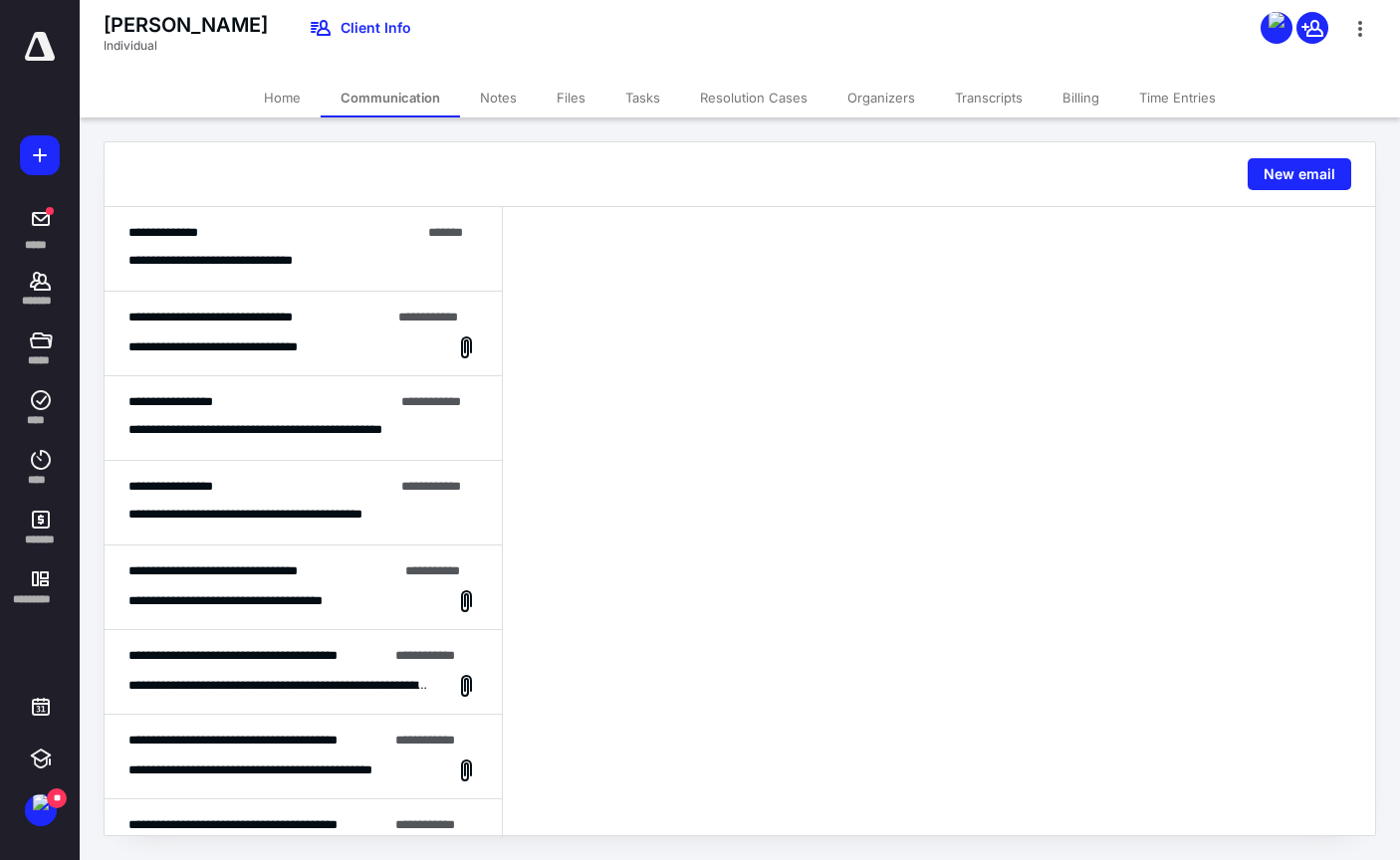 click on "Files" at bounding box center (571, 98) 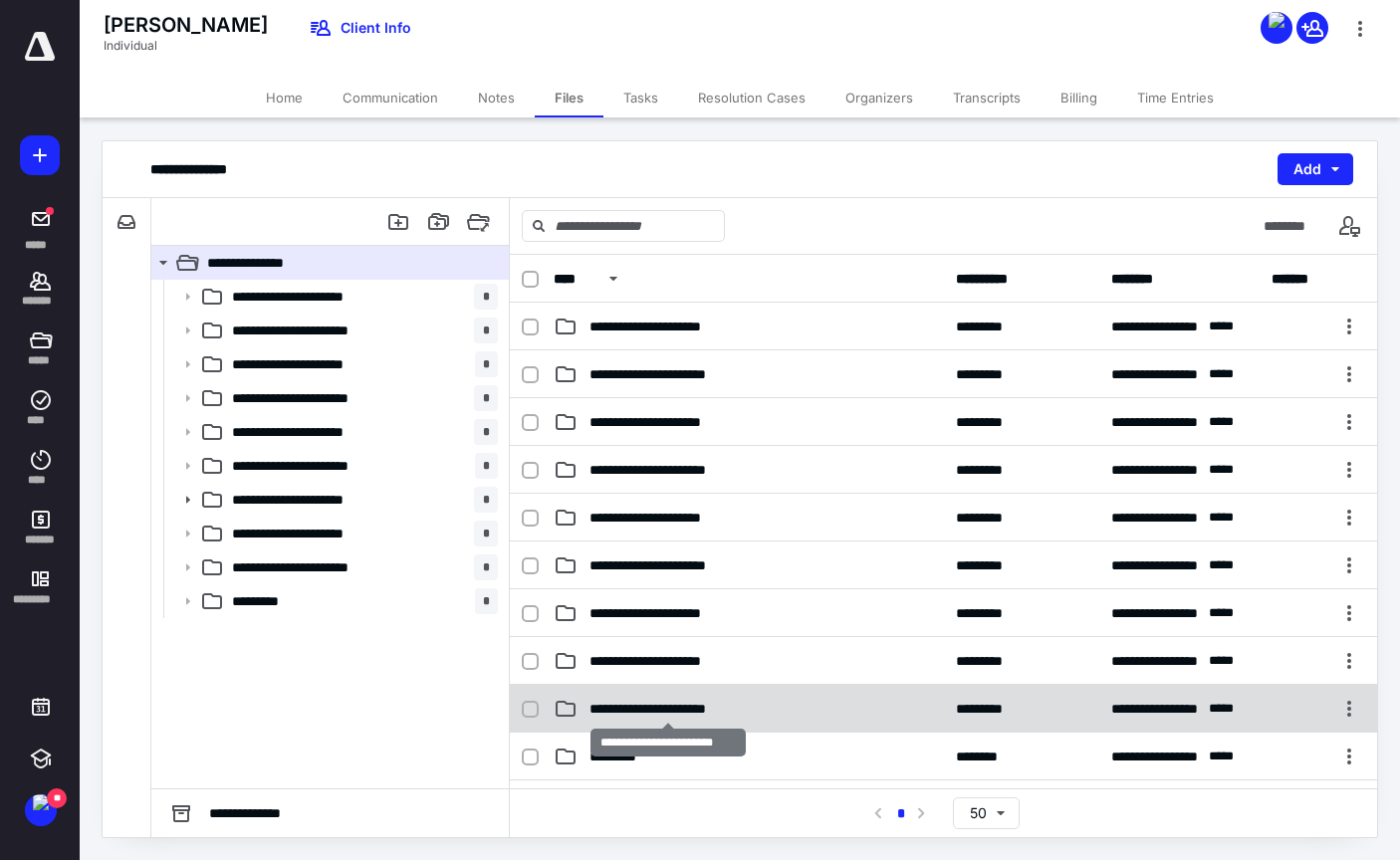 click on "**********" at bounding box center (668, 709) 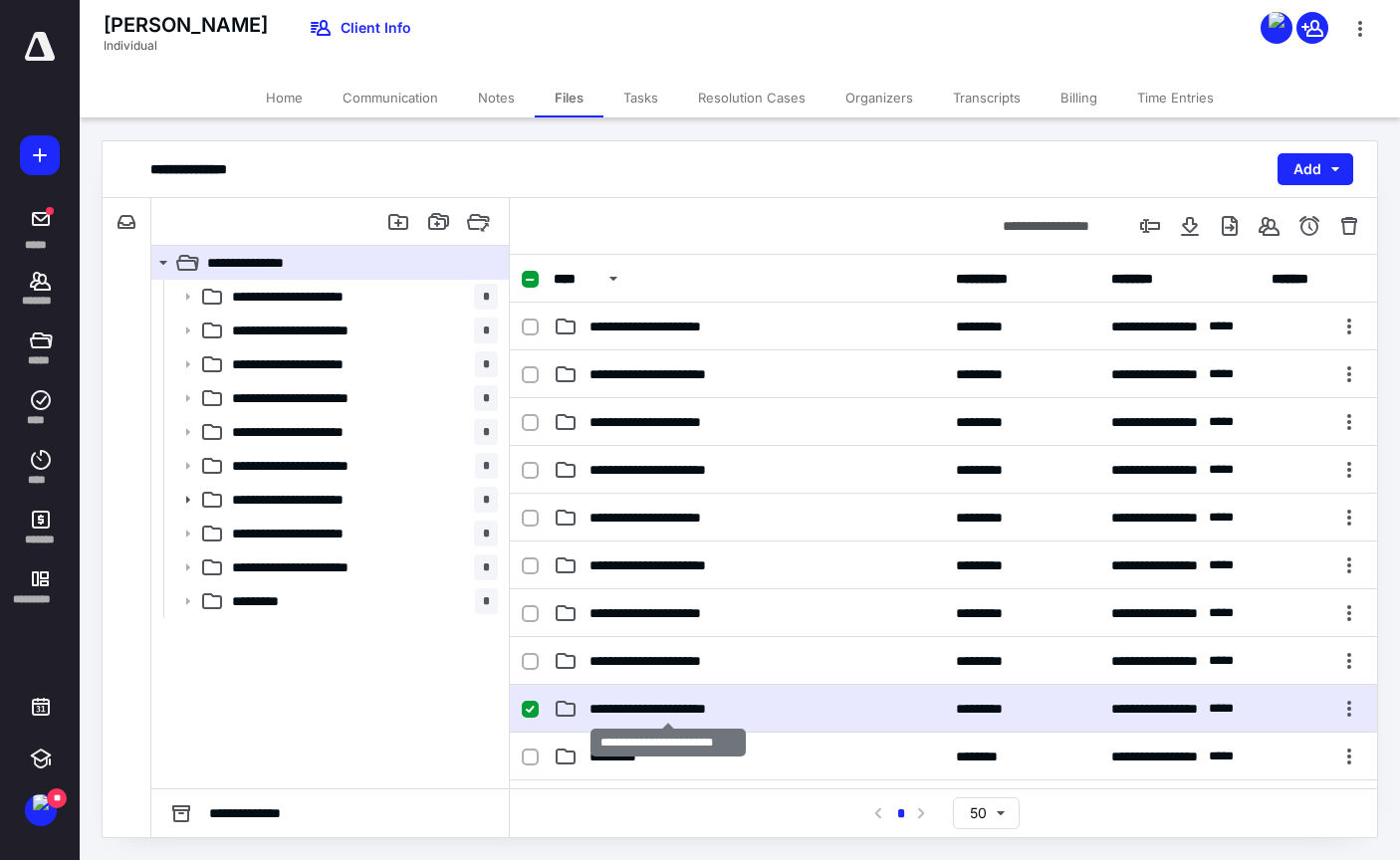 click on "**********" at bounding box center [668, 709] 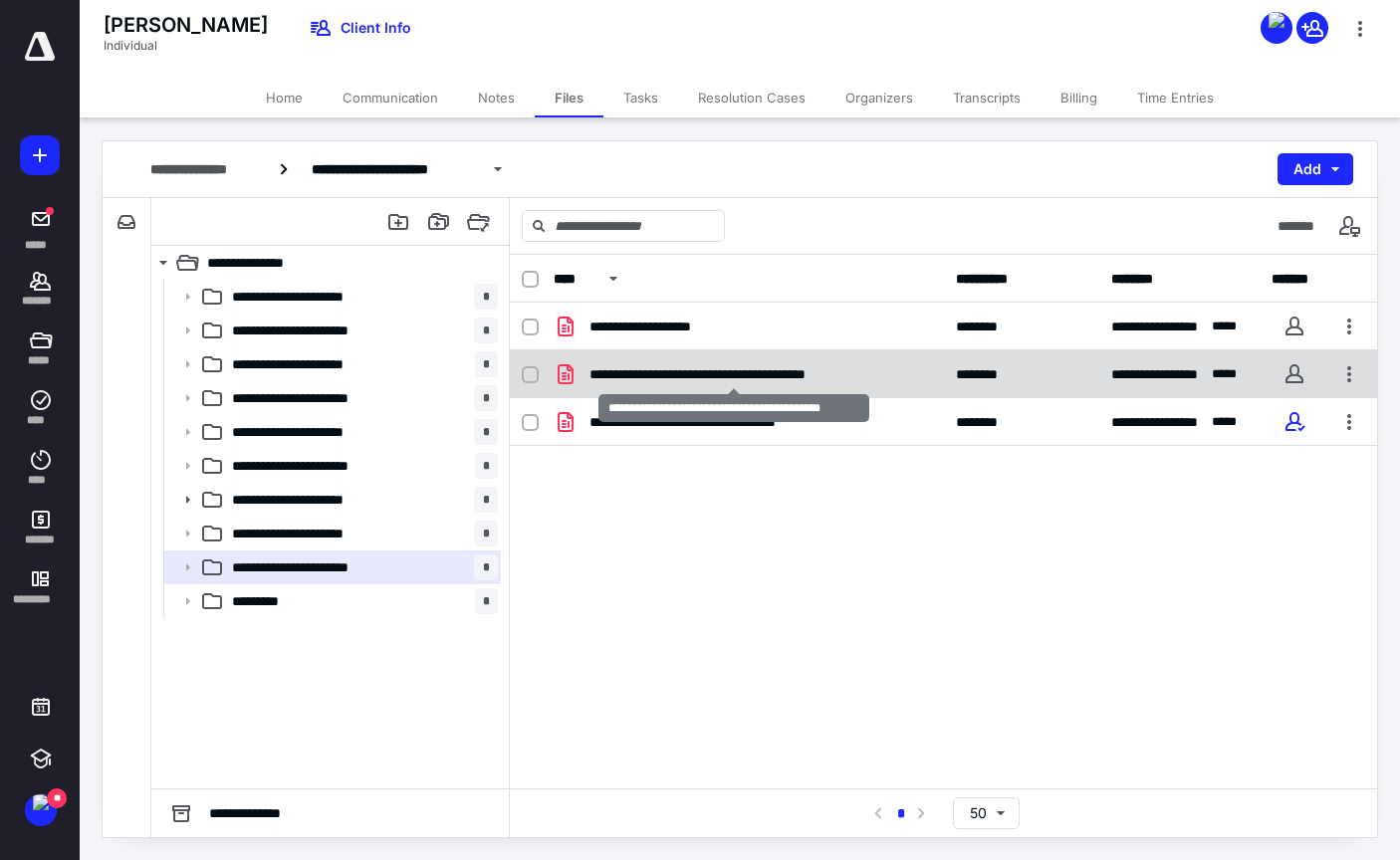 click on "**********" at bounding box center (734, 374) 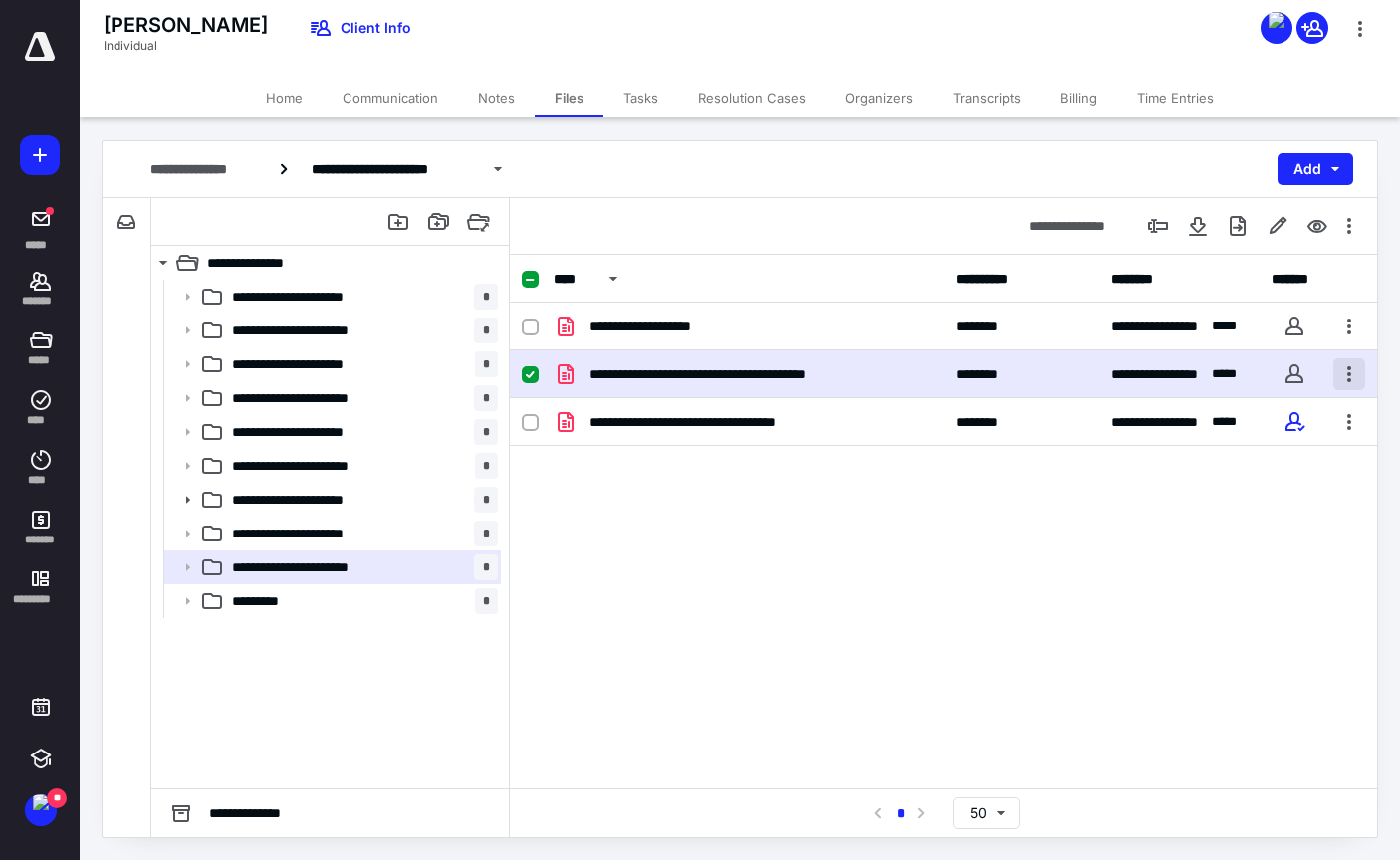 click at bounding box center (1349, 374) 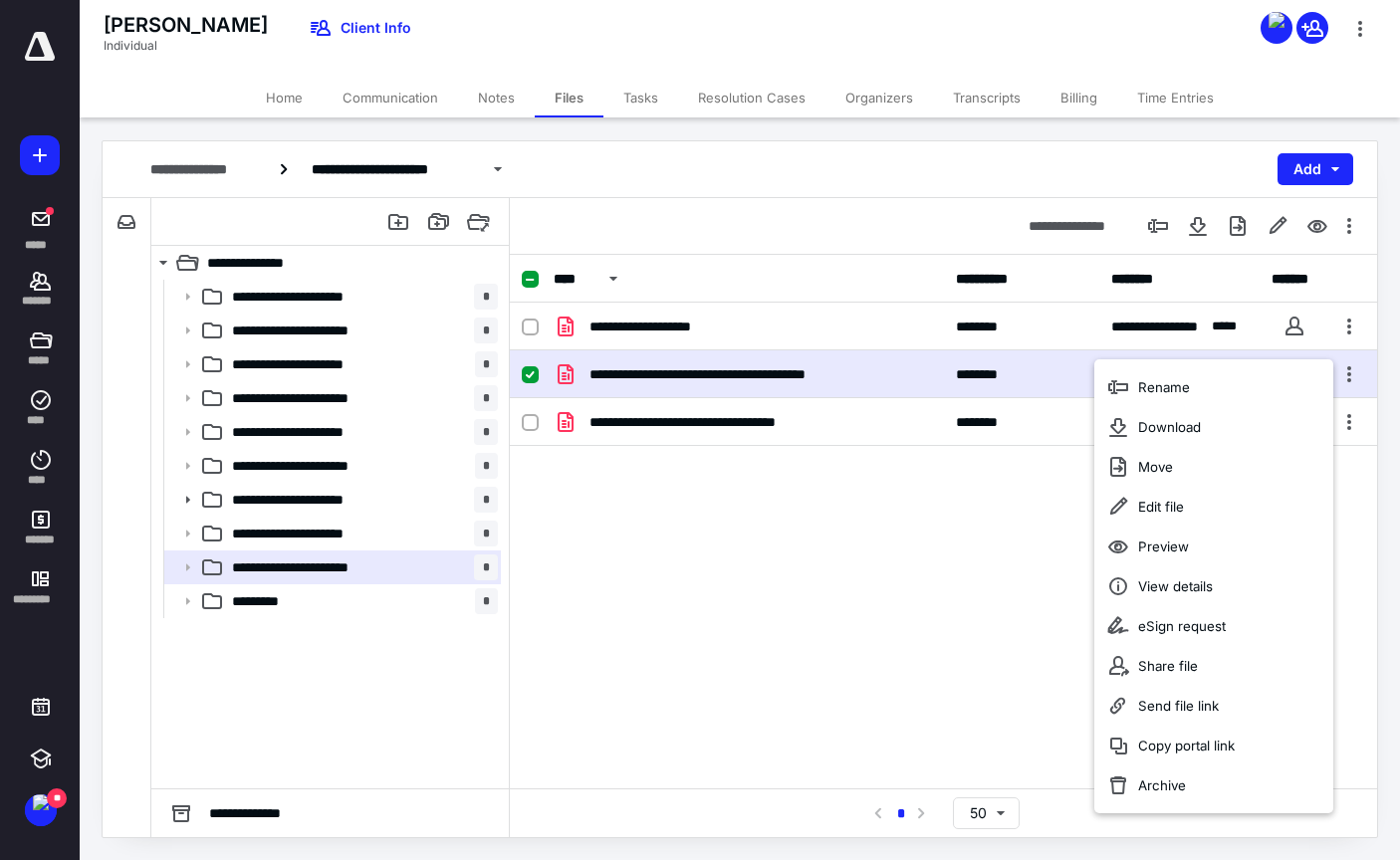 click on "**********" at bounding box center [943, 522] 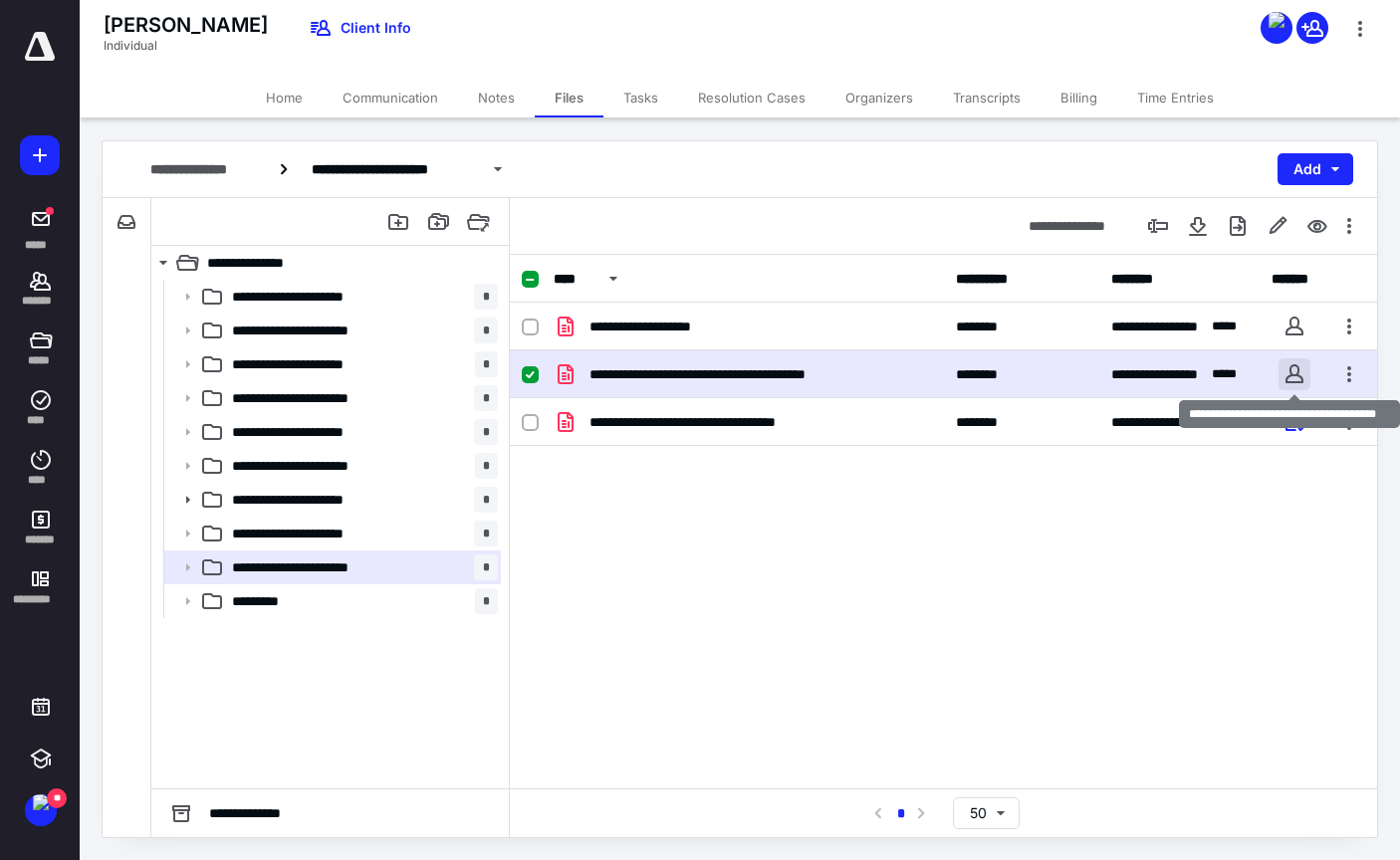 click at bounding box center [1294, 374] 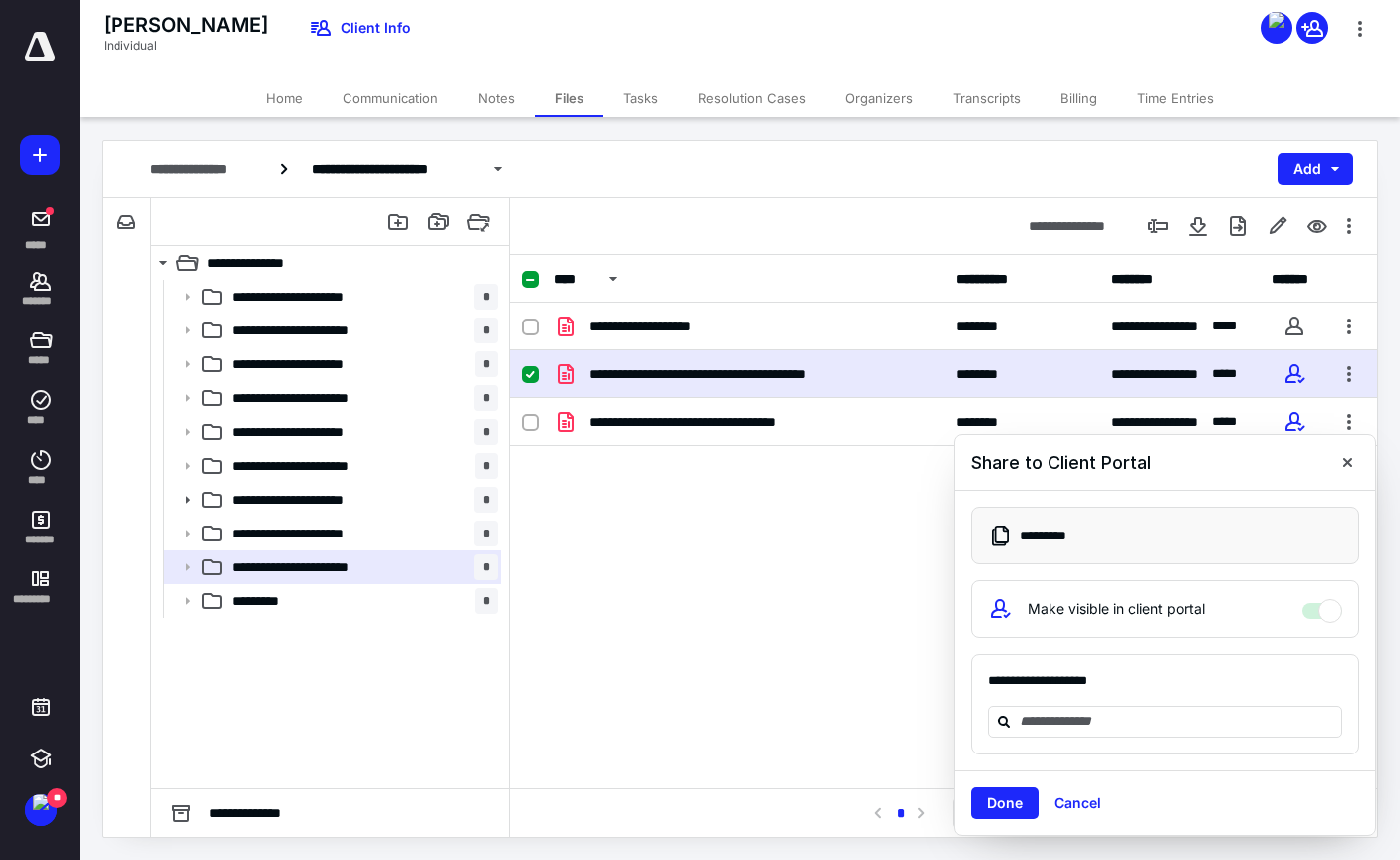 click on "Make visible in client portal" at bounding box center [1165, 609] 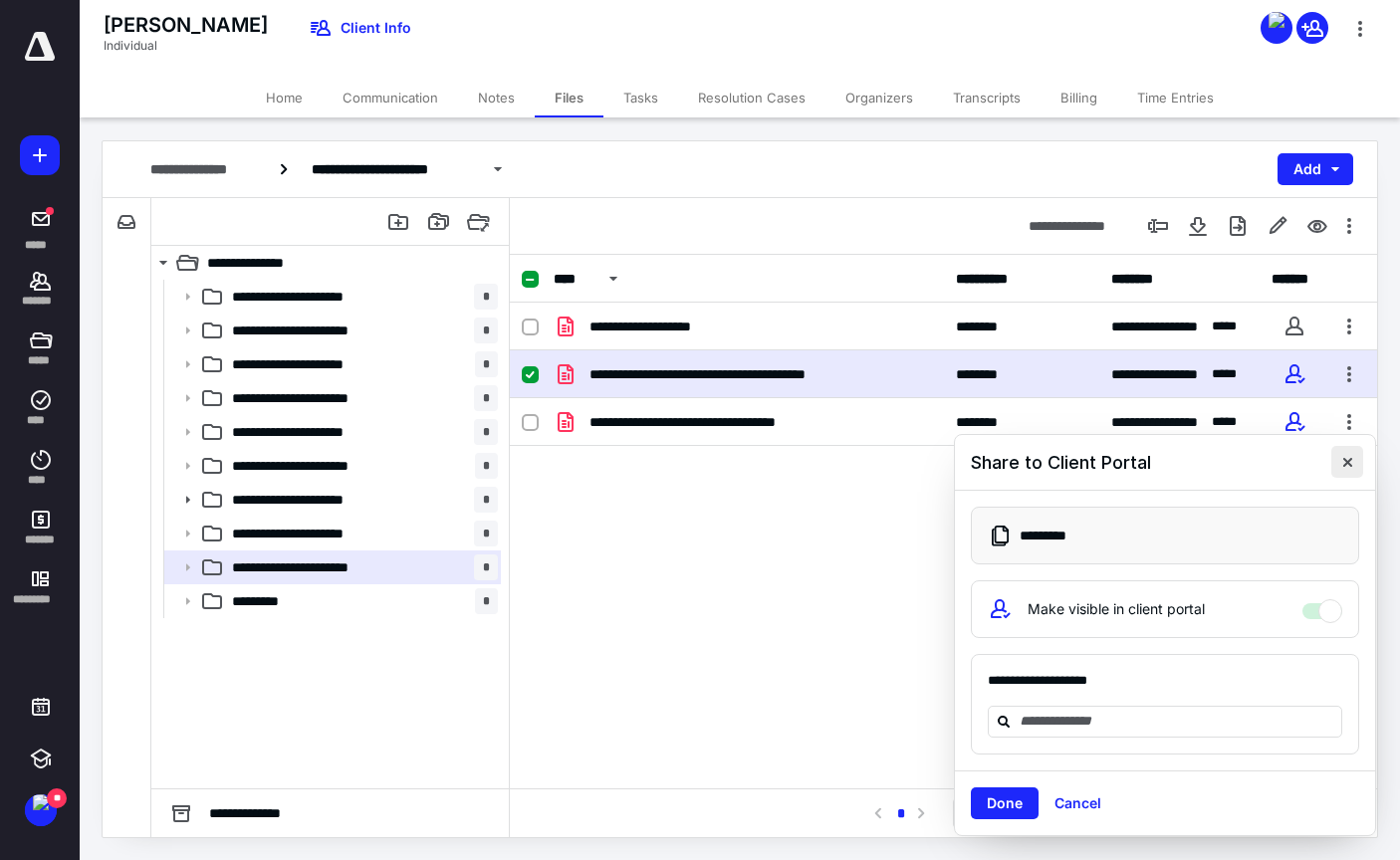 click at bounding box center (1347, 462) 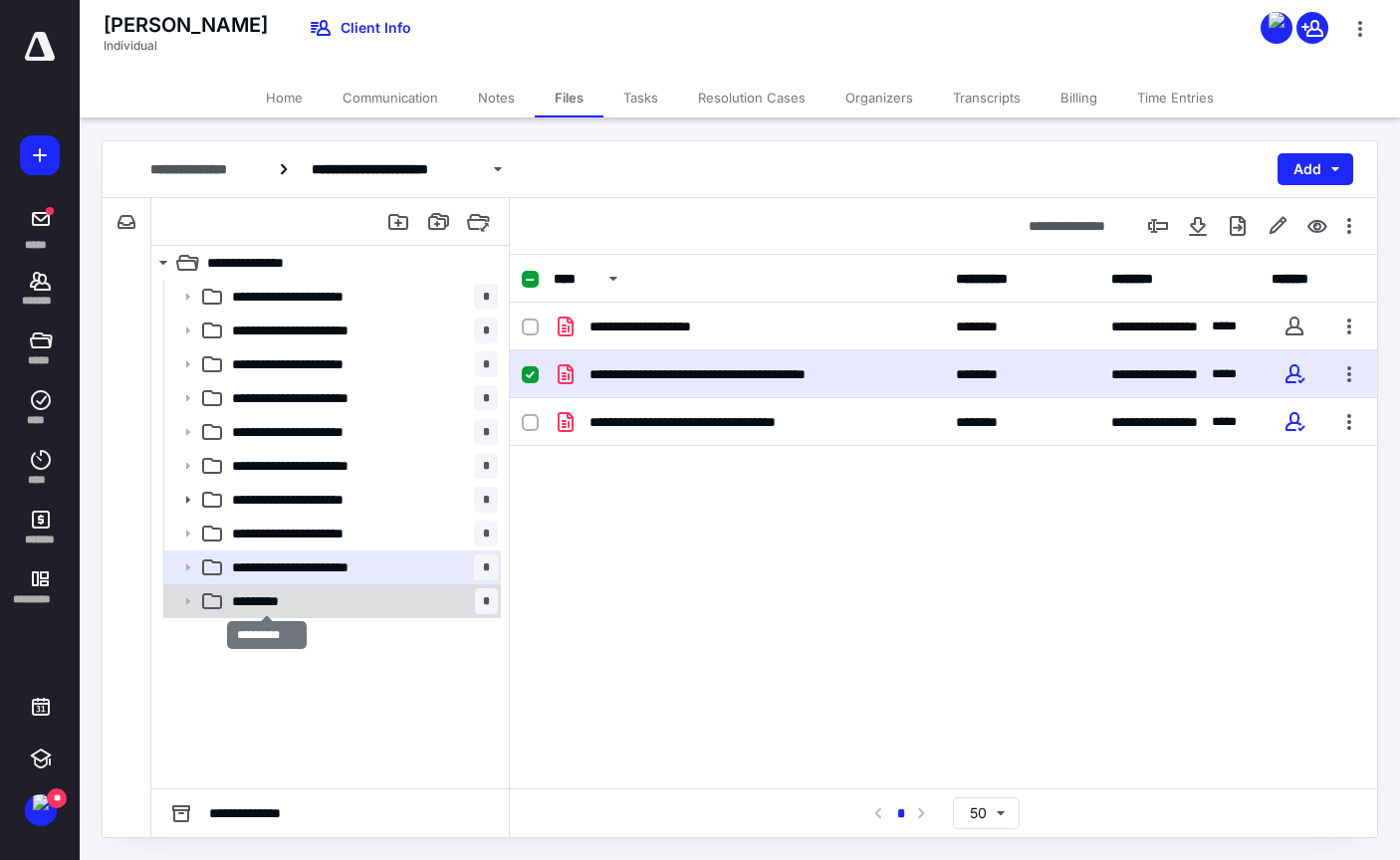 click on "*********" at bounding box center [266, 601] 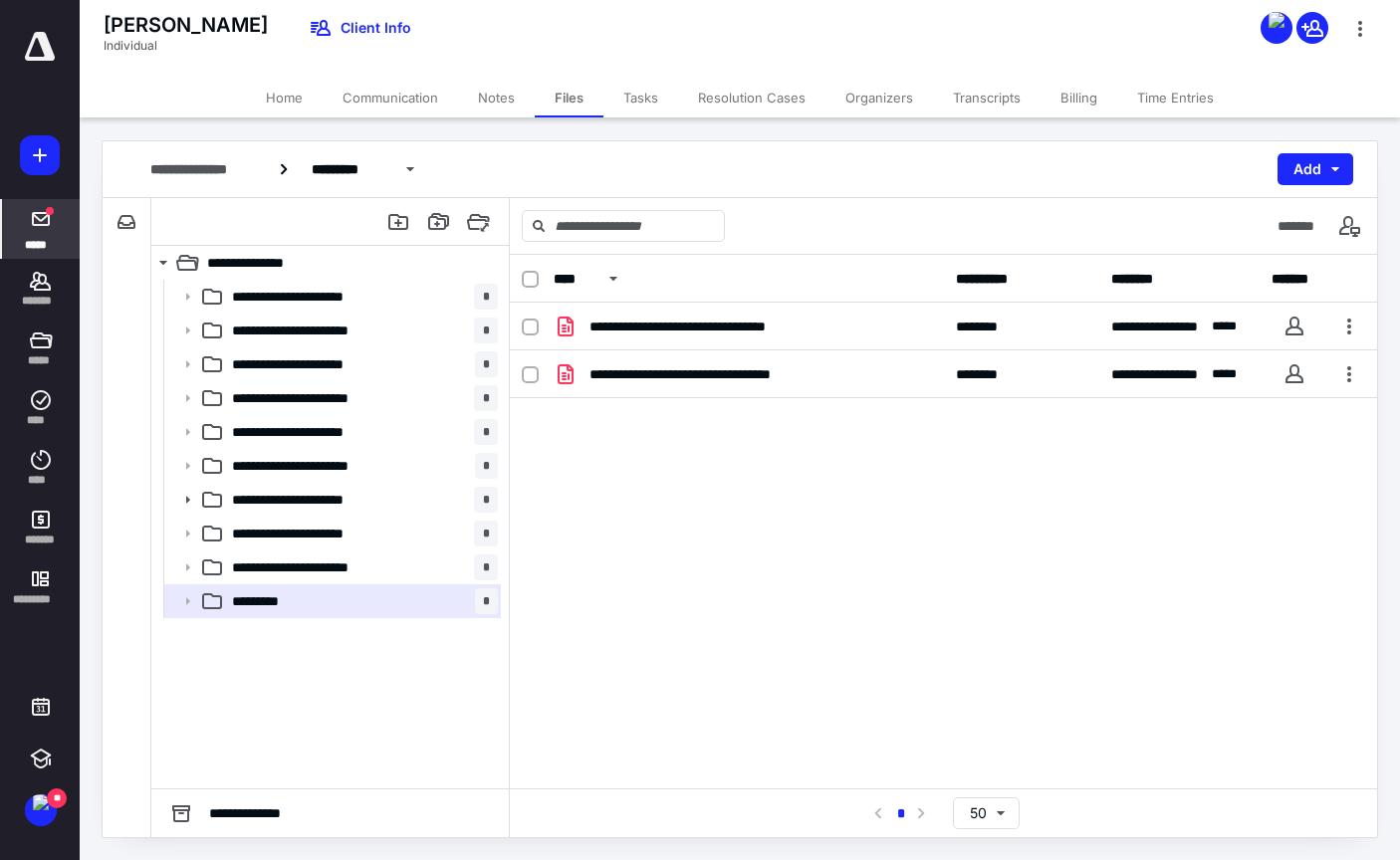 click 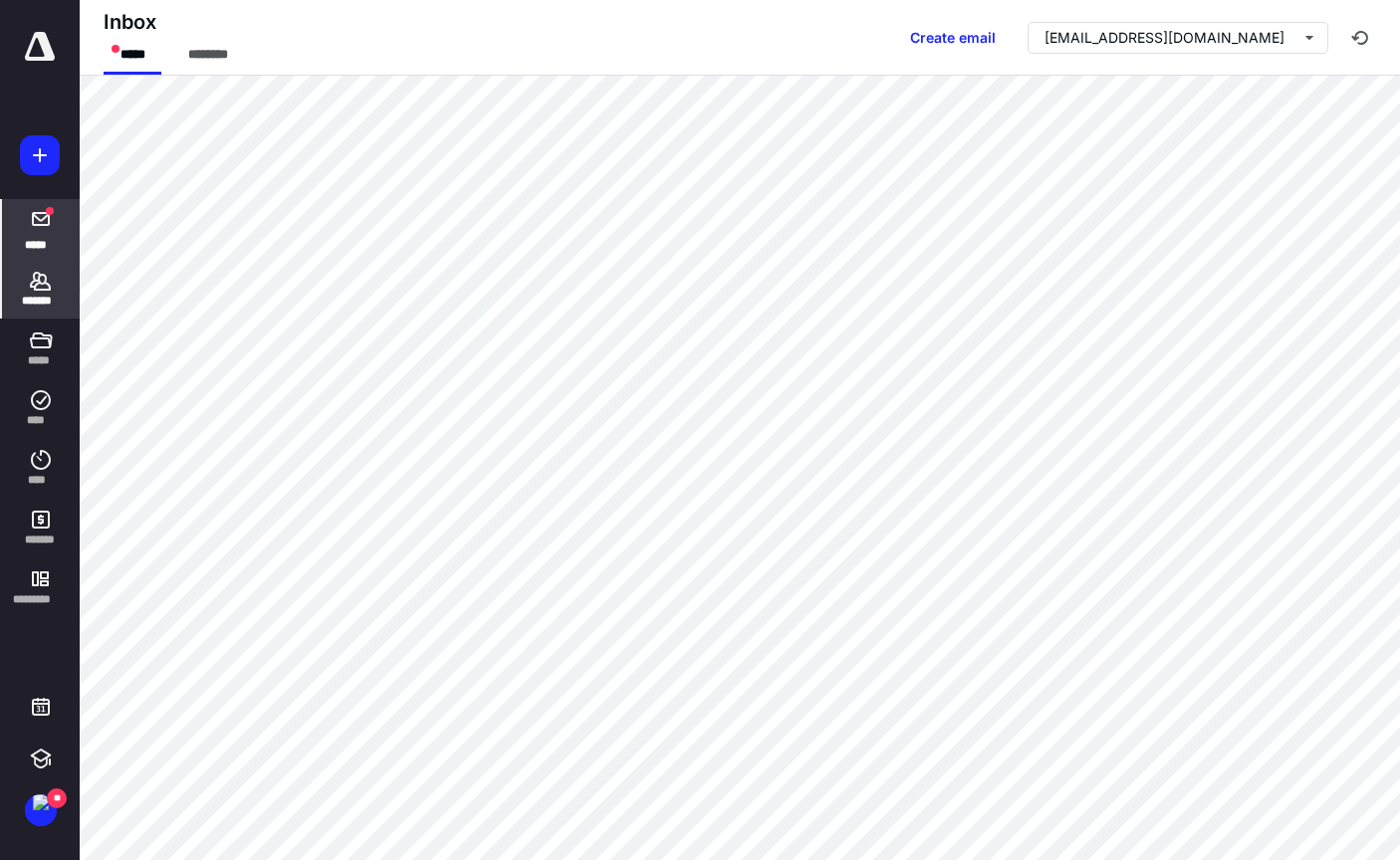 click on "*******" at bounding box center [41, 301] 